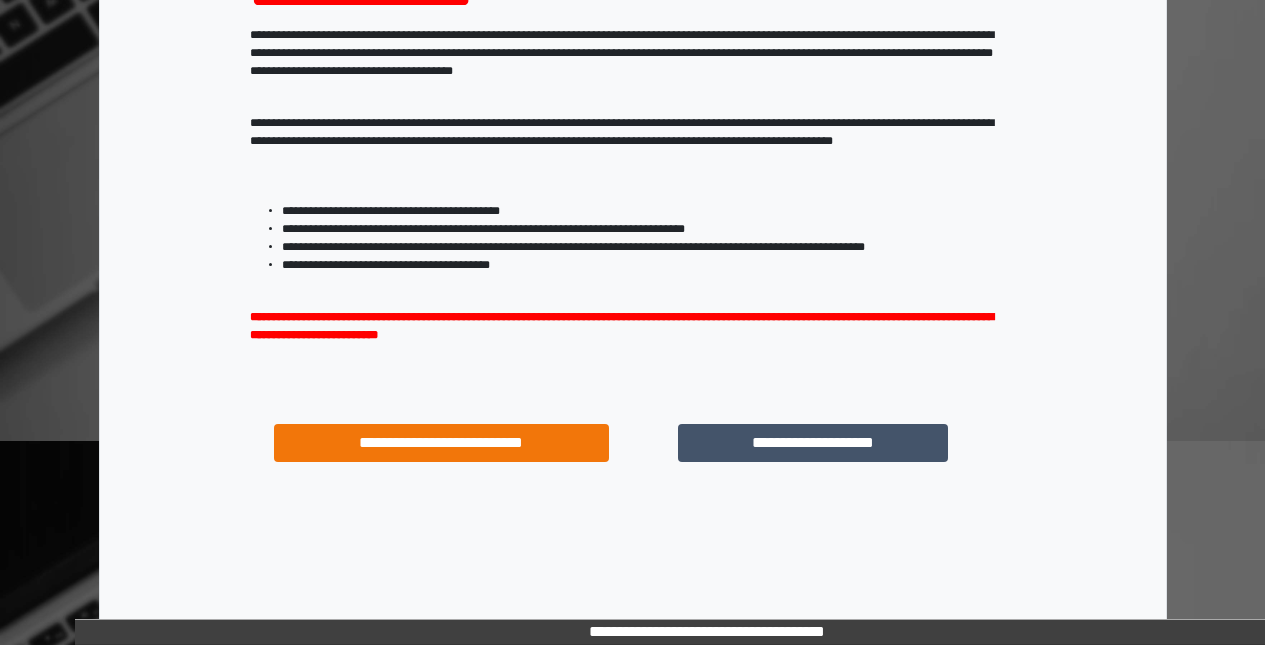 scroll, scrollTop: 301, scrollLeft: 0, axis: vertical 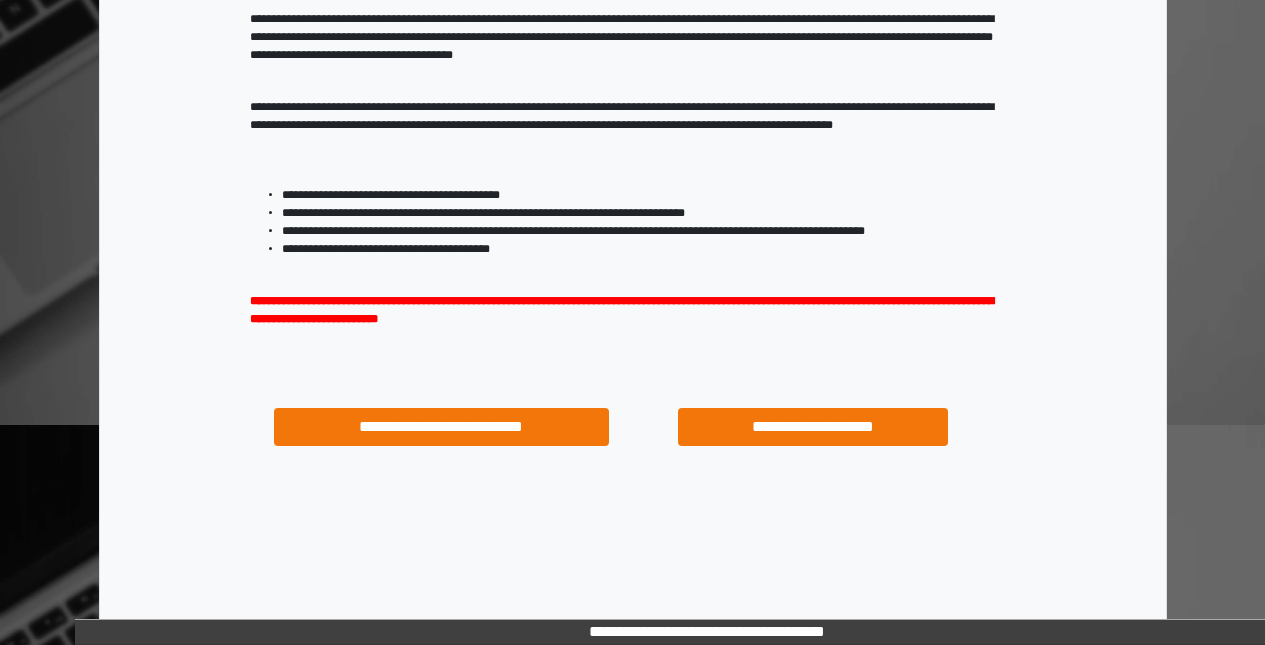 click on "**********" at bounding box center [813, 427] 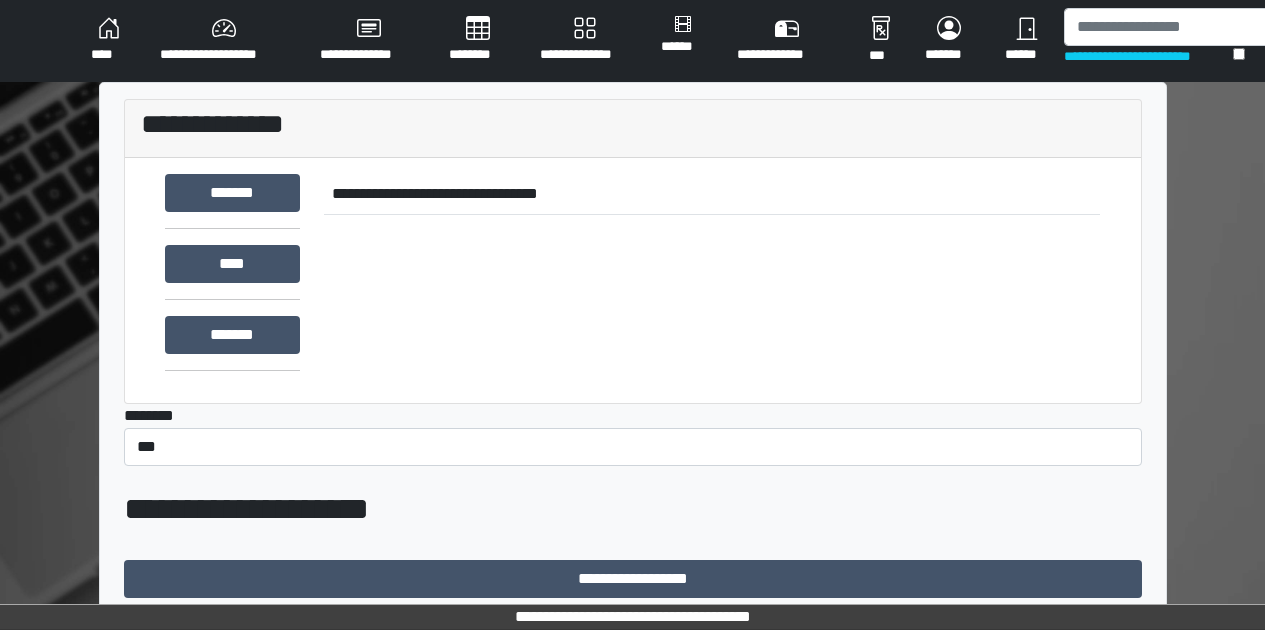 scroll, scrollTop: 897, scrollLeft: 0, axis: vertical 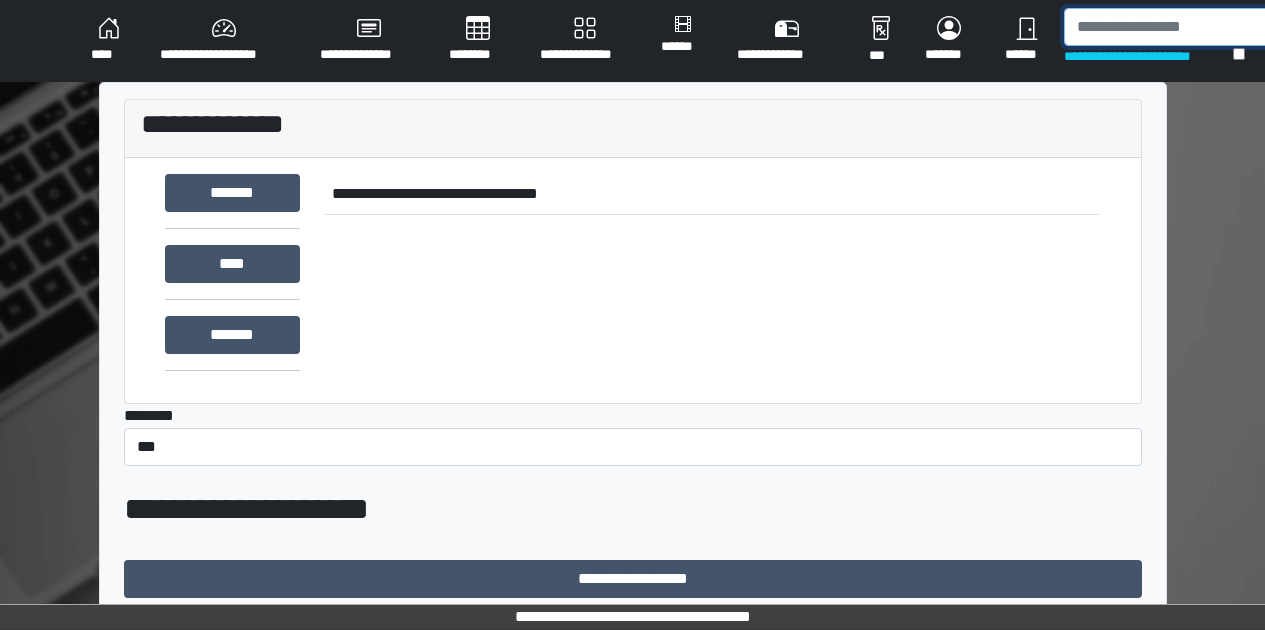 click at bounding box center (1175, 27) 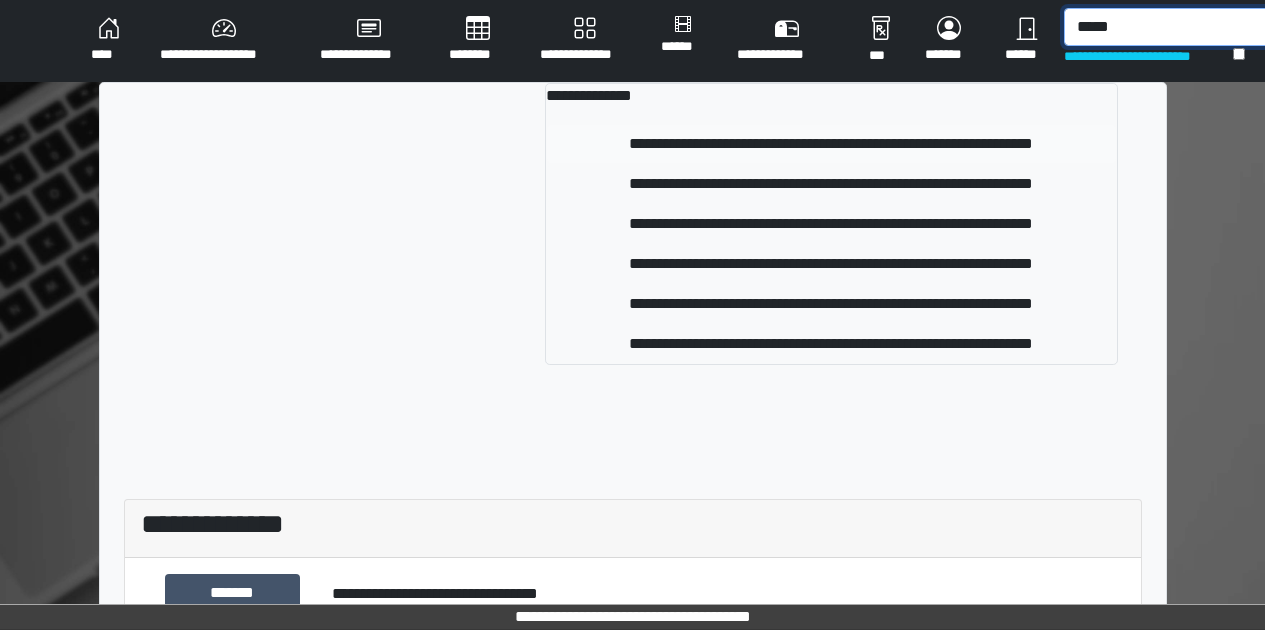 type on "*****" 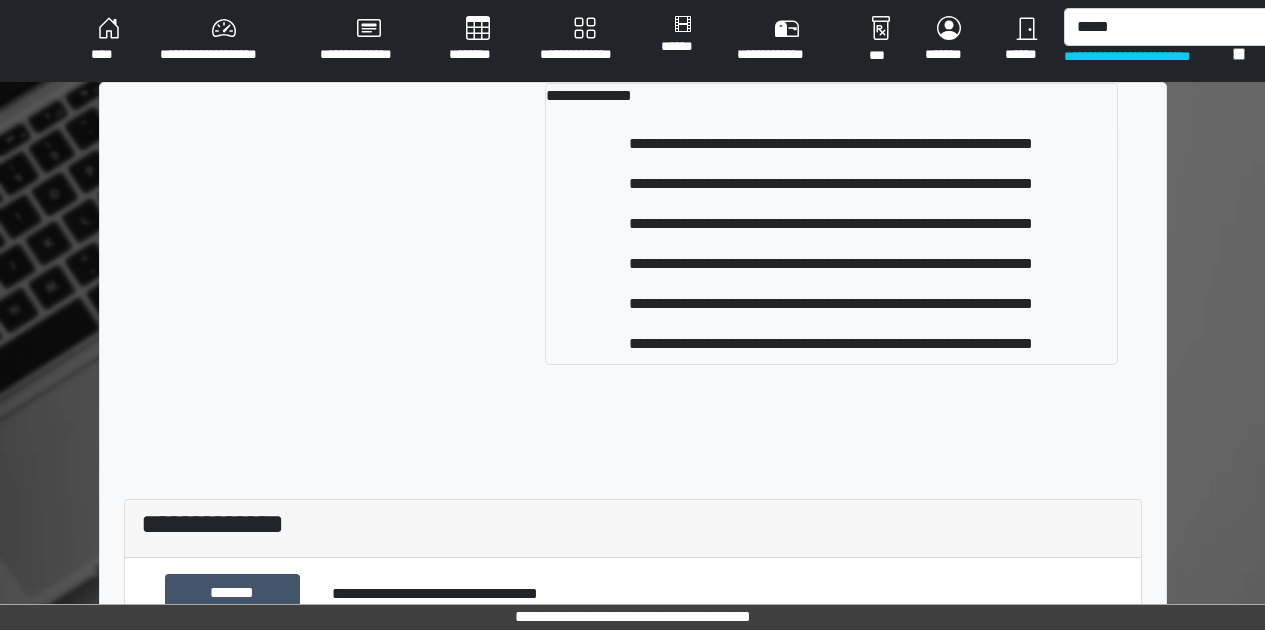 click on "**********" at bounding box center [831, 144] 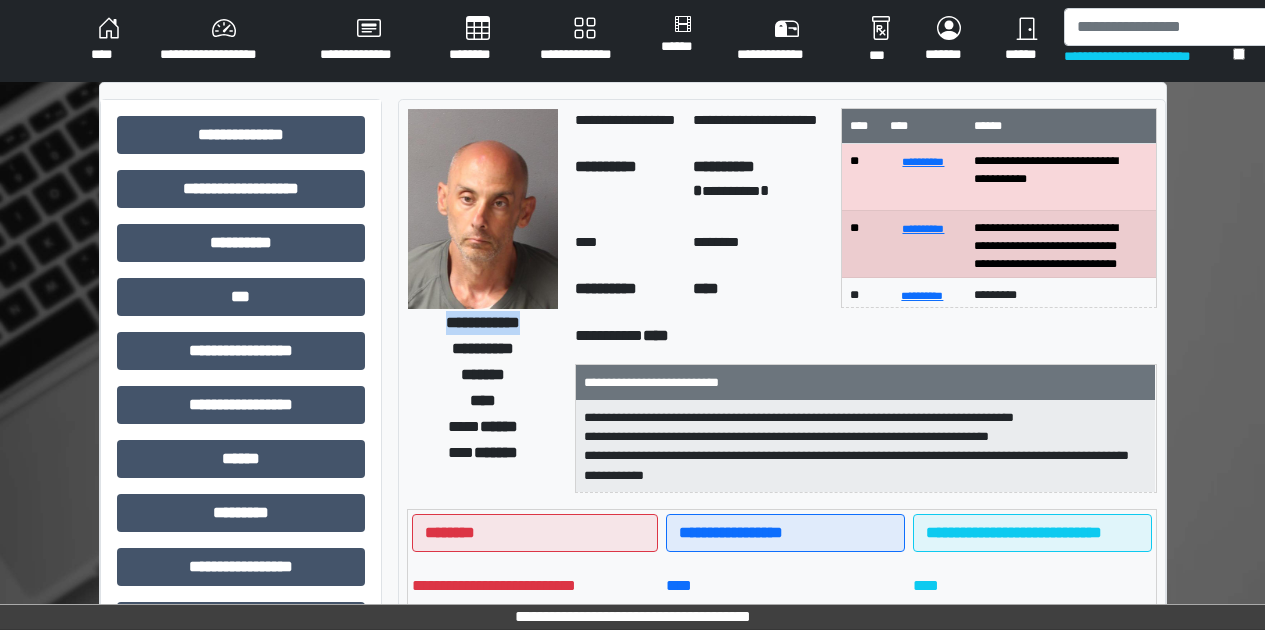 drag, startPoint x: 423, startPoint y: 321, endPoint x: 534, endPoint y: 323, distance: 111.01801 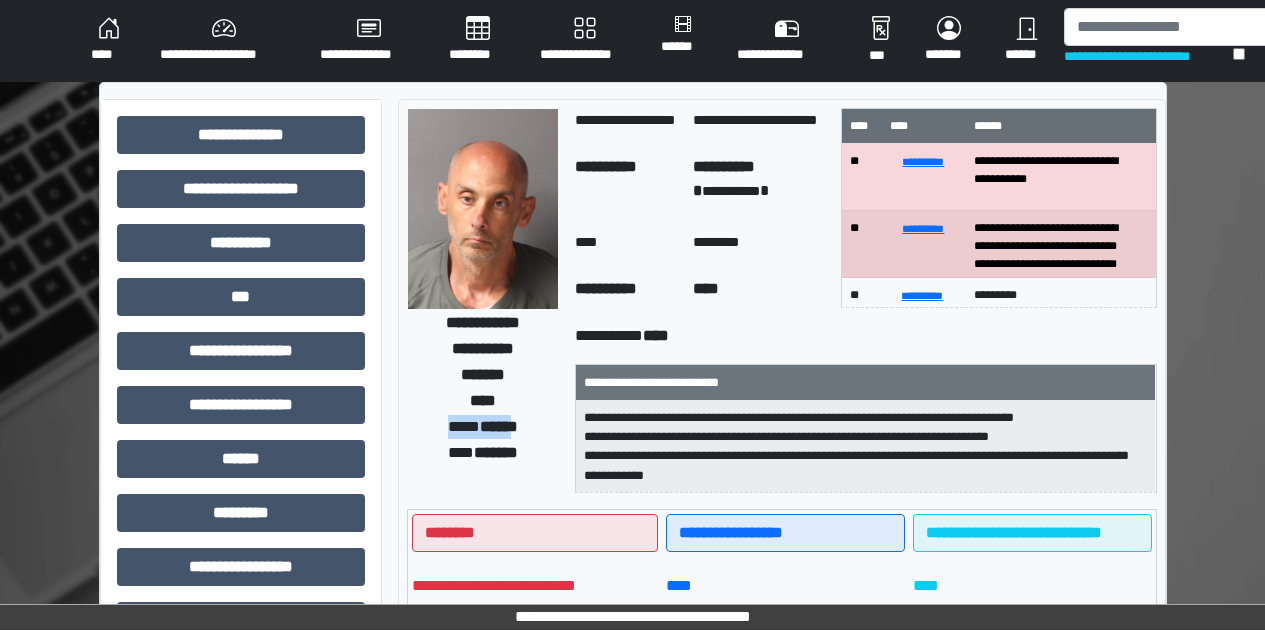 drag, startPoint x: 430, startPoint y: 427, endPoint x: 523, endPoint y: 429, distance: 93.0215 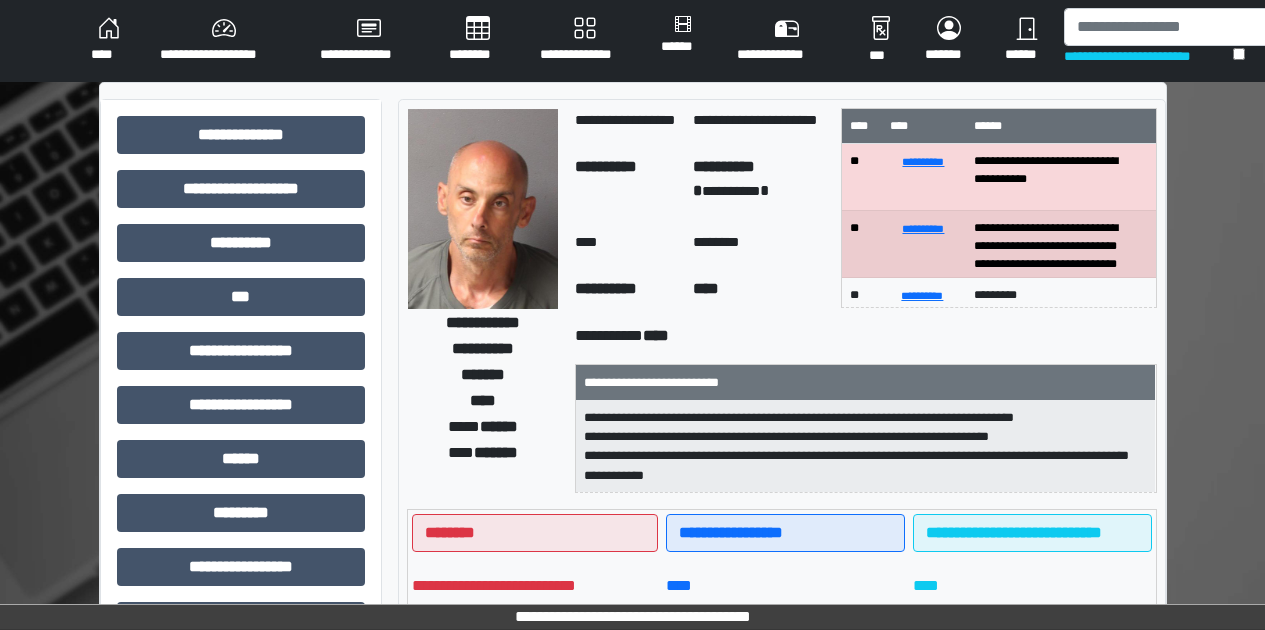 click on "**** ******" at bounding box center [483, 427] 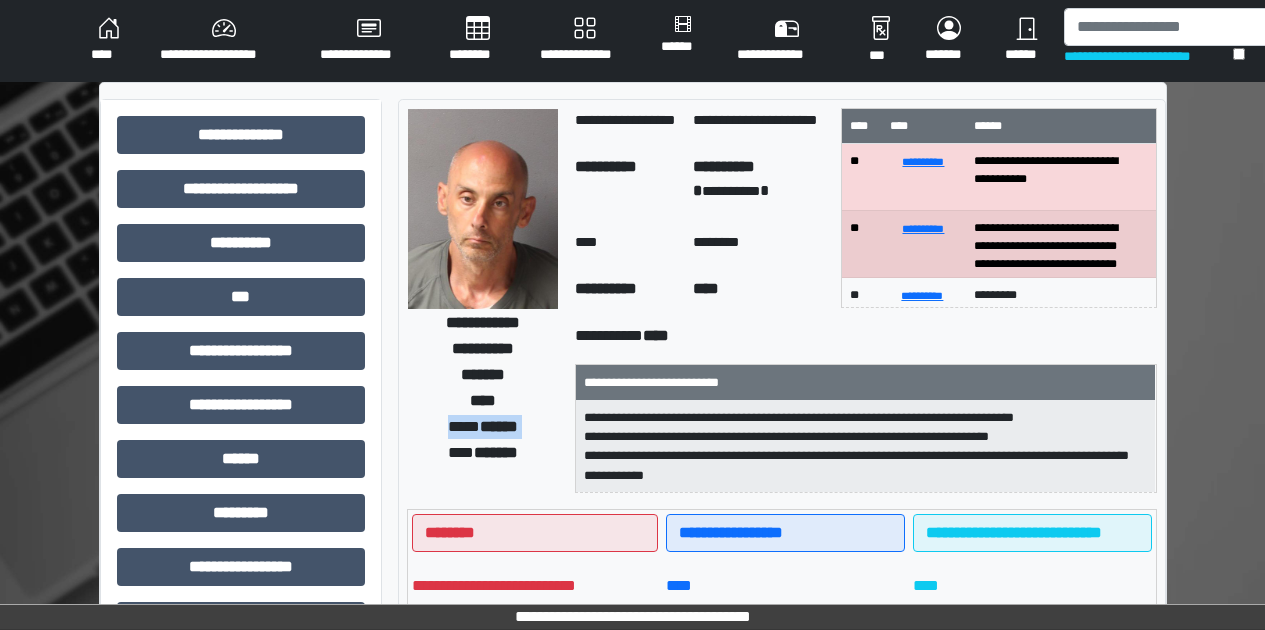 drag, startPoint x: 538, startPoint y: 423, endPoint x: 440, endPoint y: 429, distance: 98.1835 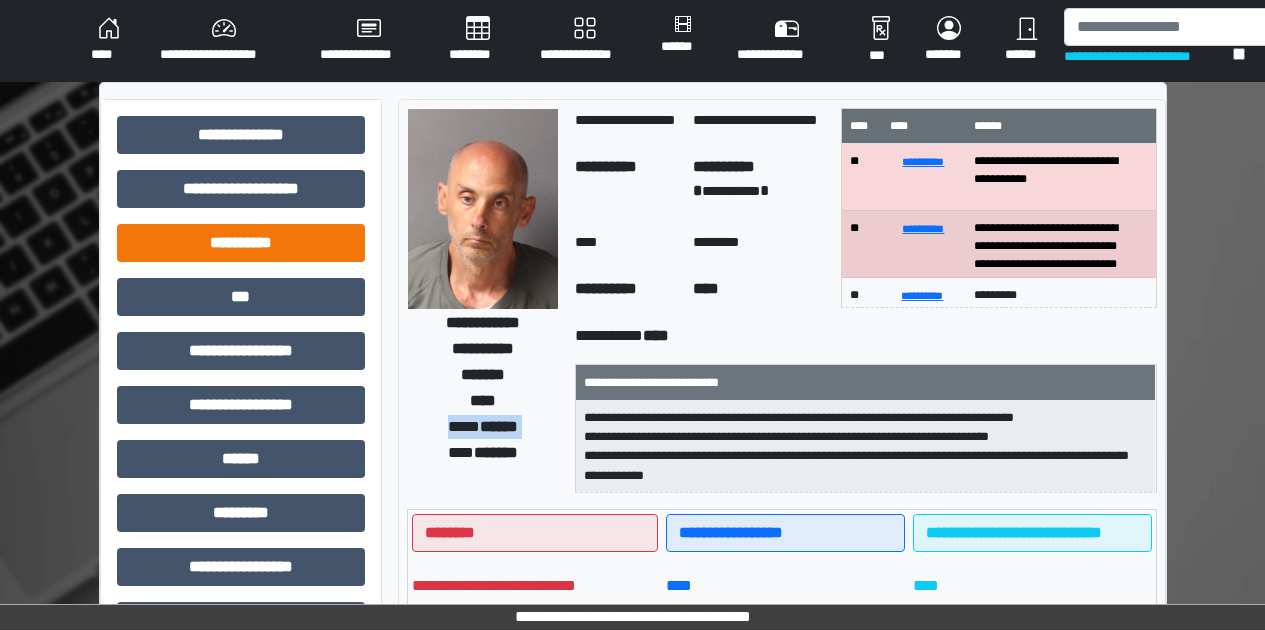 click on "**********" at bounding box center [241, 243] 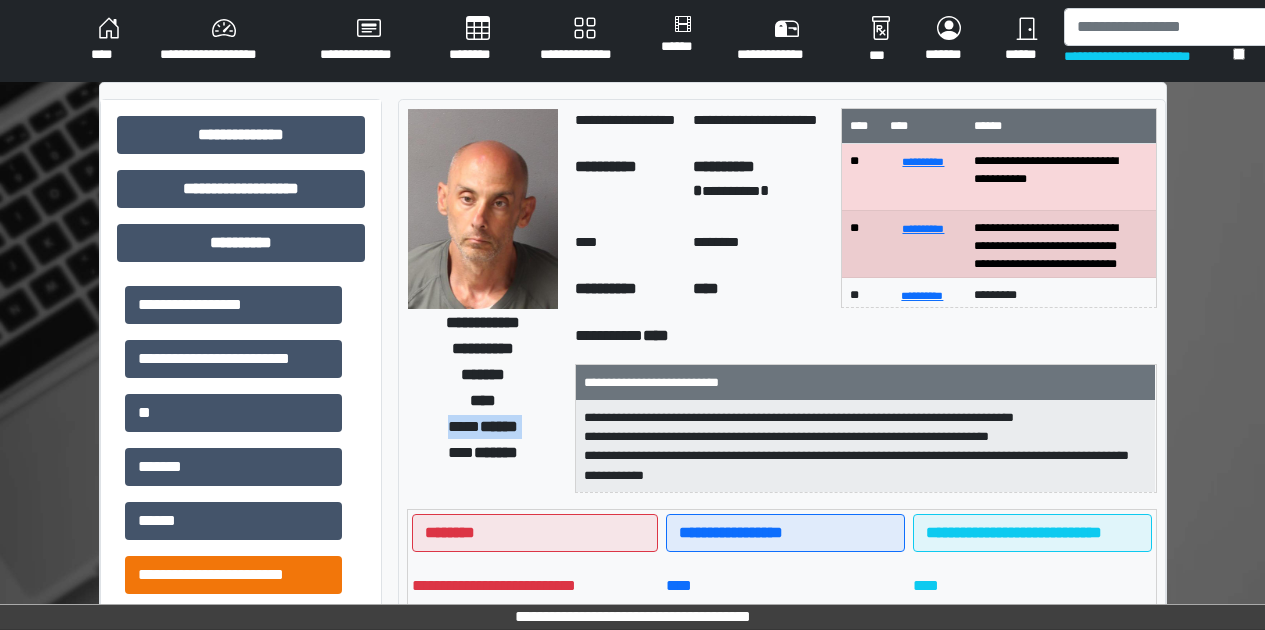 click on "**********" at bounding box center [233, 575] 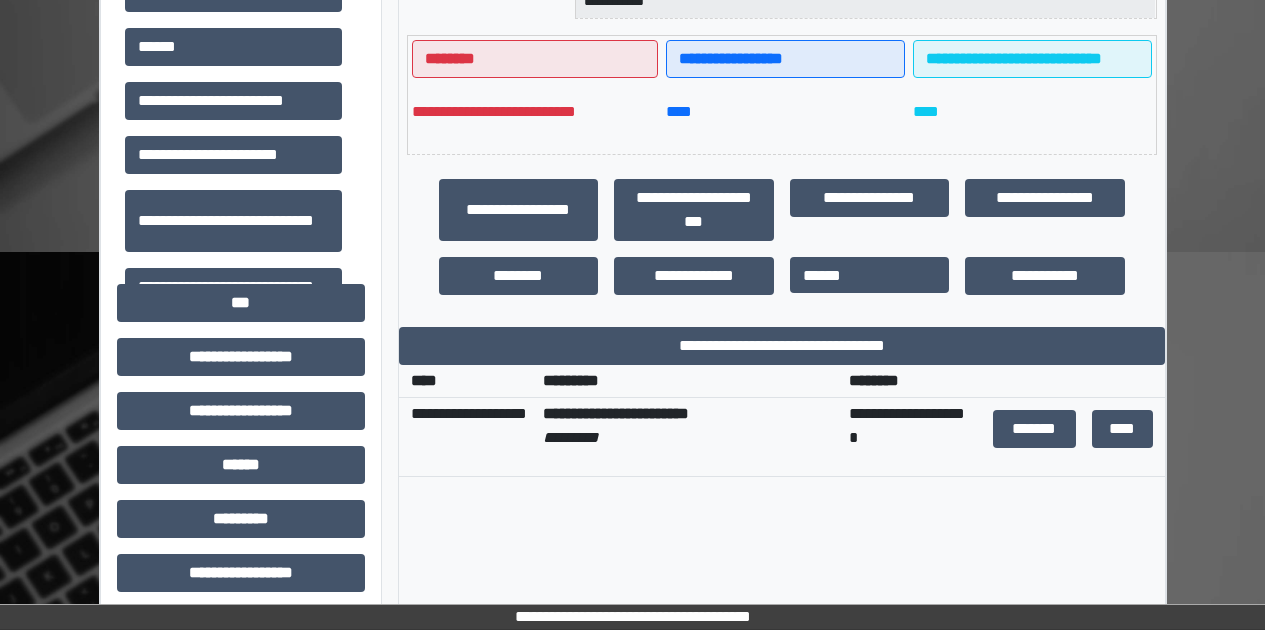 scroll, scrollTop: 441, scrollLeft: 0, axis: vertical 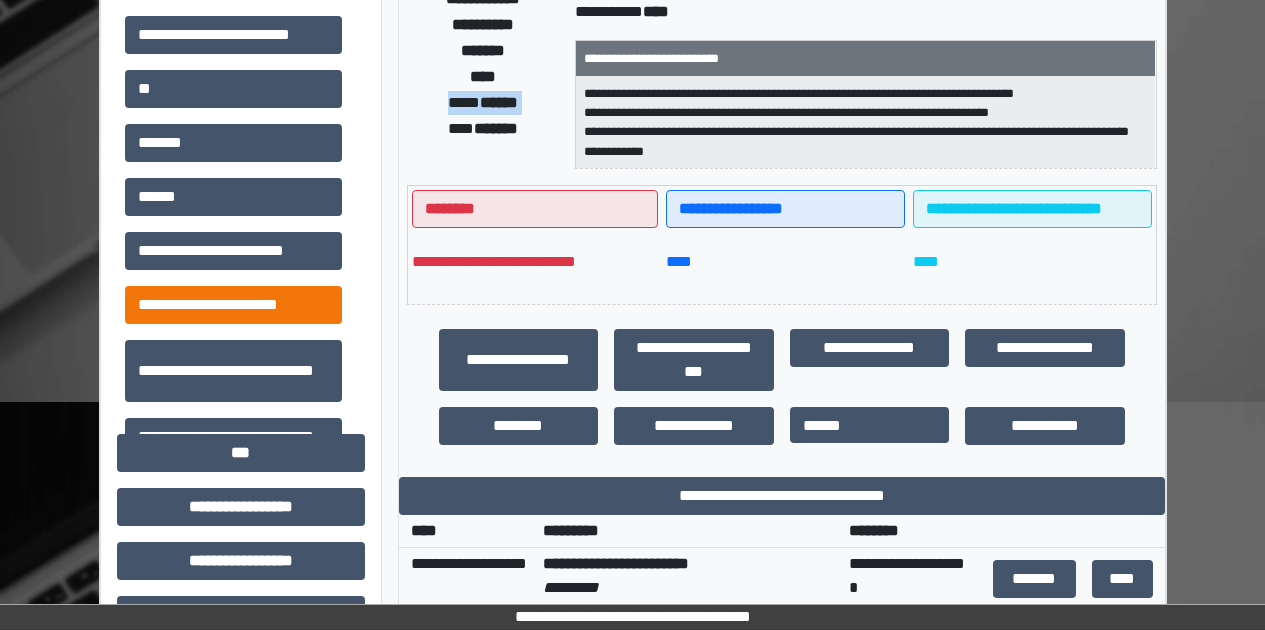 click on "**********" at bounding box center (233, 305) 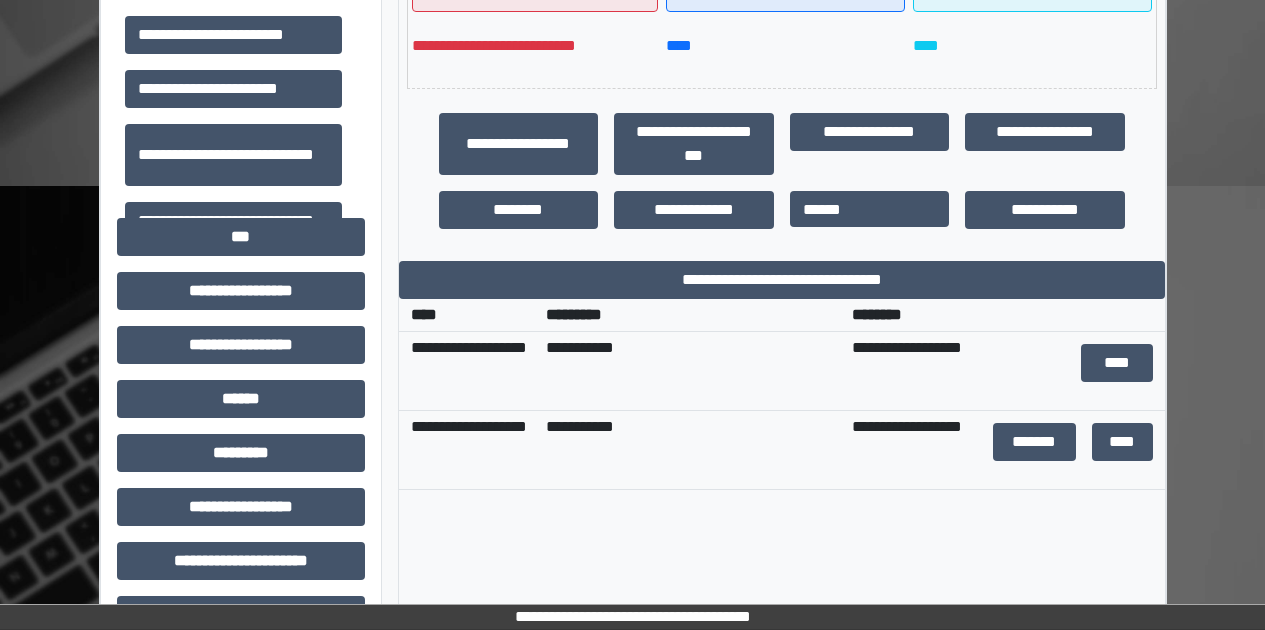 scroll, scrollTop: 936, scrollLeft: 0, axis: vertical 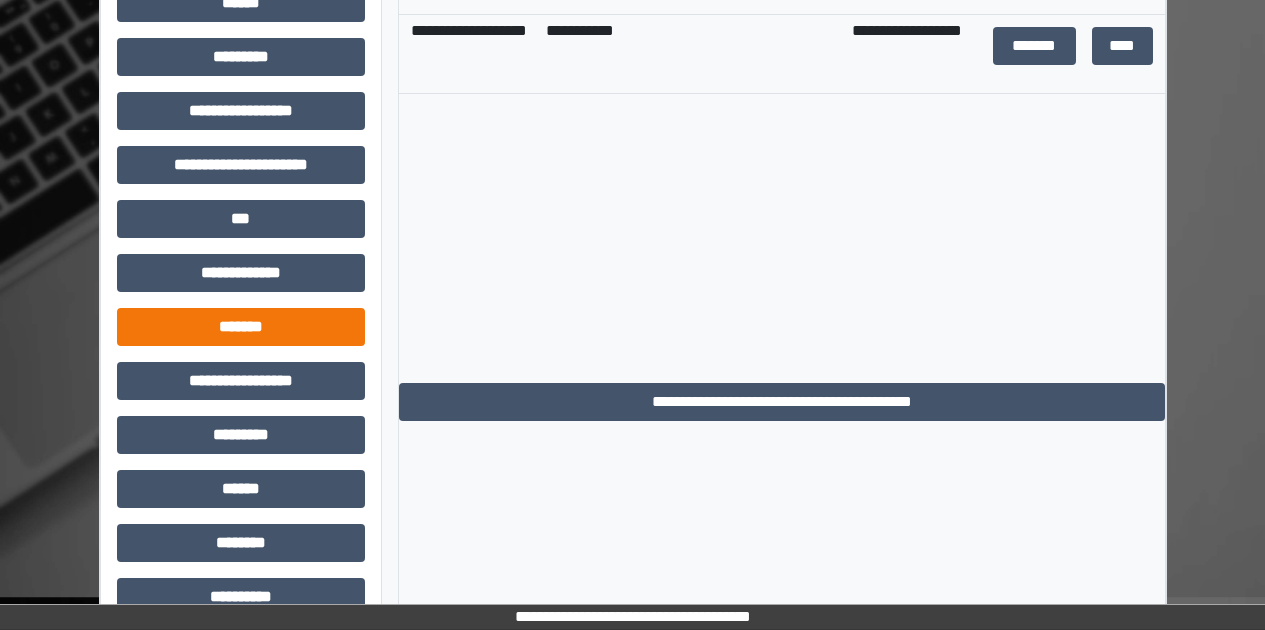click on "*******" at bounding box center (241, 327) 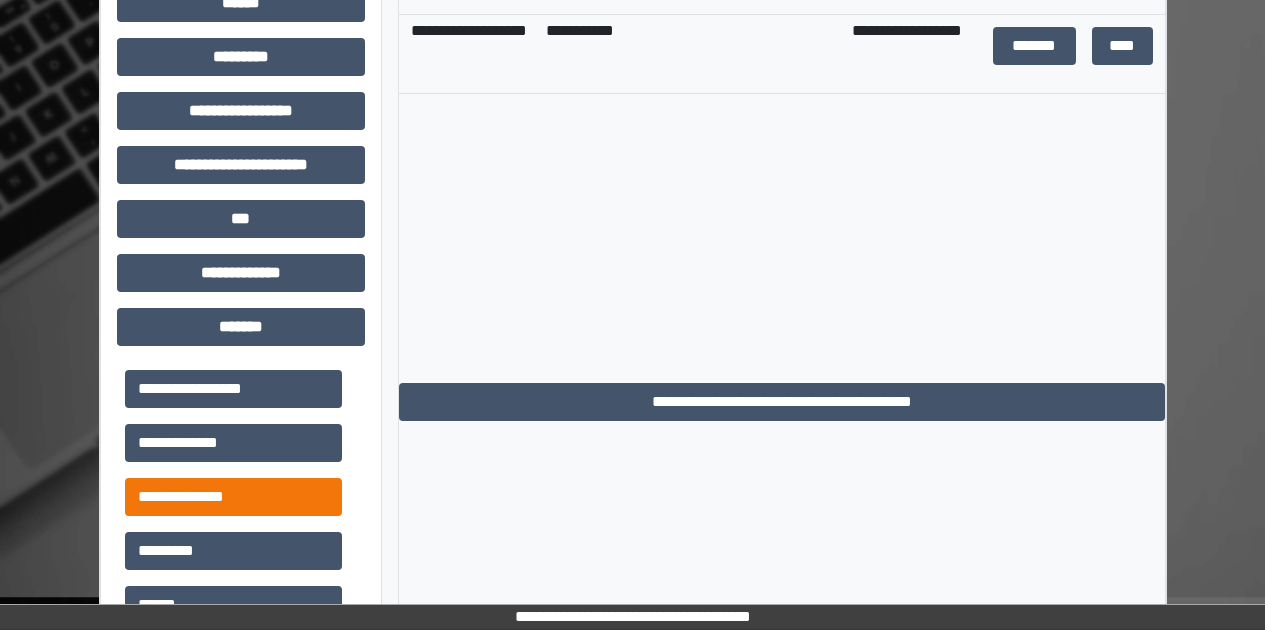 scroll, scrollTop: 932, scrollLeft: 0, axis: vertical 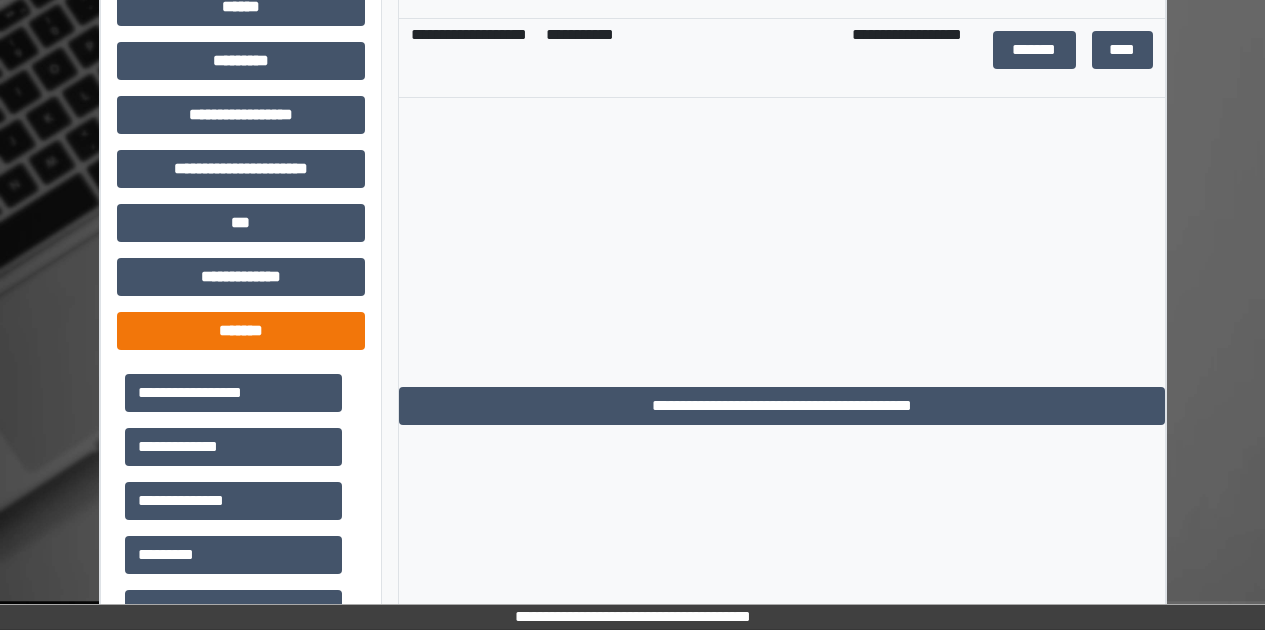 click on "*******" at bounding box center [241, 331] 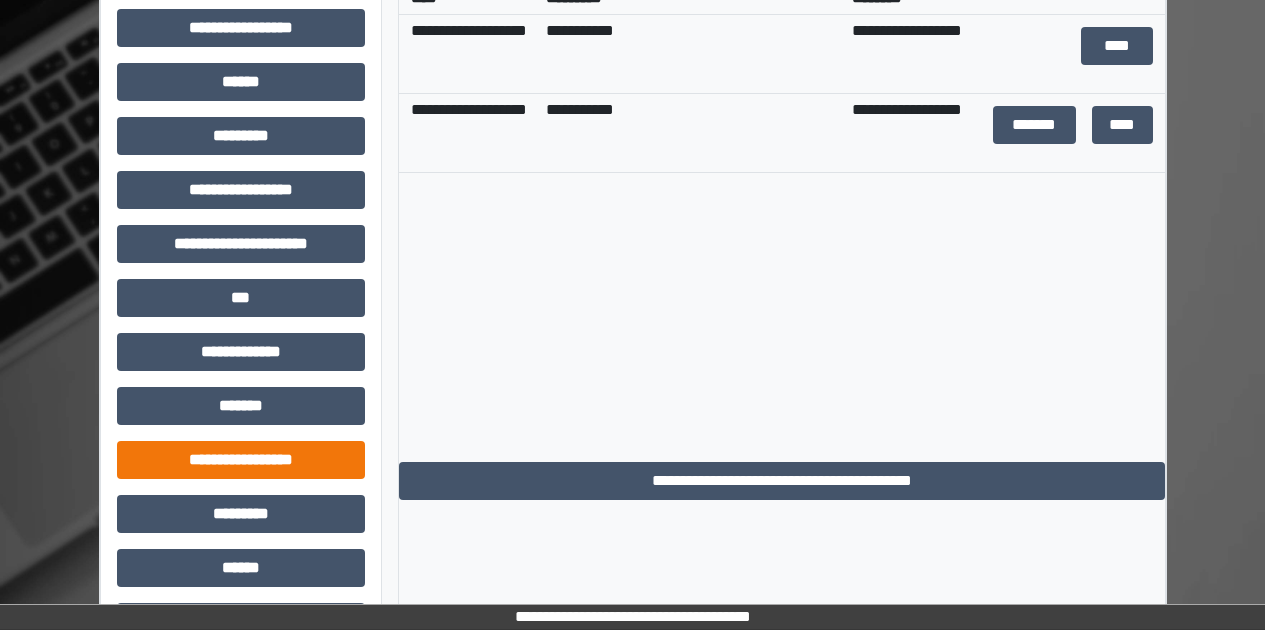 scroll, scrollTop: 1026, scrollLeft: 0, axis: vertical 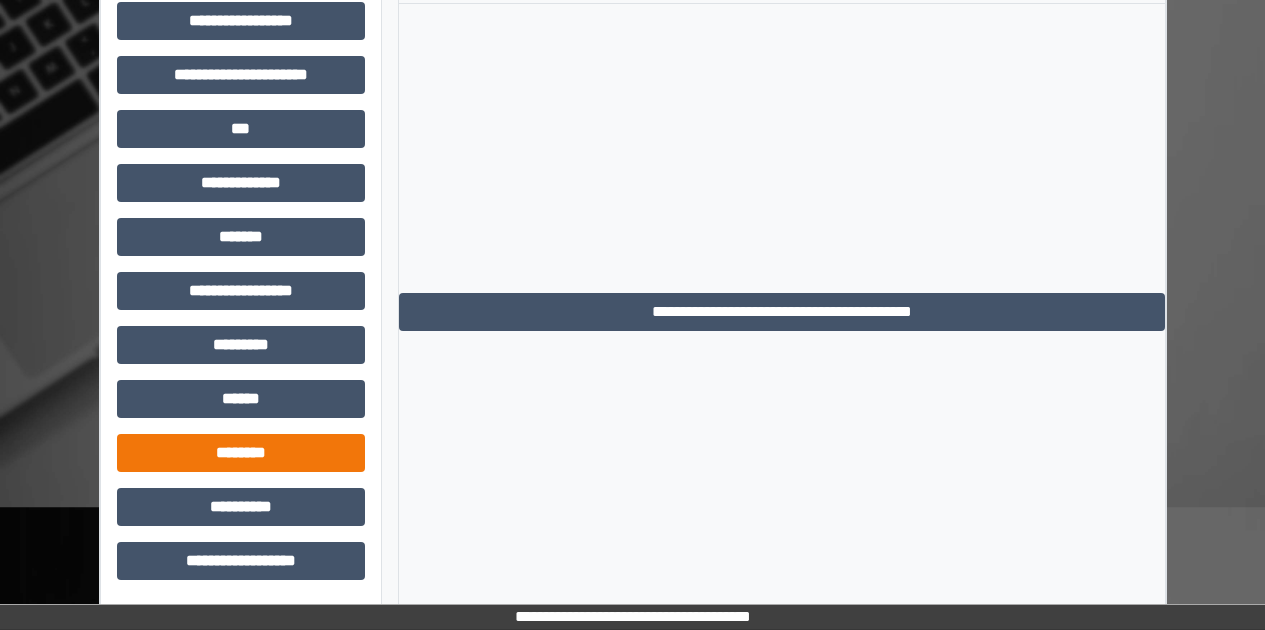 click on "********" at bounding box center (241, 453) 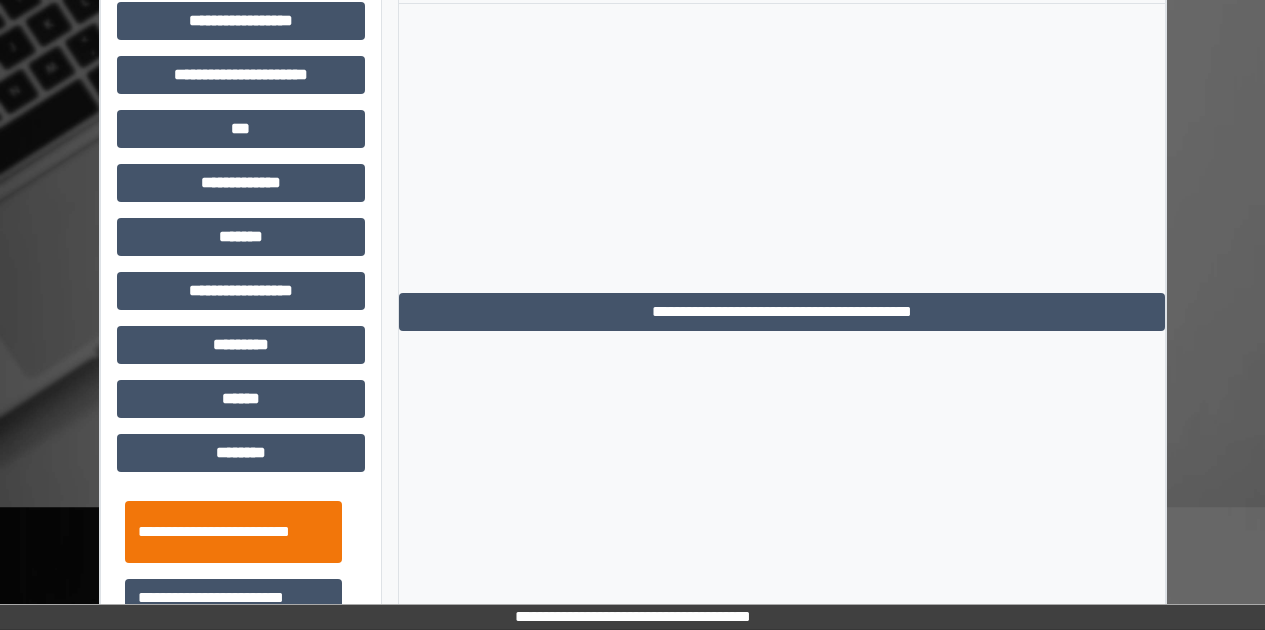 scroll, scrollTop: 368, scrollLeft: 0, axis: vertical 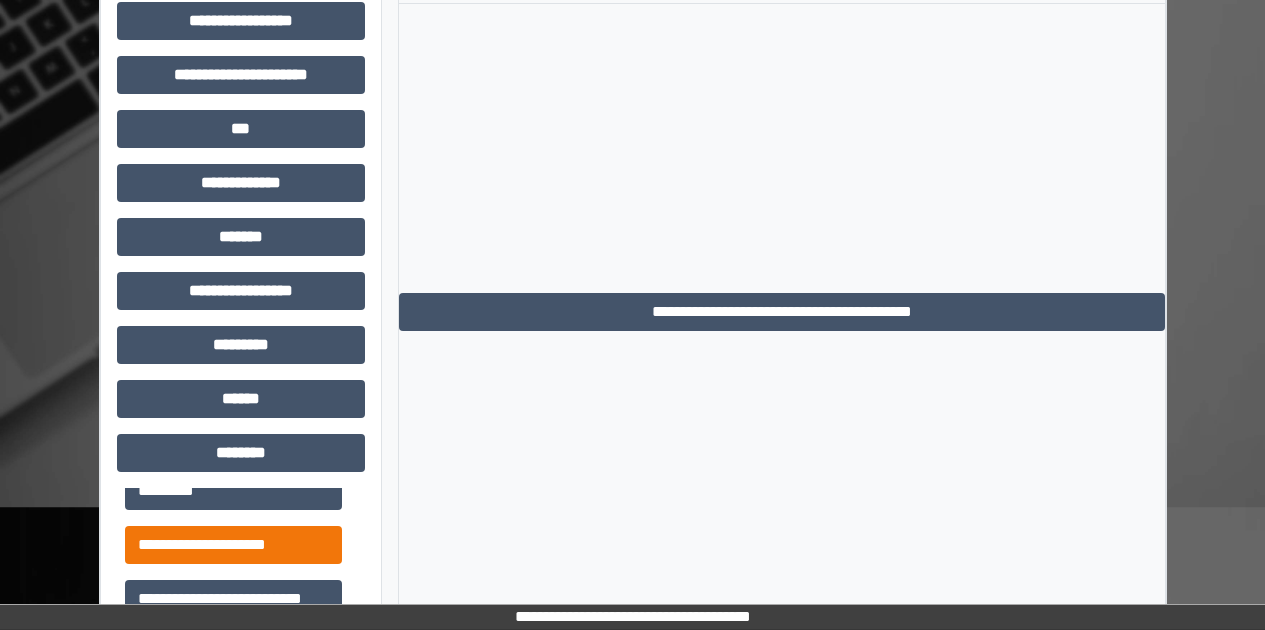 click on "**********" at bounding box center (233, 545) 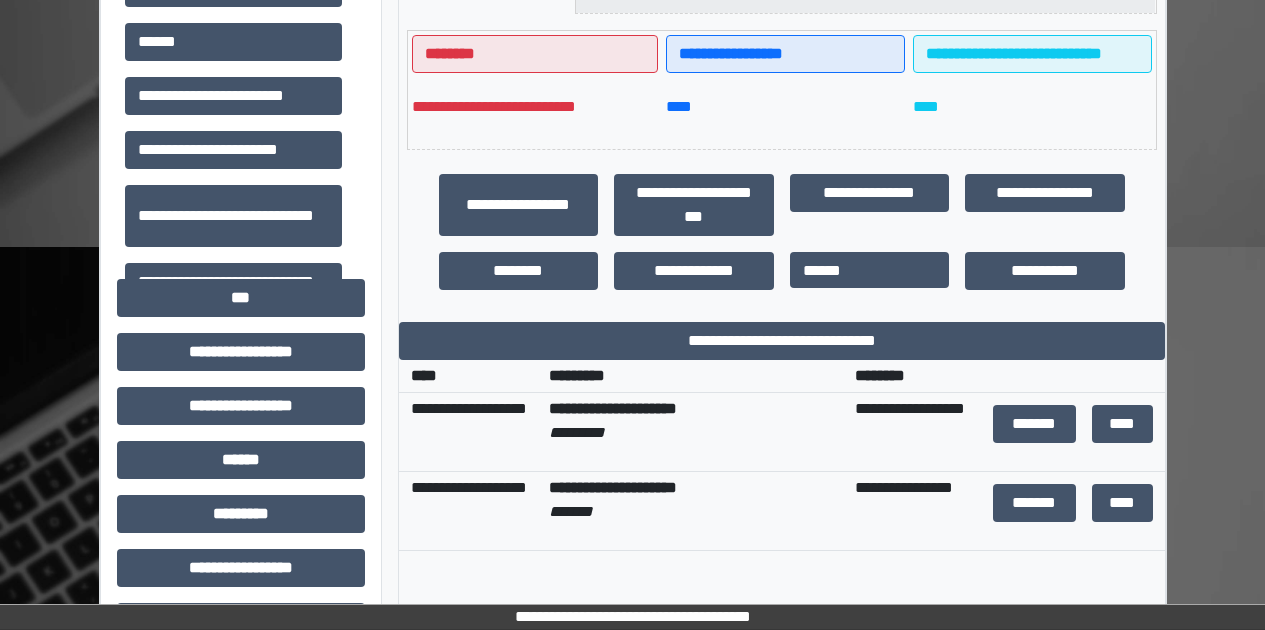 scroll, scrollTop: 0, scrollLeft: 0, axis: both 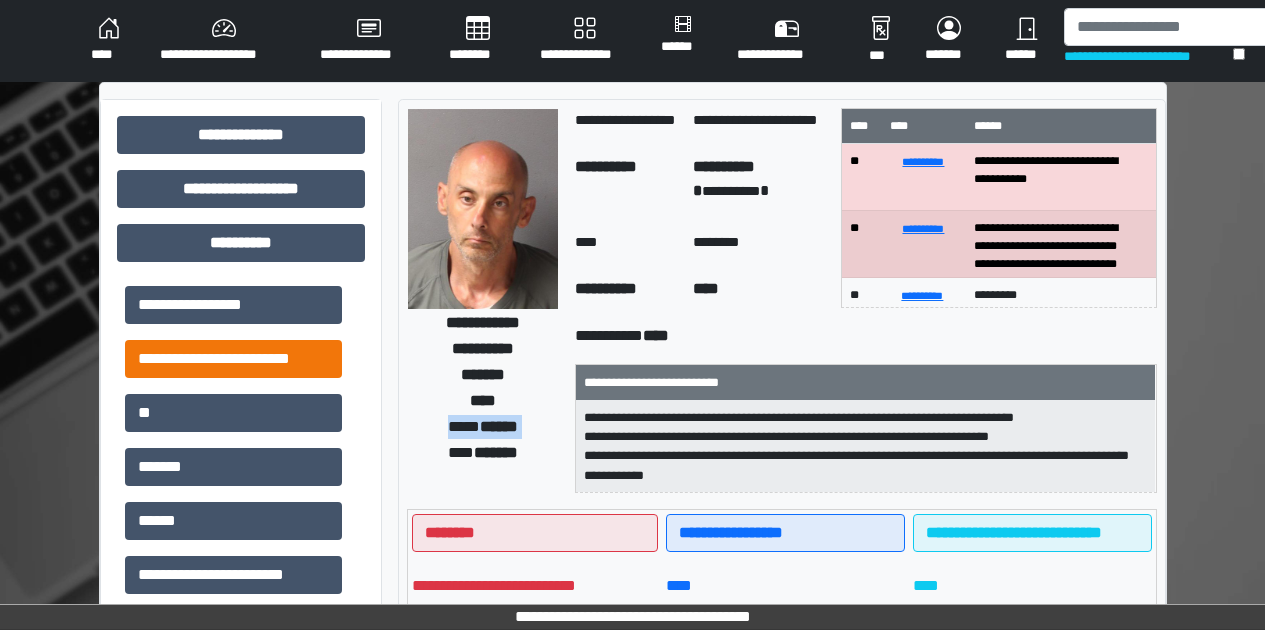 click on "**********" at bounding box center [233, 359] 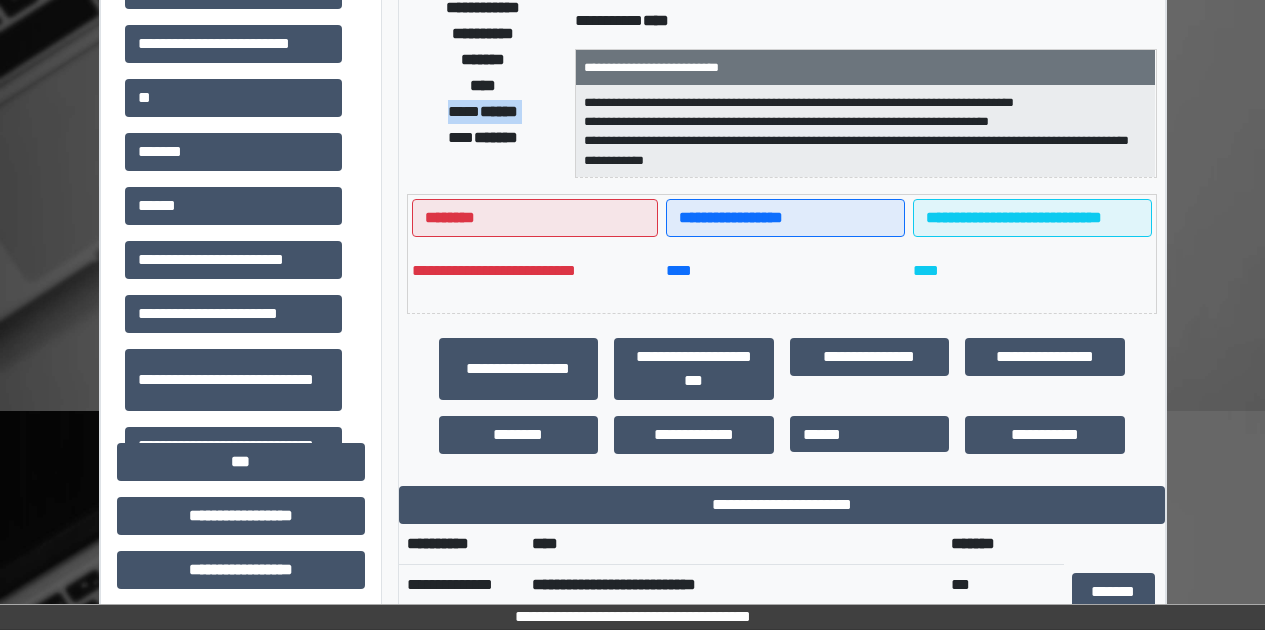 scroll, scrollTop: 437, scrollLeft: 0, axis: vertical 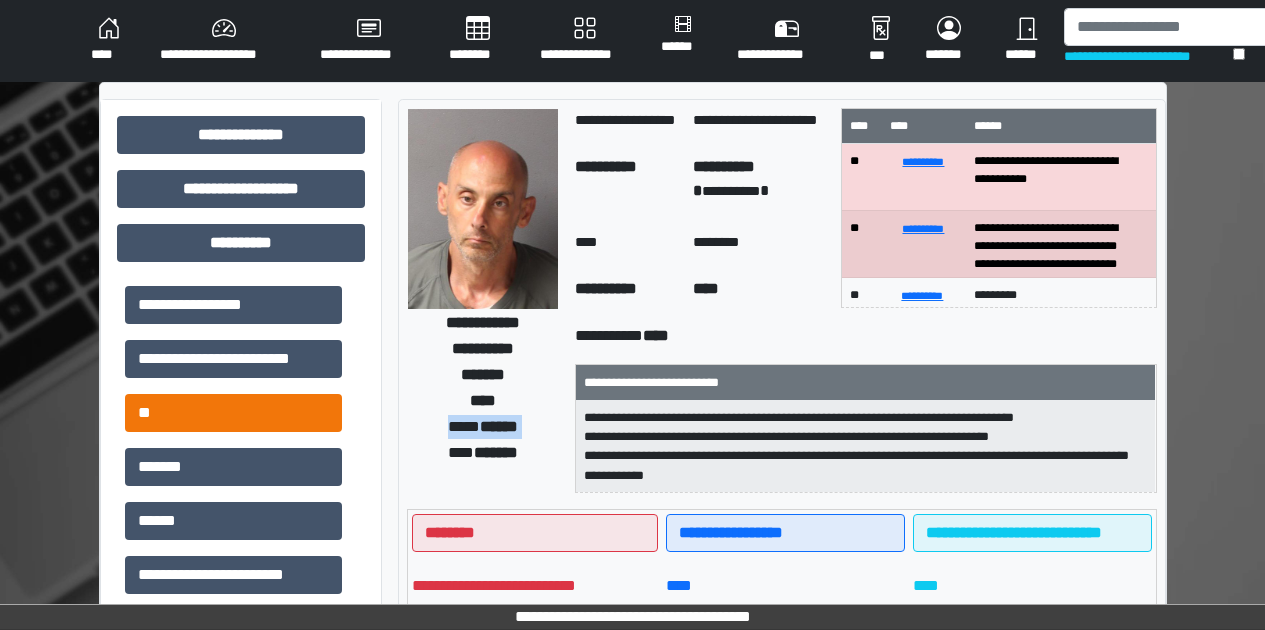 click on "**" at bounding box center [233, 413] 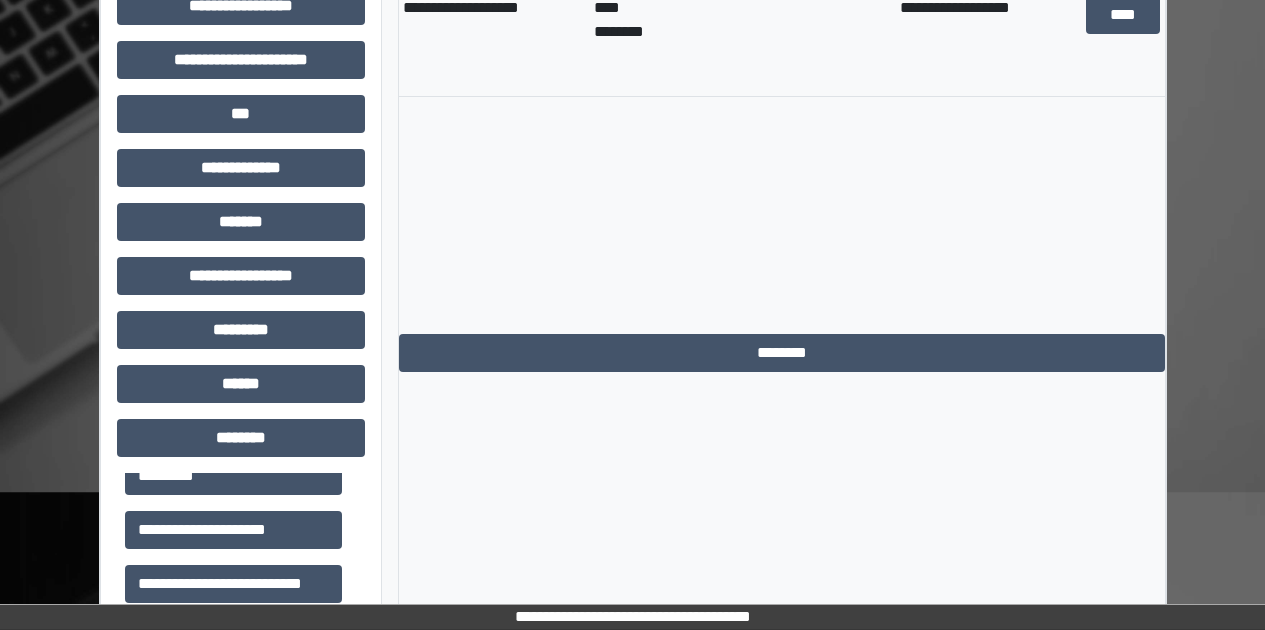 scroll, scrollTop: 1079, scrollLeft: 0, axis: vertical 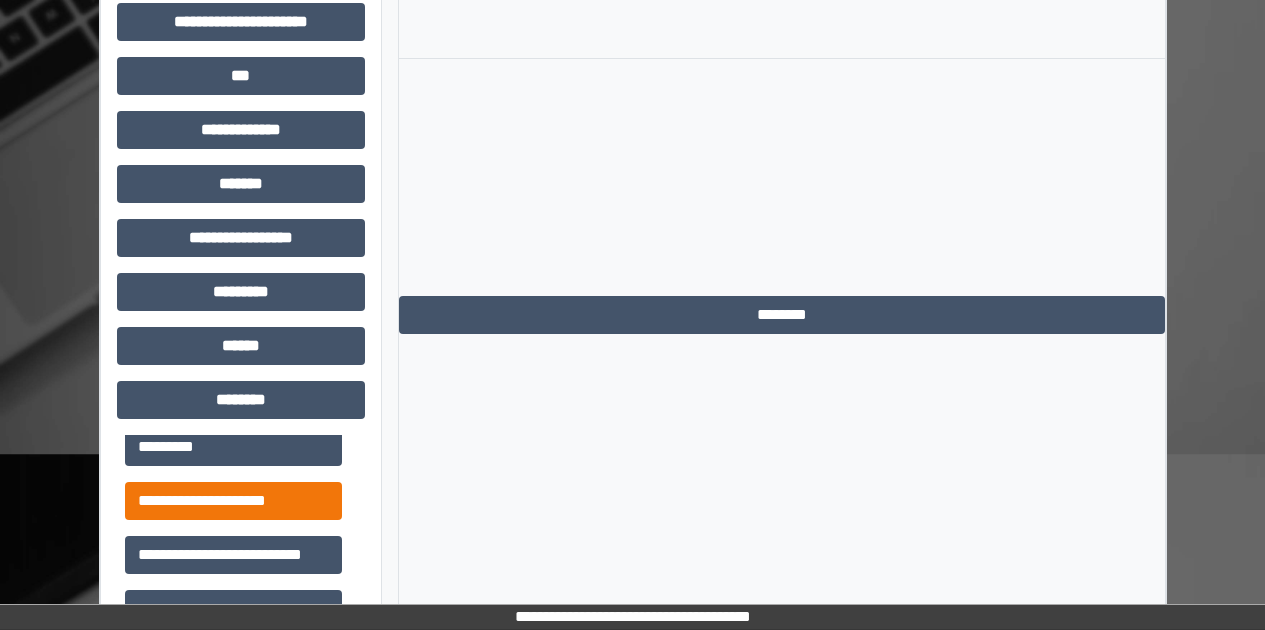 click on "**********" at bounding box center [233, 501] 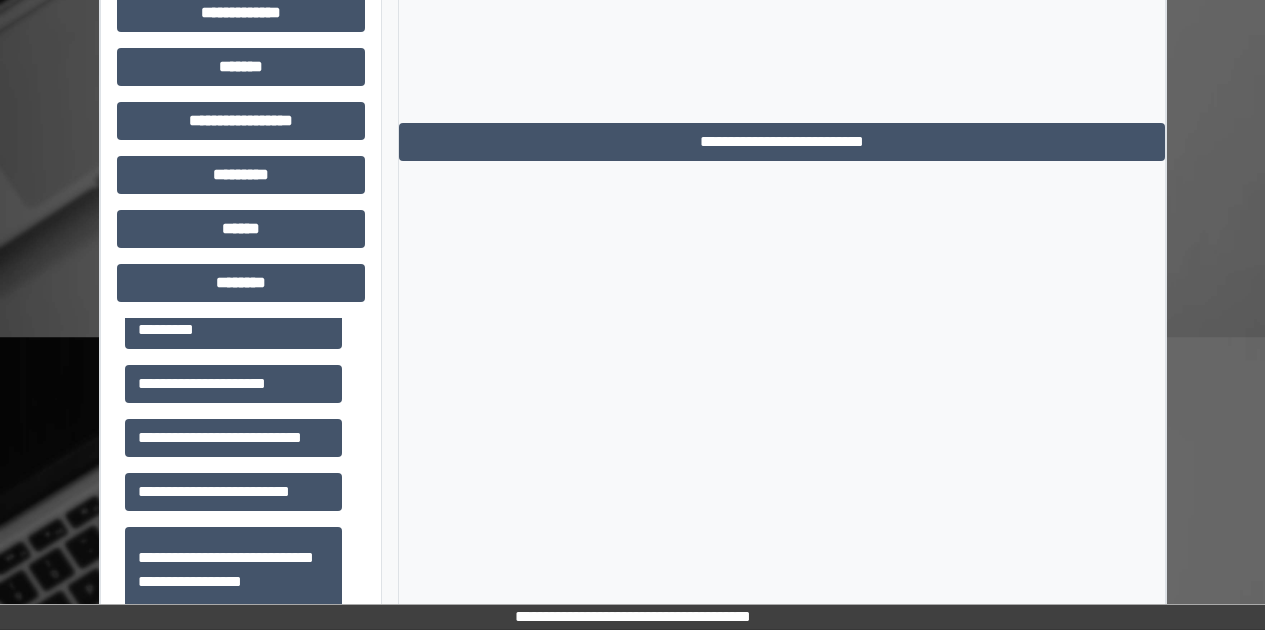 scroll, scrollTop: 765, scrollLeft: 0, axis: vertical 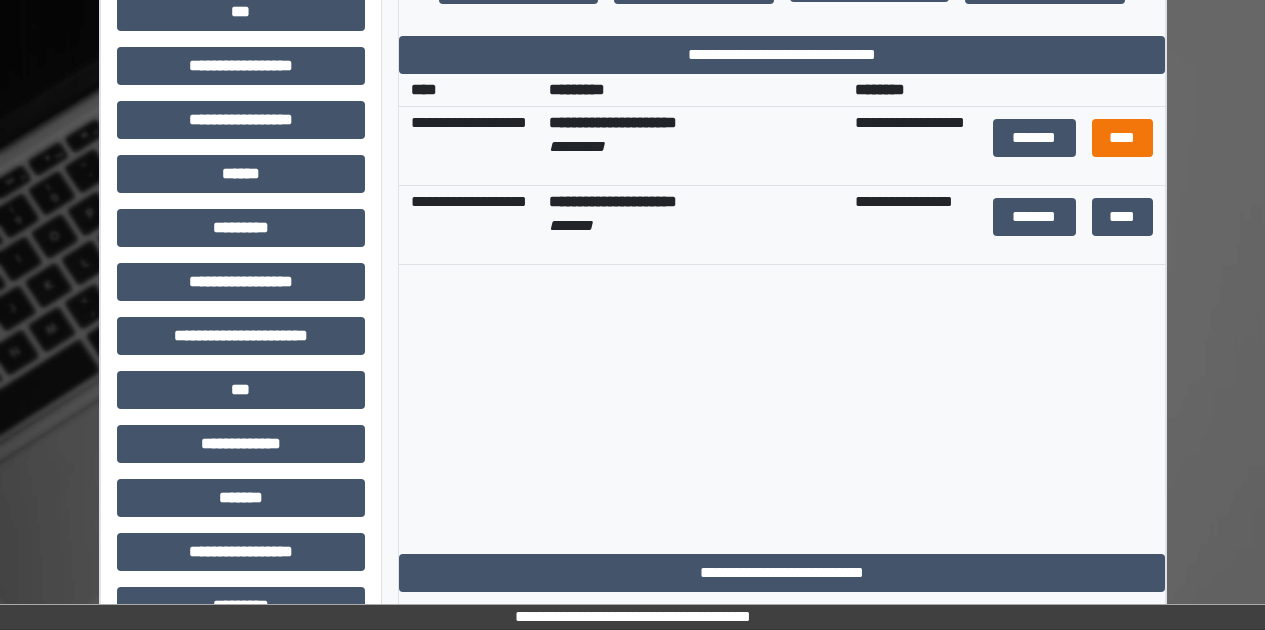 click on "****" at bounding box center (1122, 138) 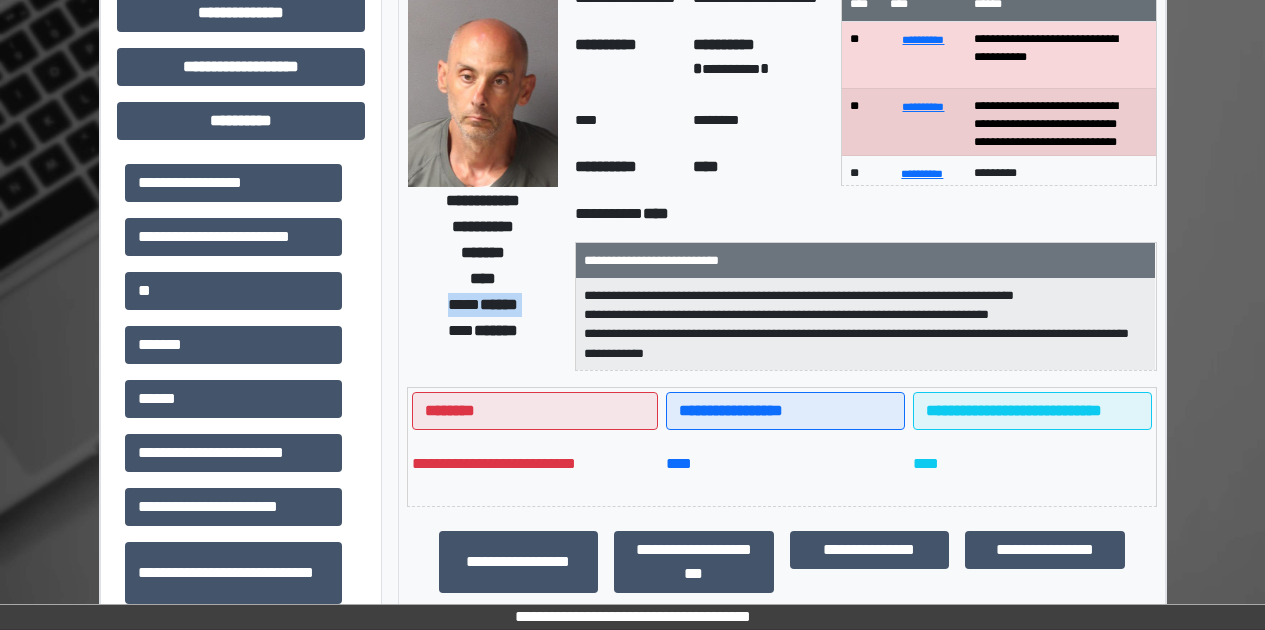 scroll, scrollTop: 0, scrollLeft: 0, axis: both 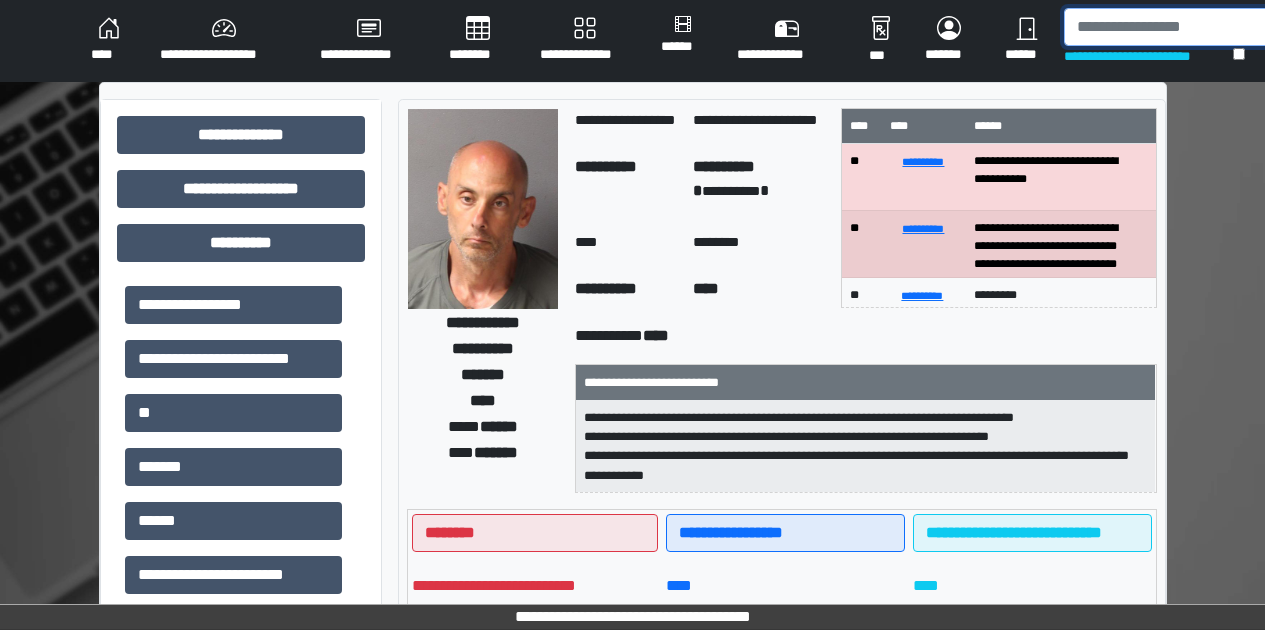 click at bounding box center (1175, 27) 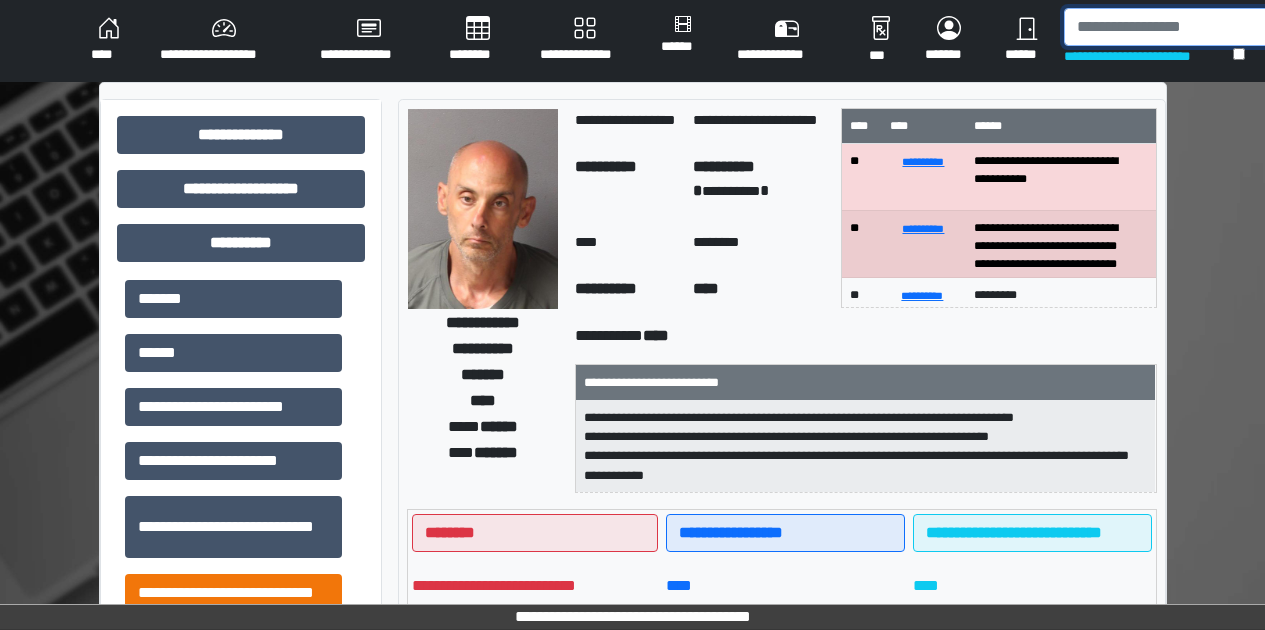 scroll, scrollTop: 202, scrollLeft: 0, axis: vertical 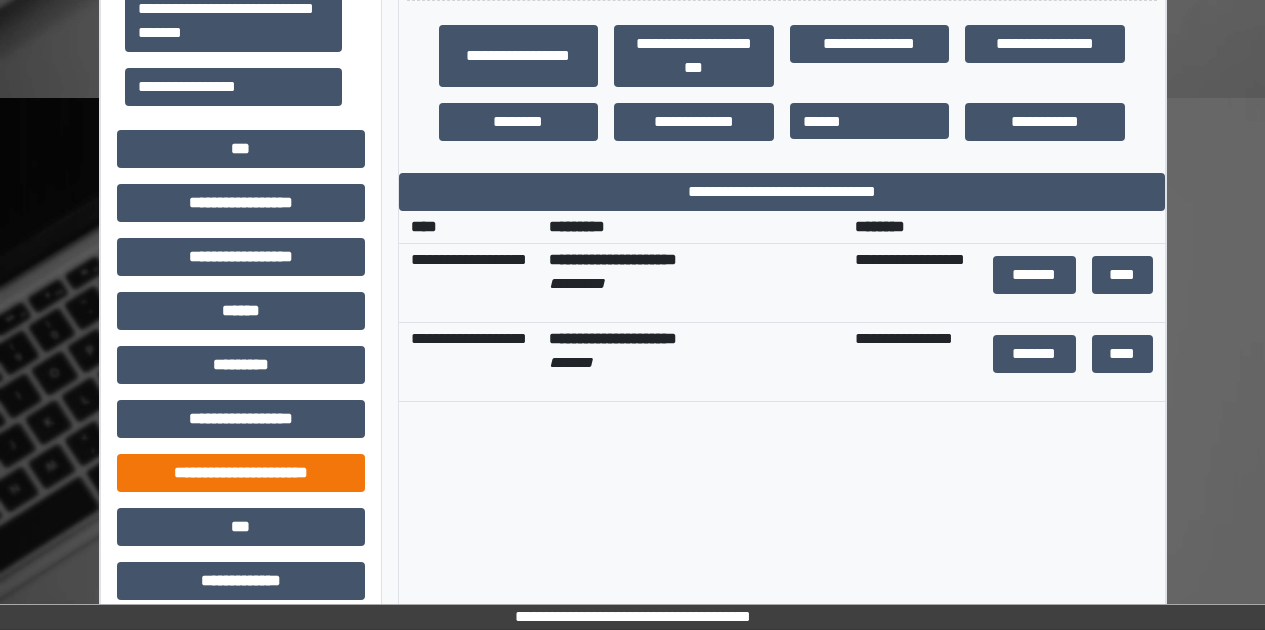 click on "**********" at bounding box center [241, 473] 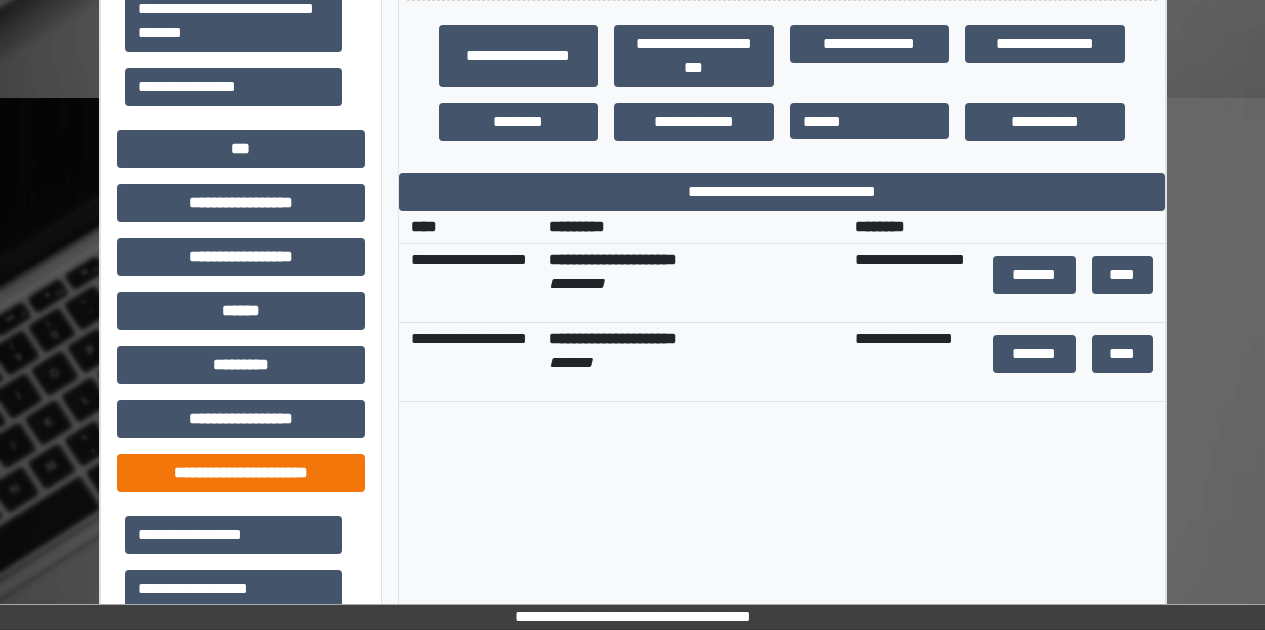 click on "**********" at bounding box center [241, 473] 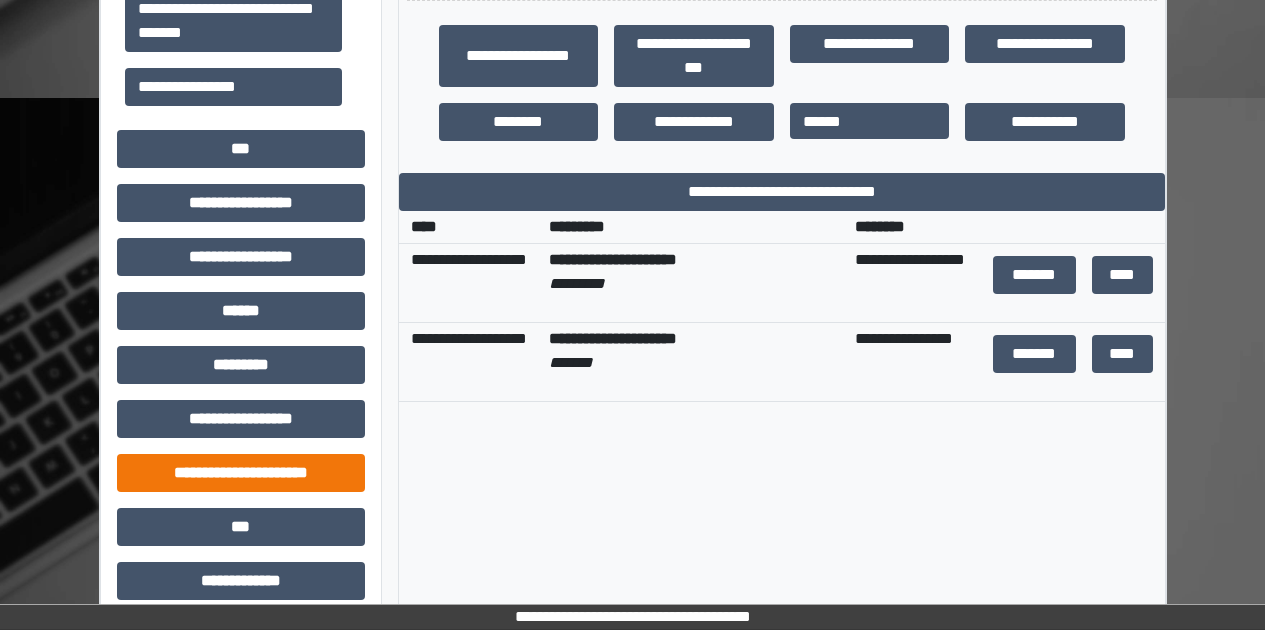 click on "**********" at bounding box center (241, 473) 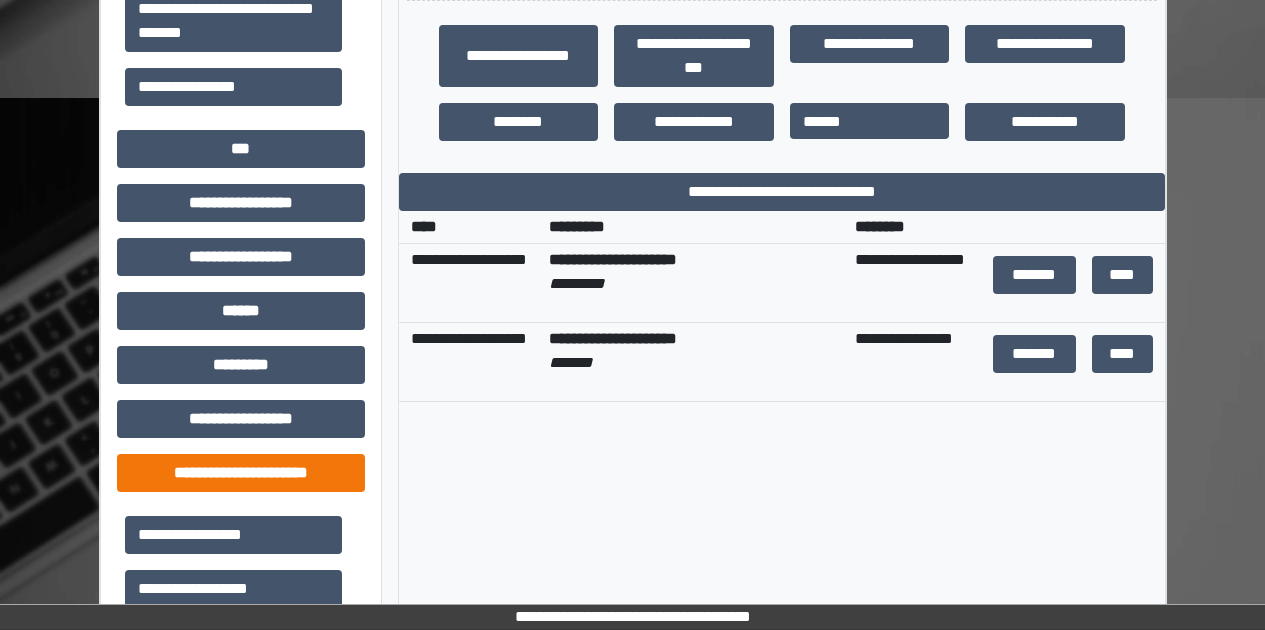 click on "**********" at bounding box center [241, 473] 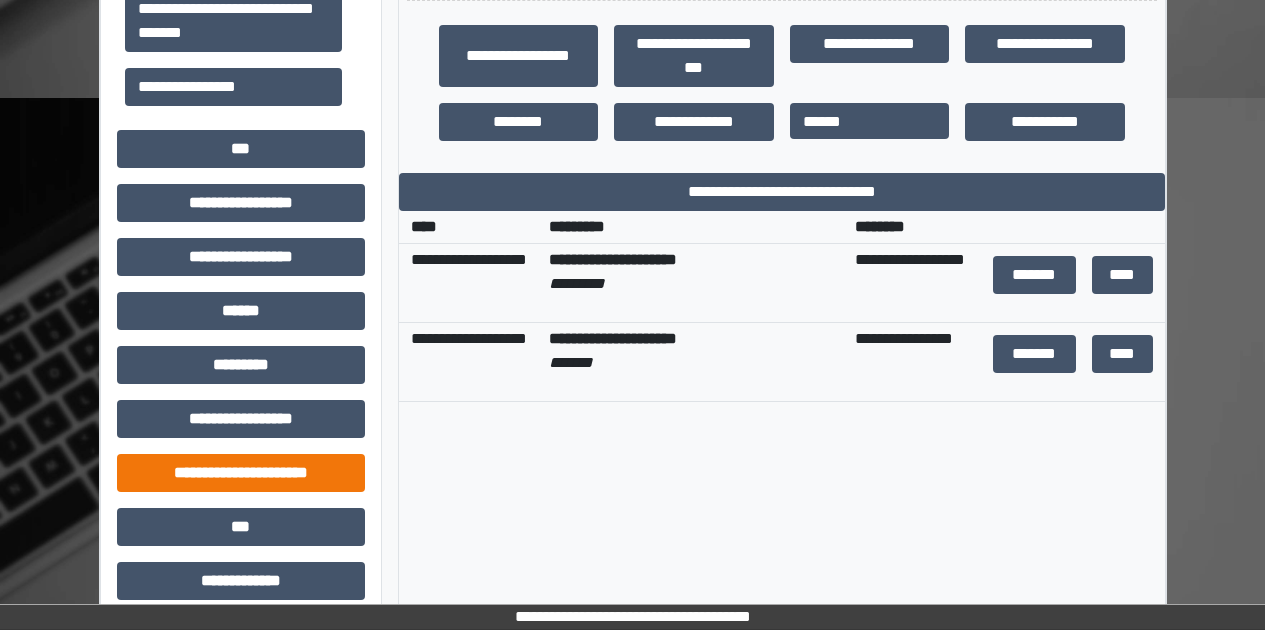 click on "**********" at bounding box center [241, 473] 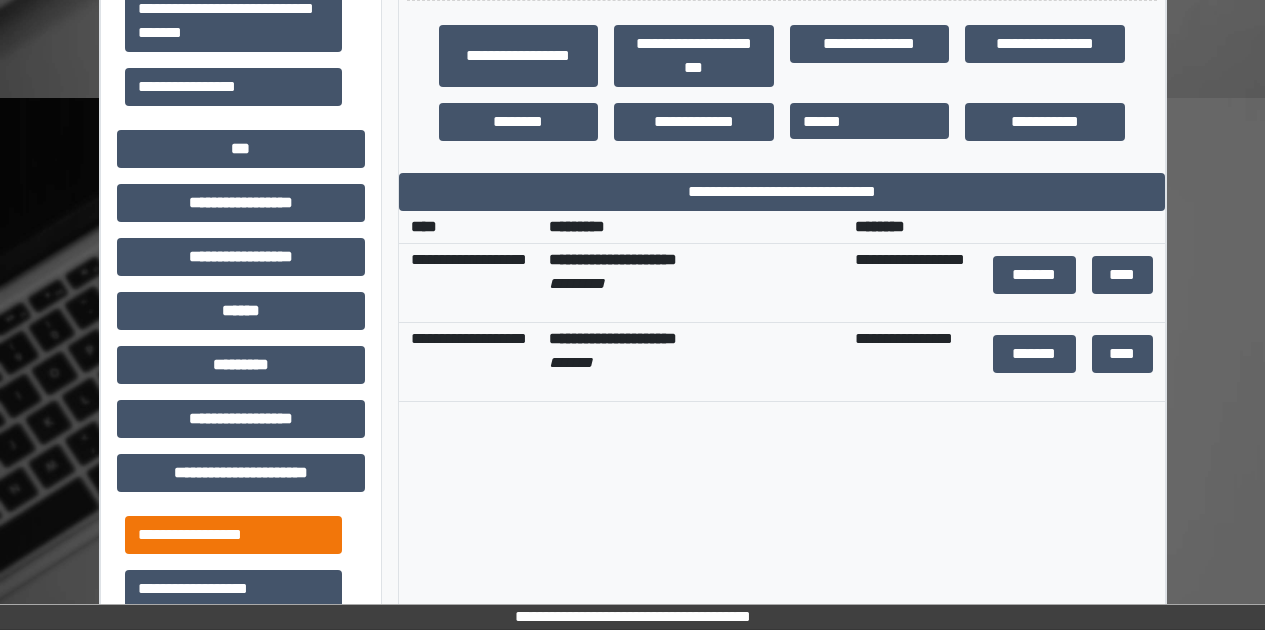 click on "**********" at bounding box center [233, 535] 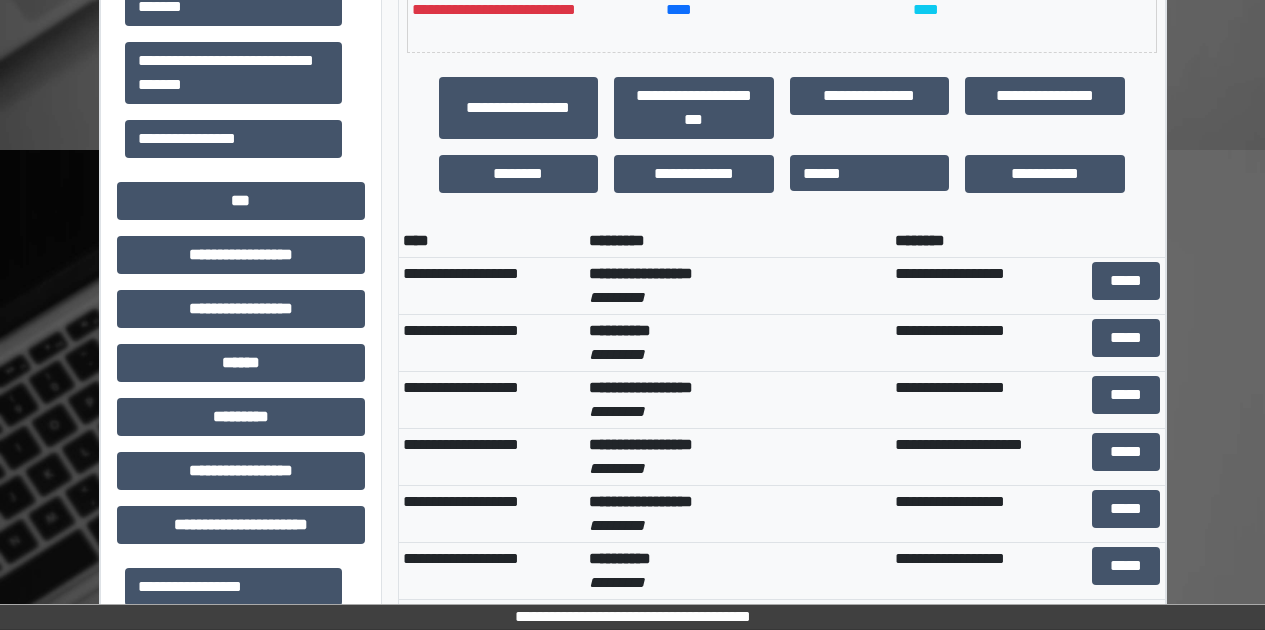 scroll, scrollTop: 974, scrollLeft: 0, axis: vertical 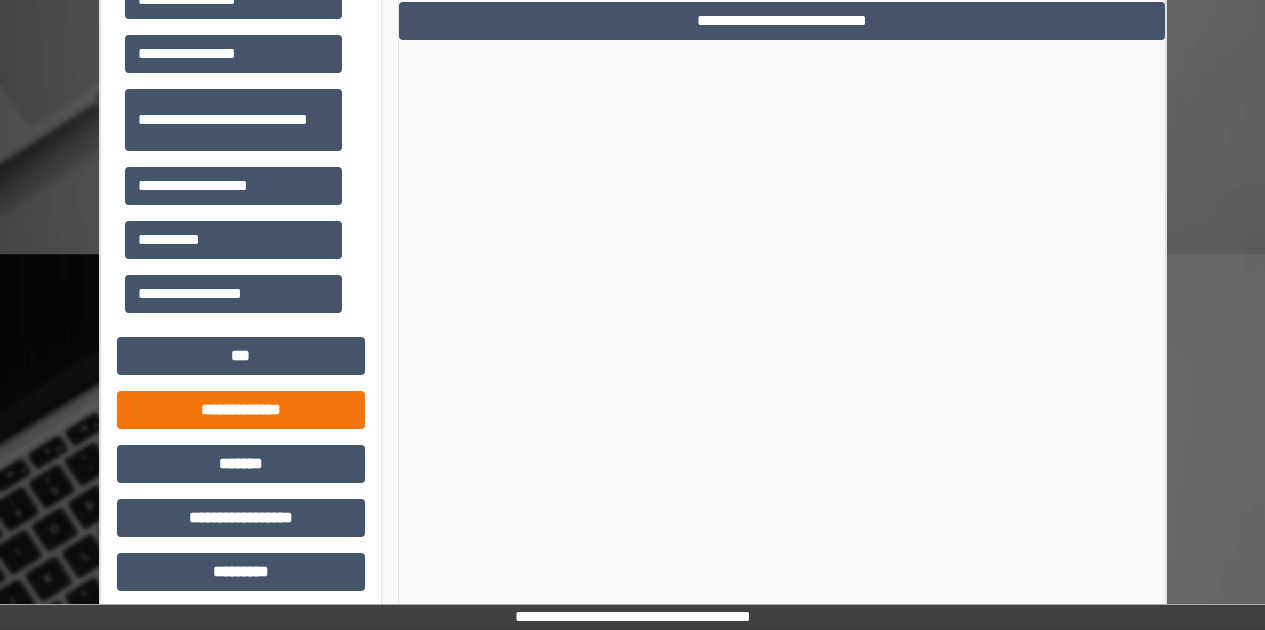 click on "**********" at bounding box center [241, 410] 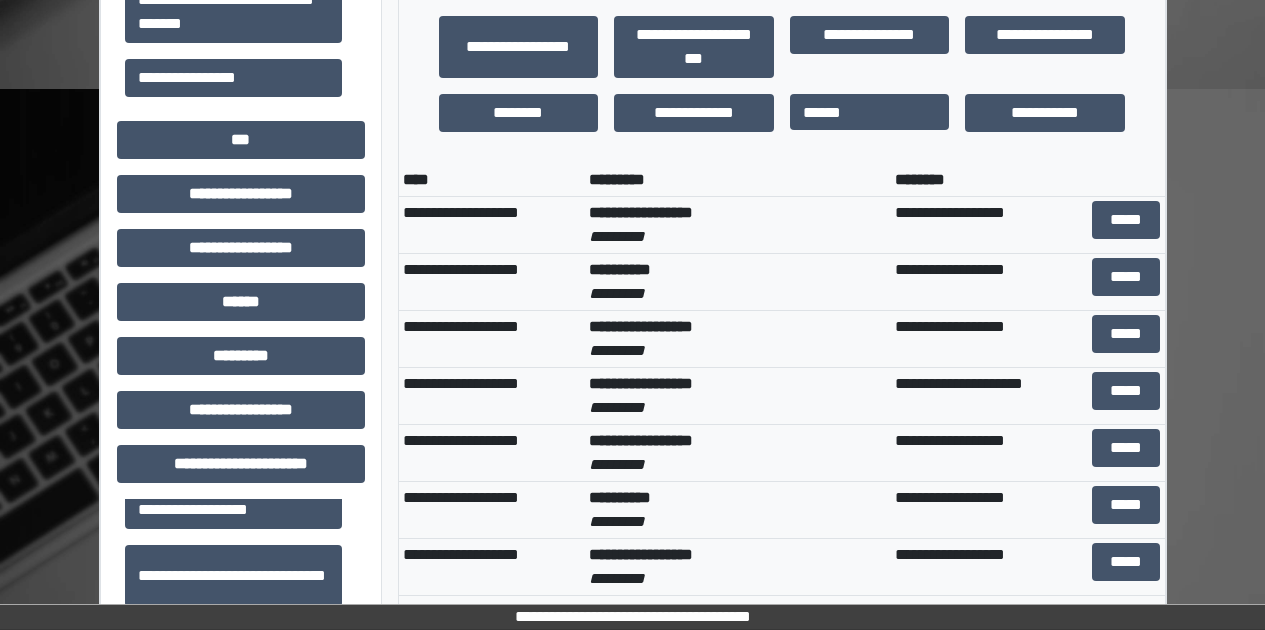 scroll, scrollTop: 456, scrollLeft: 0, axis: vertical 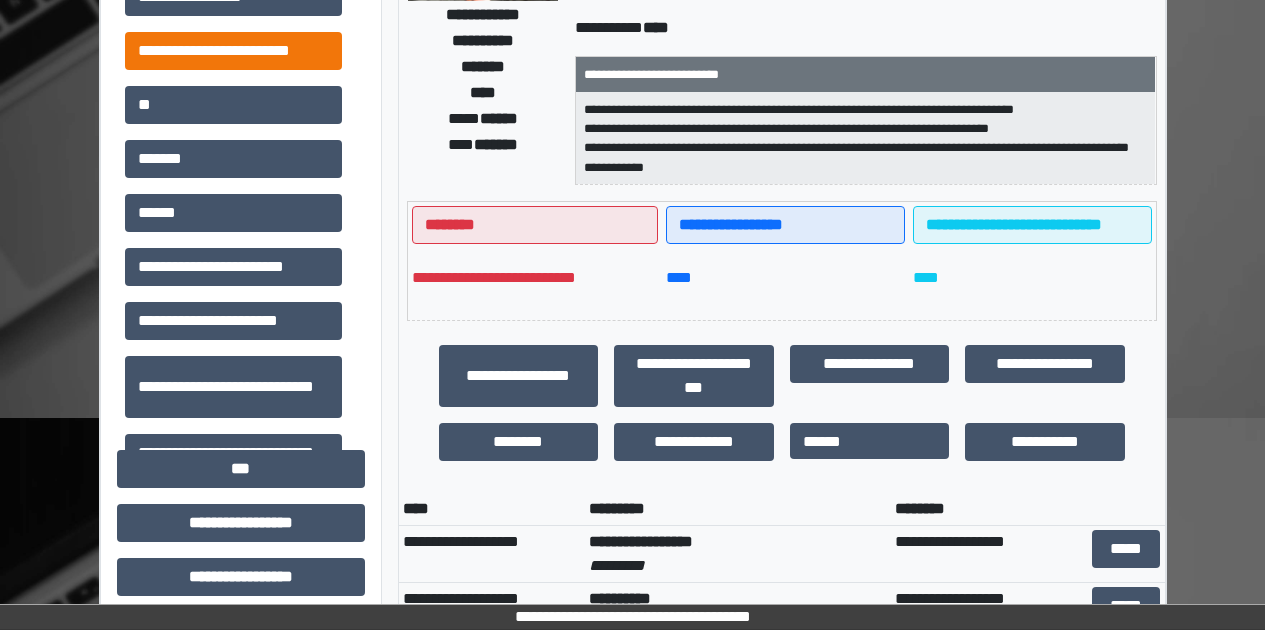 click on "**********" at bounding box center [233, 51] 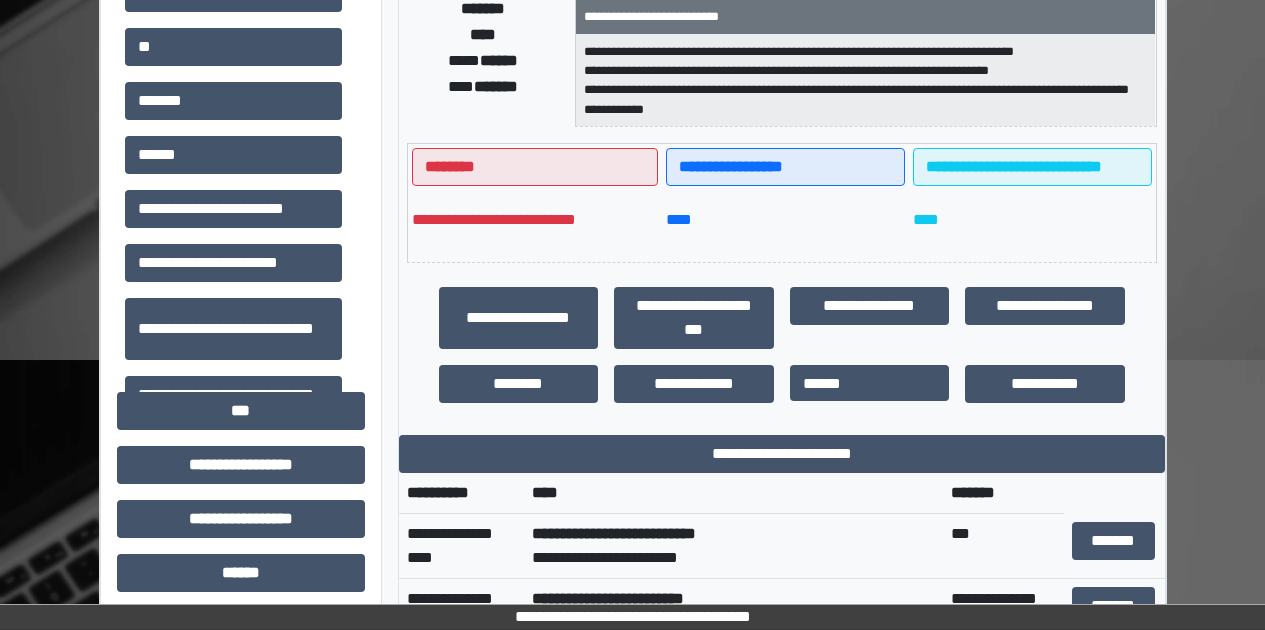 scroll, scrollTop: 439, scrollLeft: 0, axis: vertical 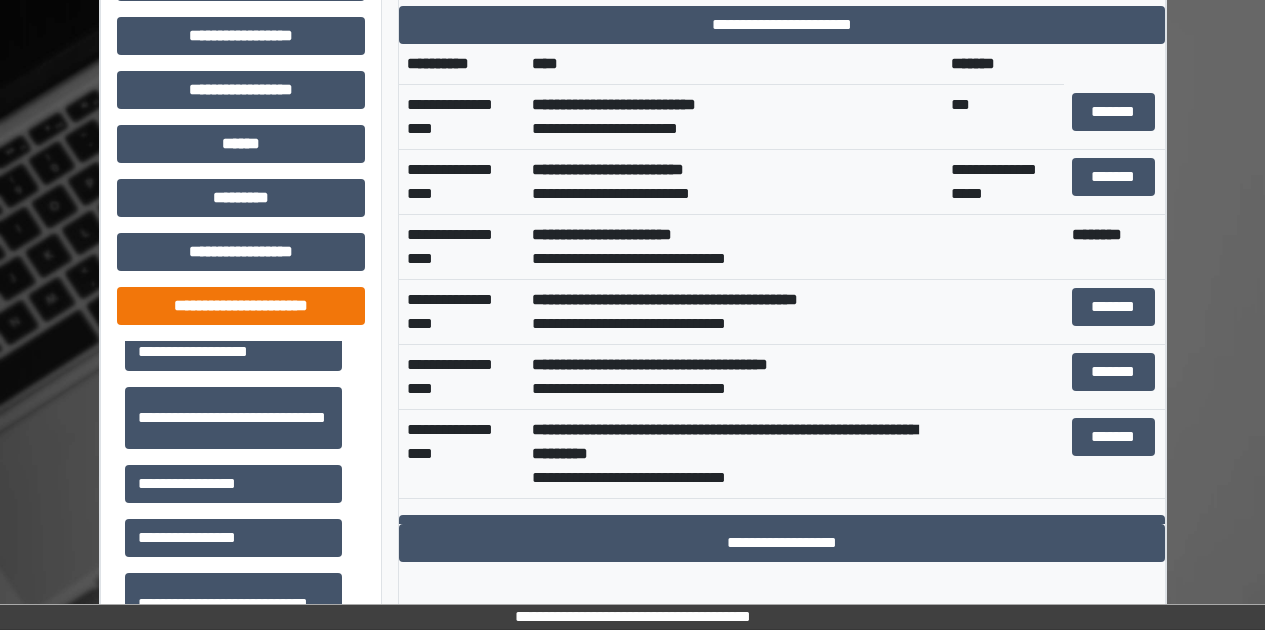 click on "**********" at bounding box center [241, 306] 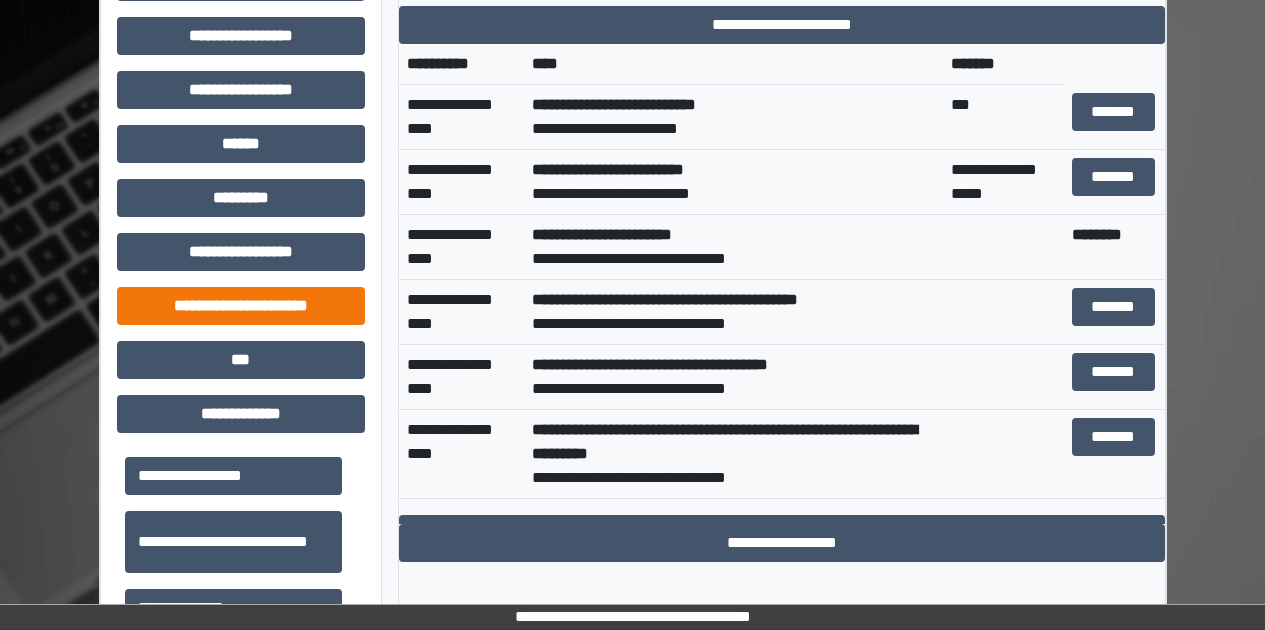 click on "**********" at bounding box center (241, 306) 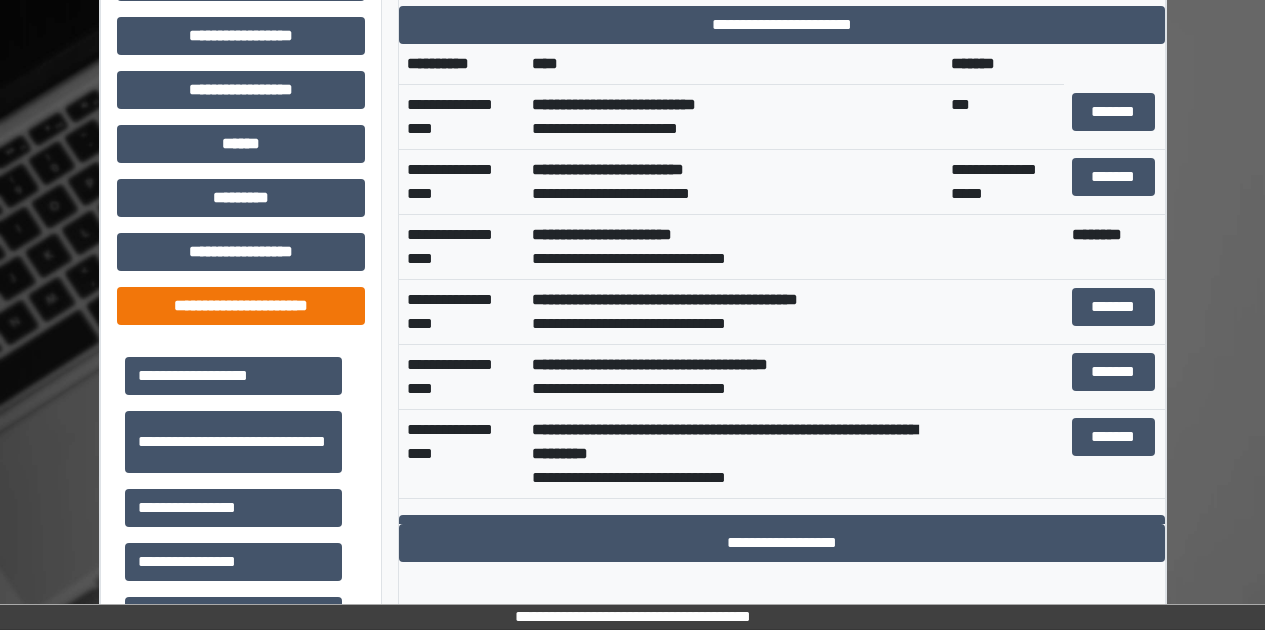 click on "**********" at bounding box center (241, 306) 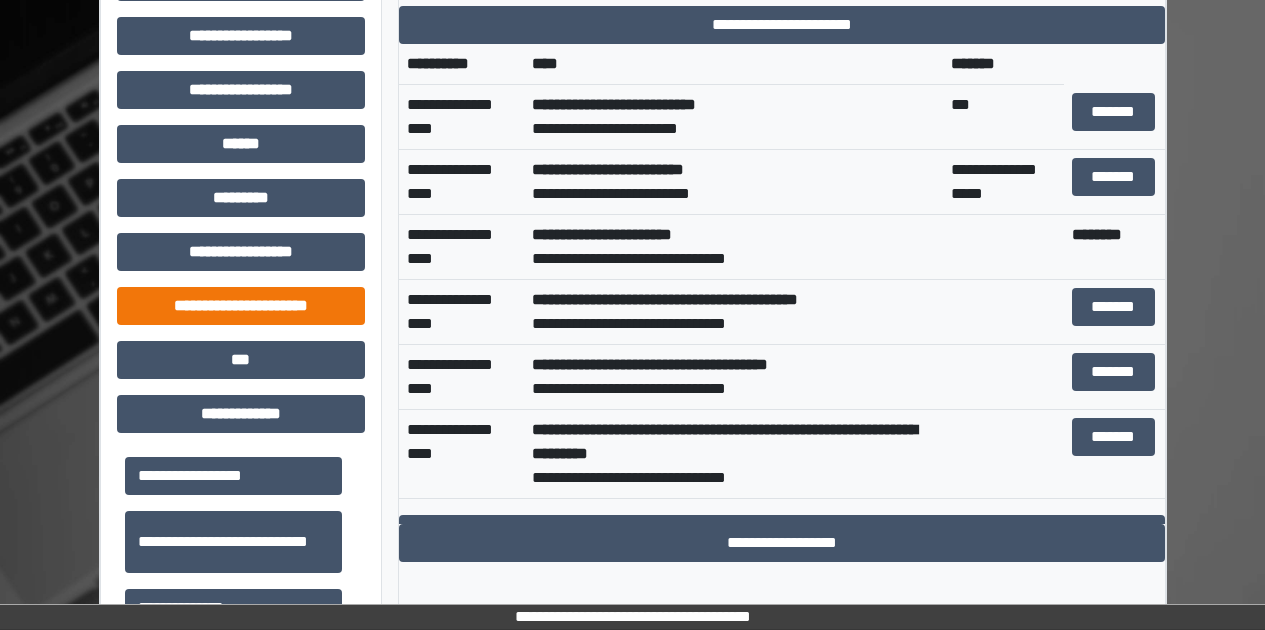 click on "**********" at bounding box center [241, 306] 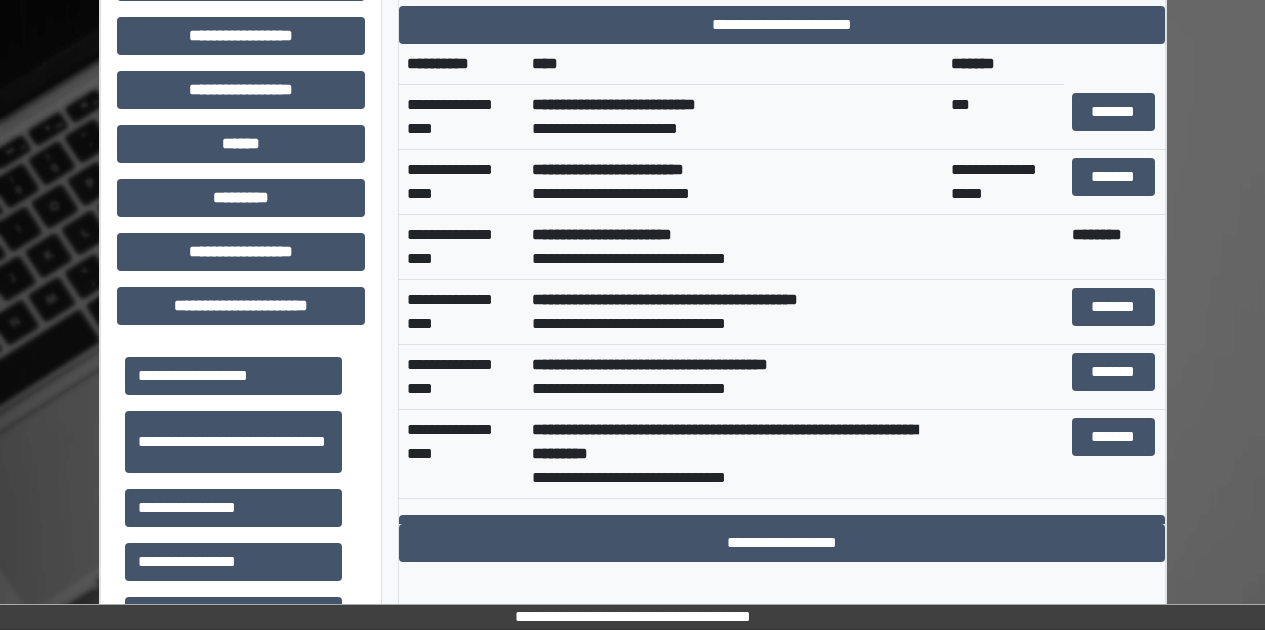 scroll, scrollTop: 813, scrollLeft: 0, axis: vertical 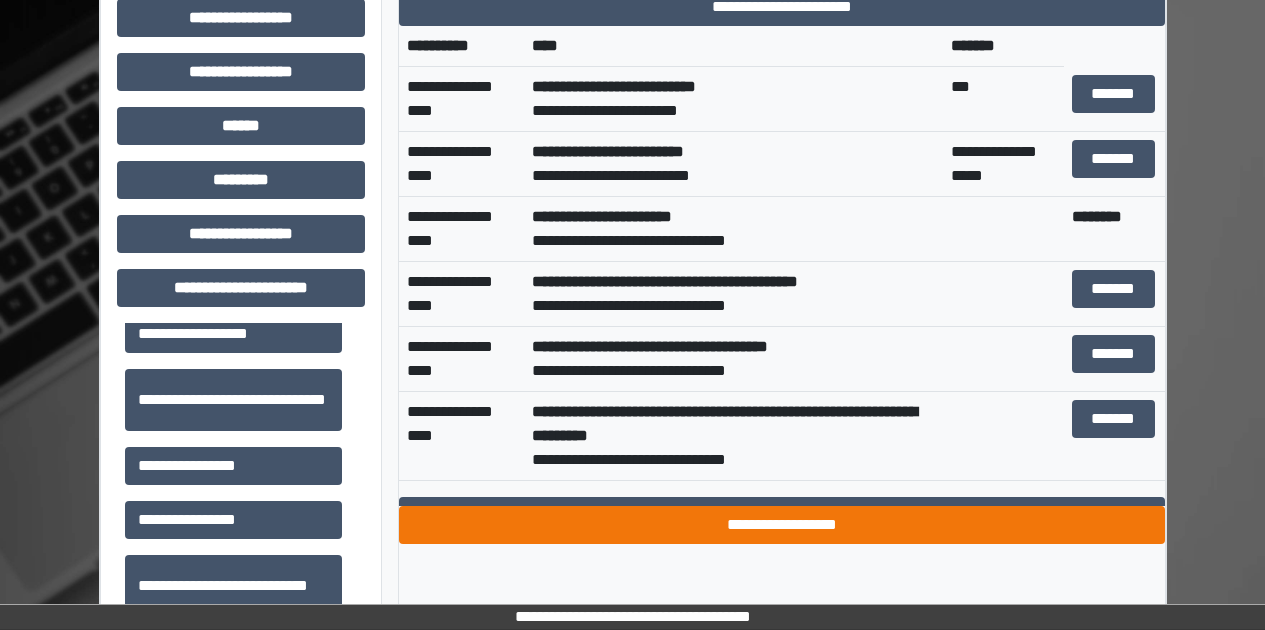 click on "**********" at bounding box center [782, 525] 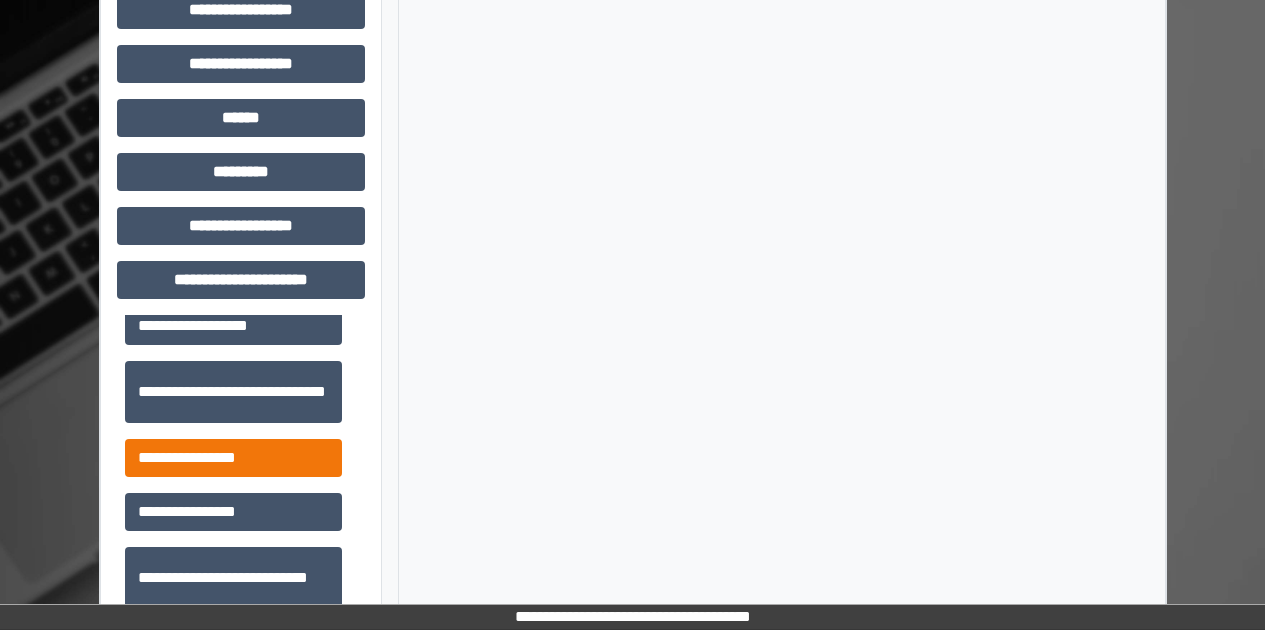 scroll, scrollTop: 842, scrollLeft: 0, axis: vertical 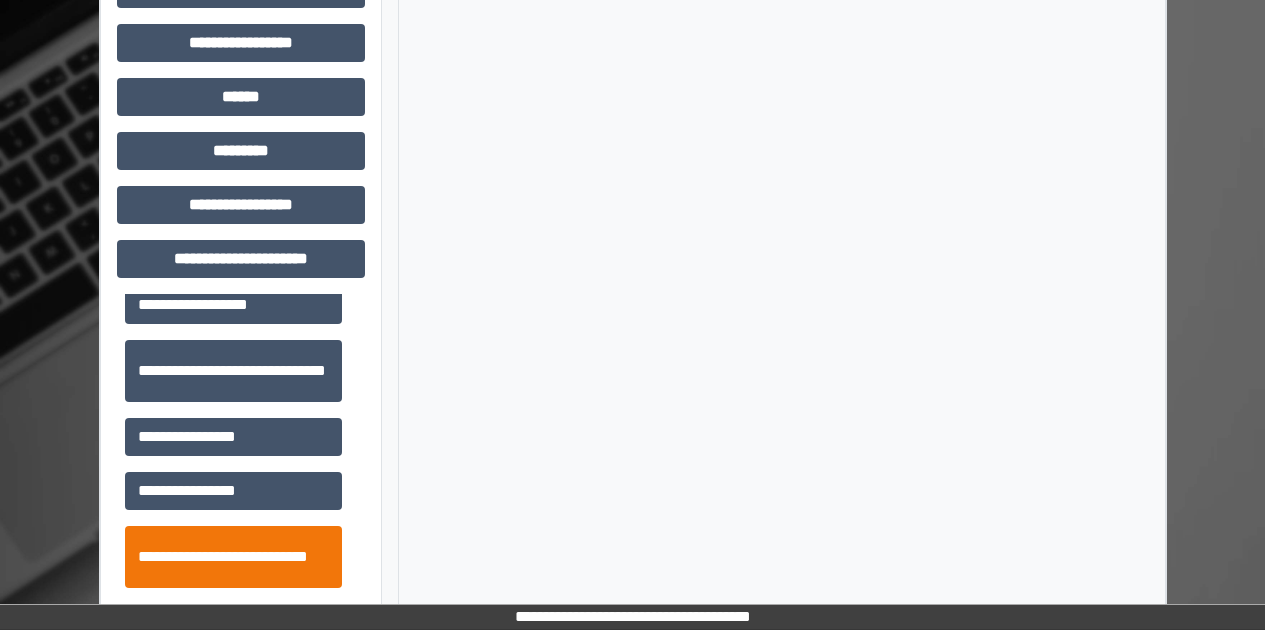 click on "**********" at bounding box center [233, 557] 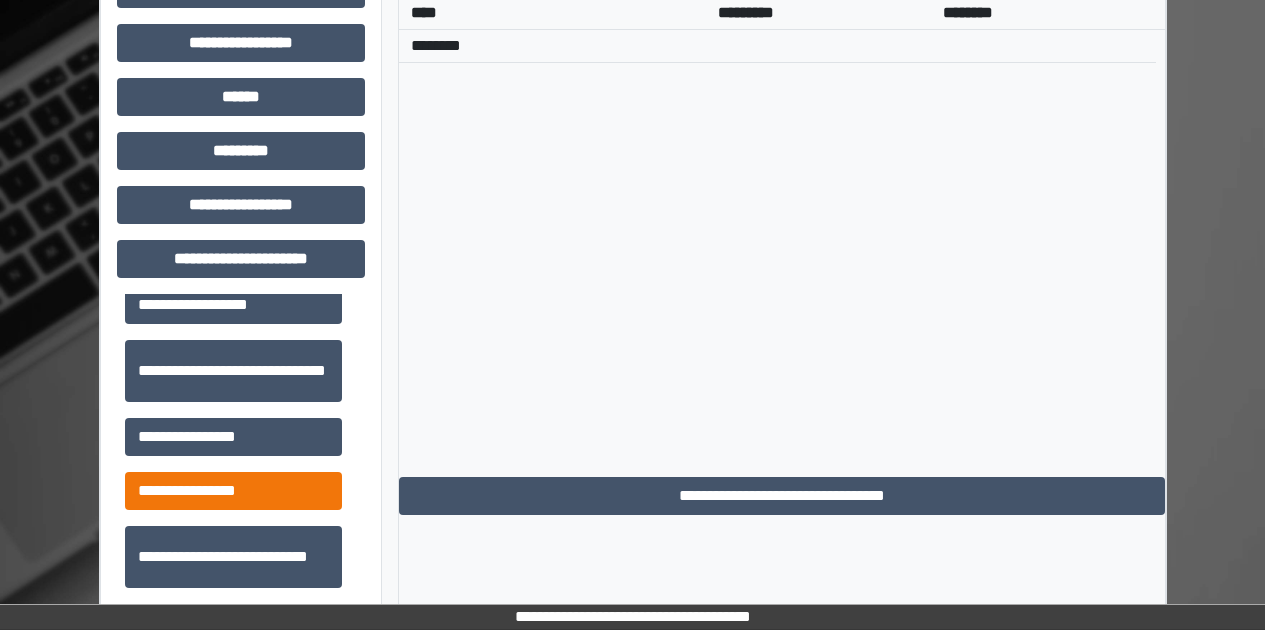 click on "**********" at bounding box center (233, 491) 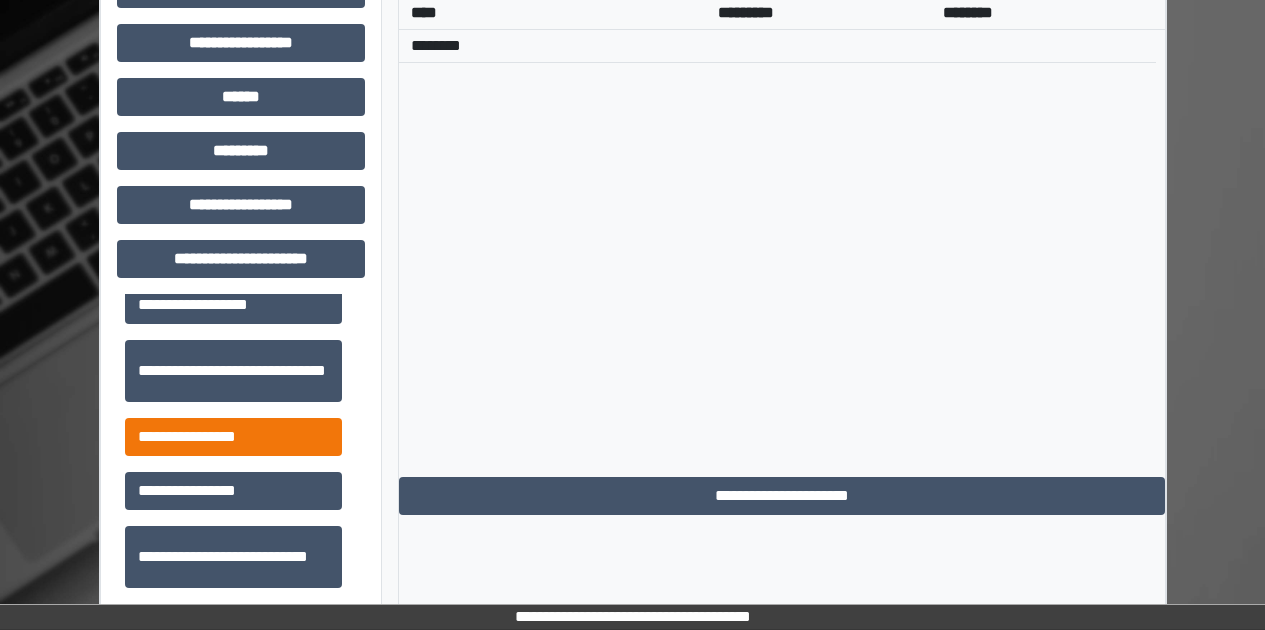 click on "**********" at bounding box center [233, 437] 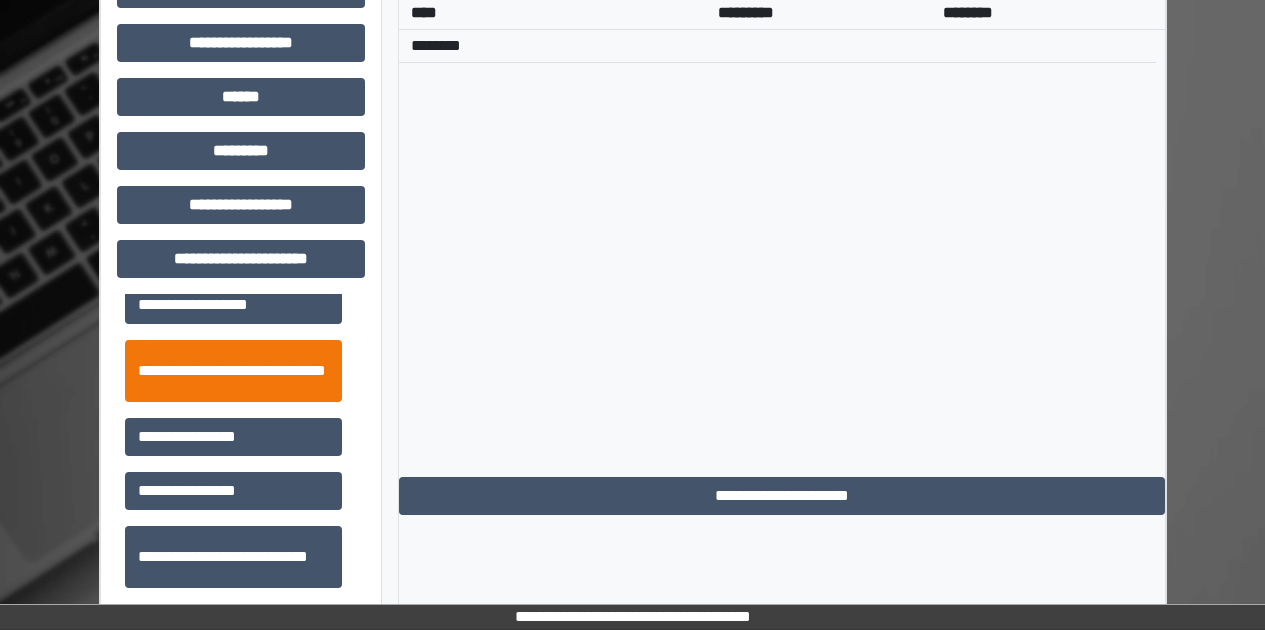 click on "**********" at bounding box center (233, 371) 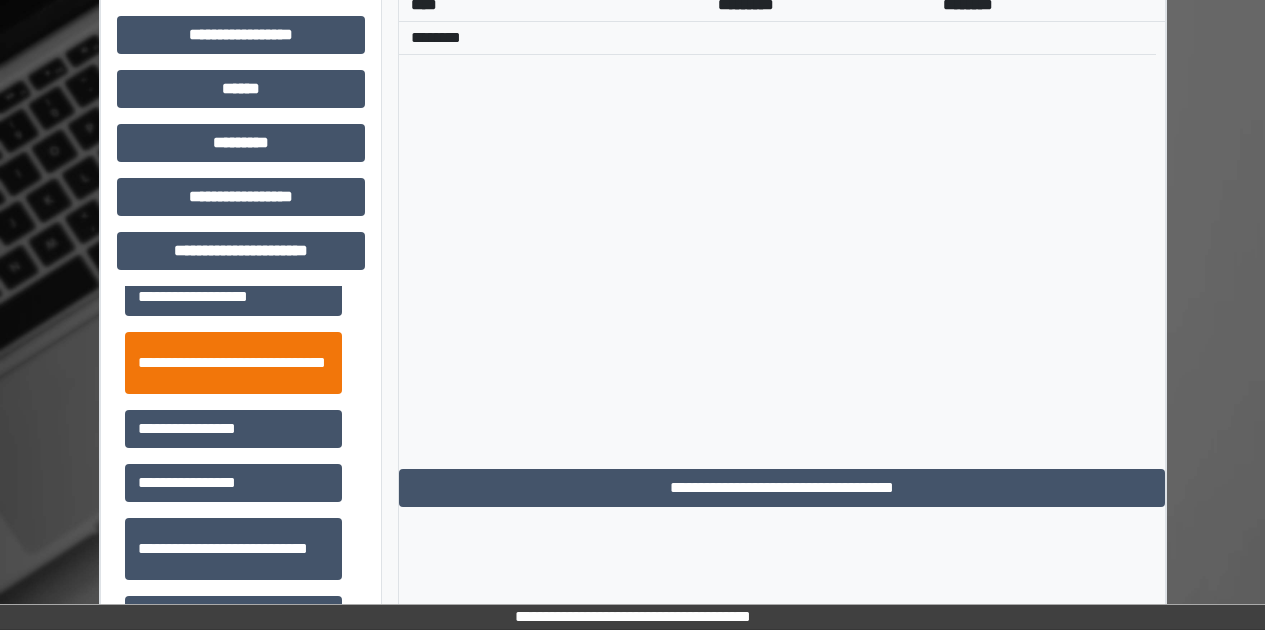 scroll, scrollTop: 883, scrollLeft: 0, axis: vertical 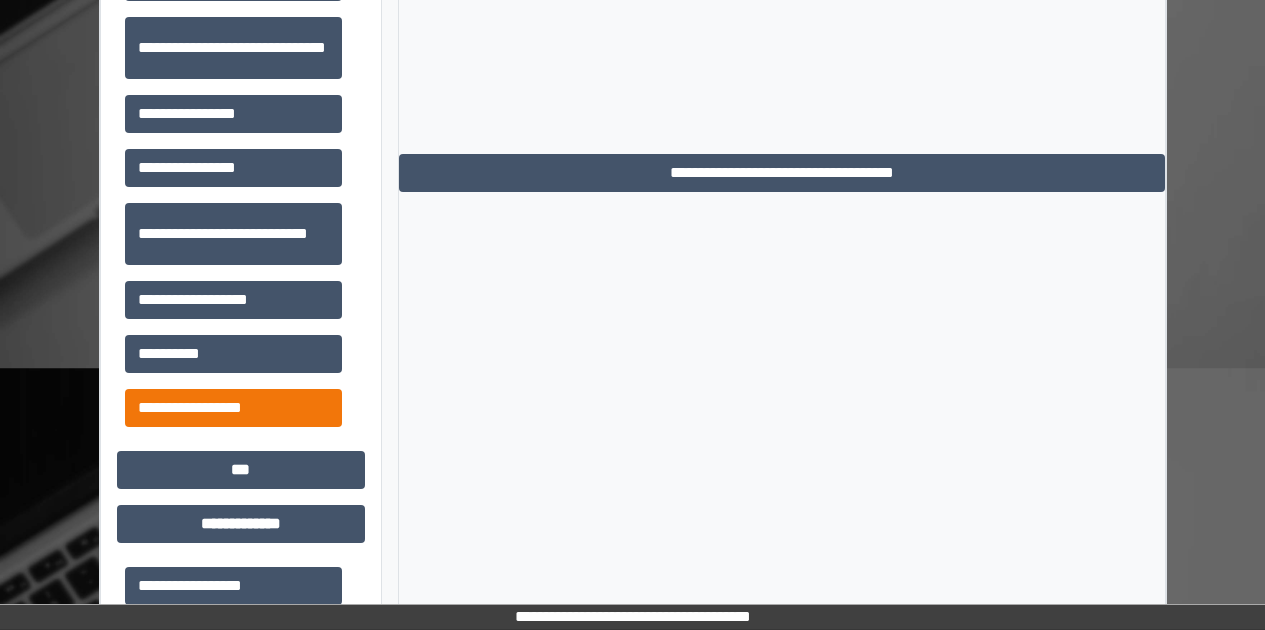 click on "**********" at bounding box center (233, 408) 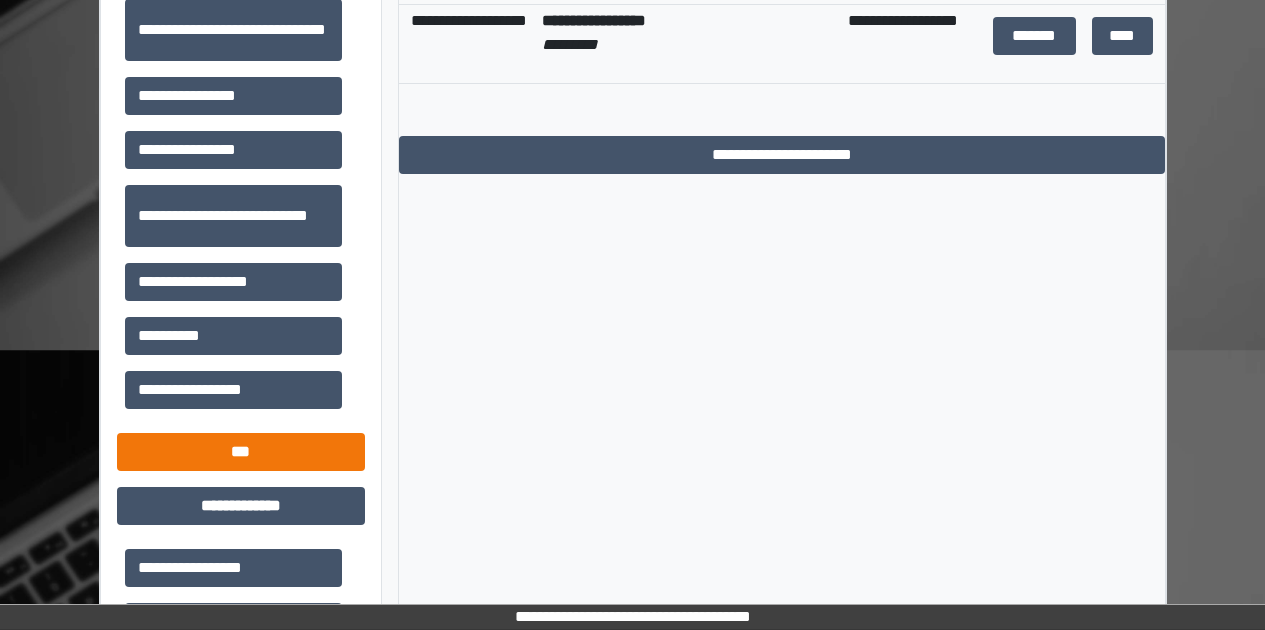 scroll, scrollTop: 1355, scrollLeft: 0, axis: vertical 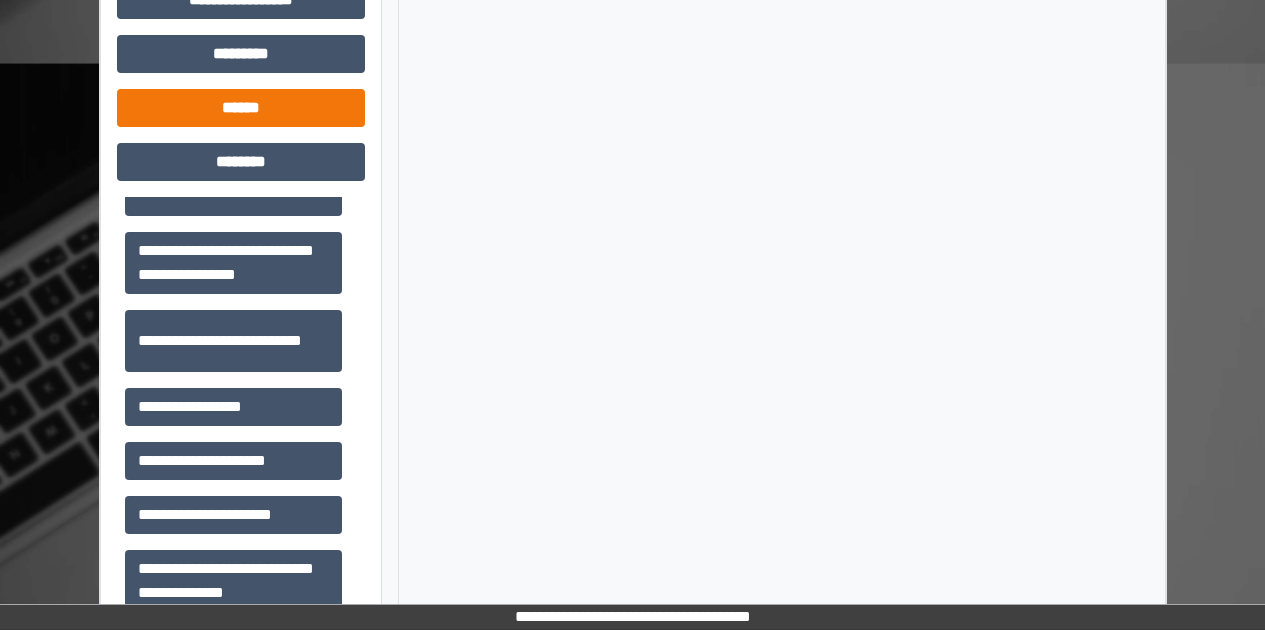 click on "******" at bounding box center [241, 108] 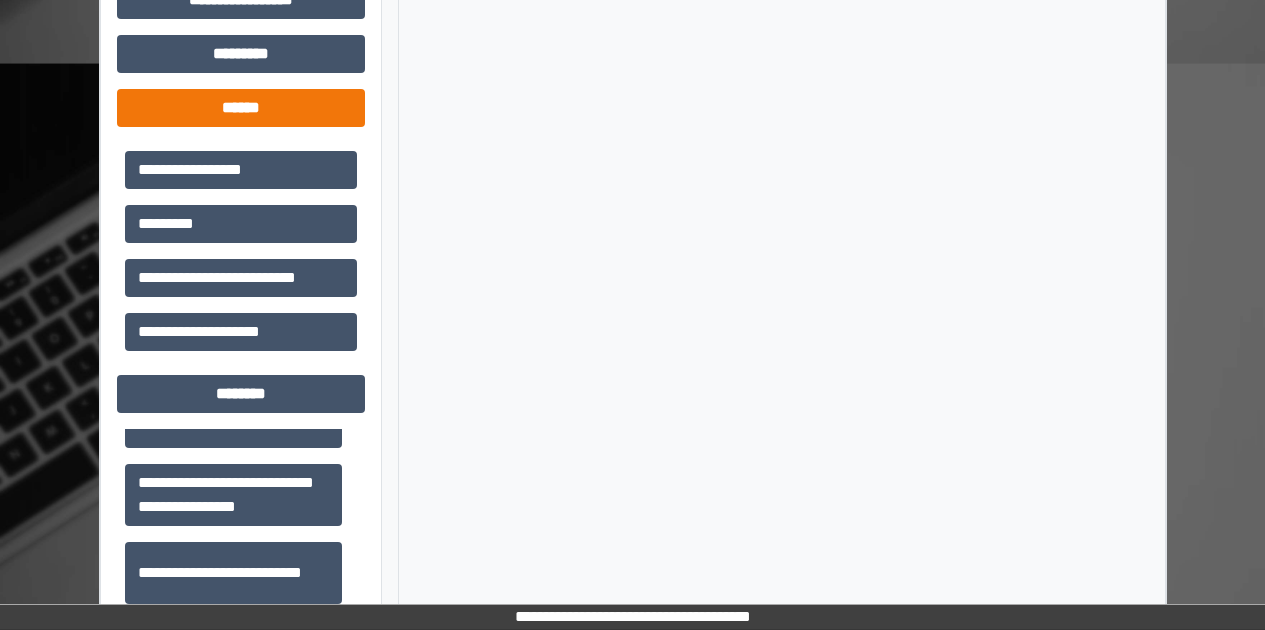 click on "******" at bounding box center [241, 108] 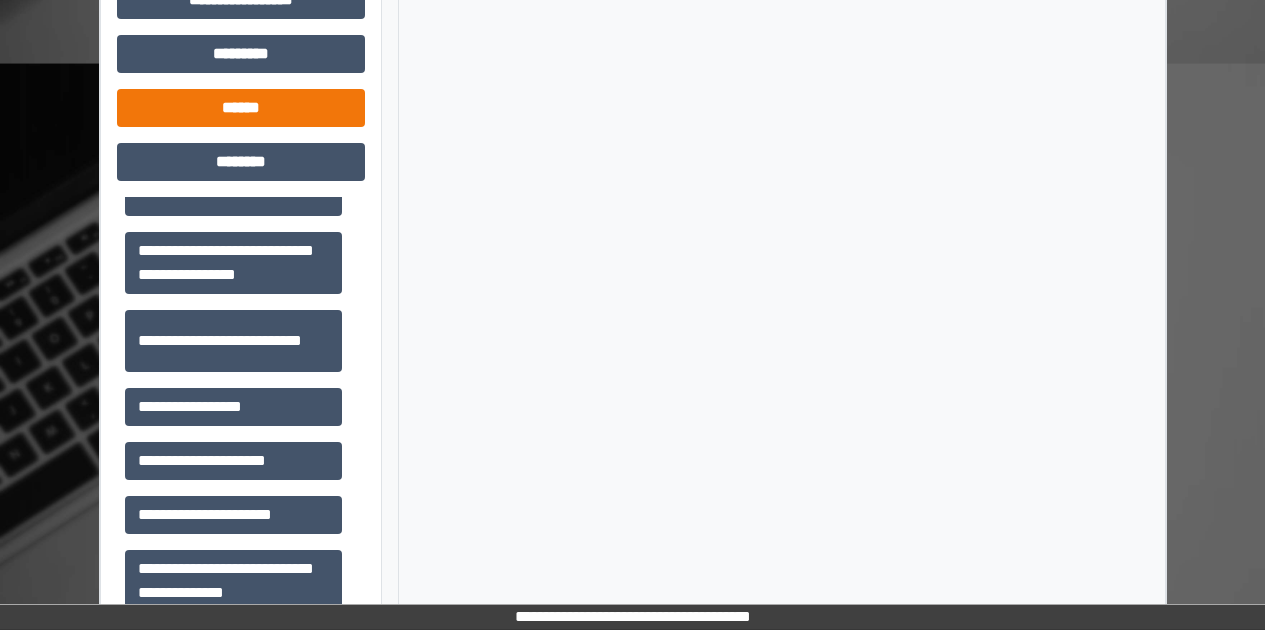 click on "******" at bounding box center [241, 108] 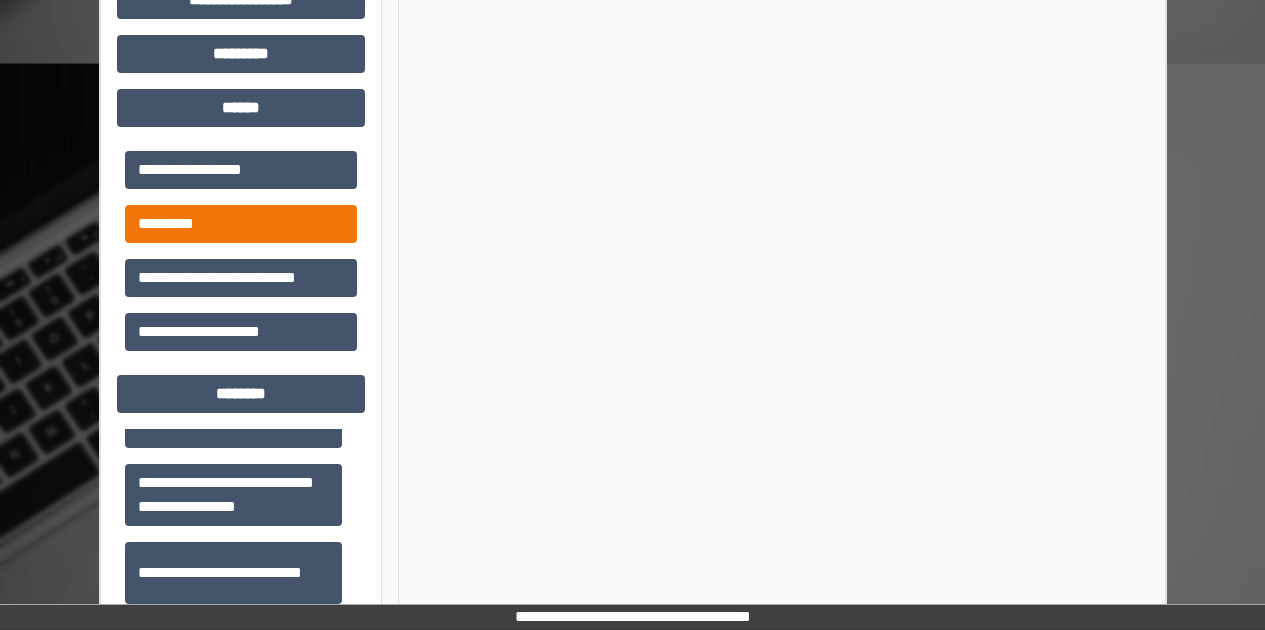 click on "*********" at bounding box center [241, 224] 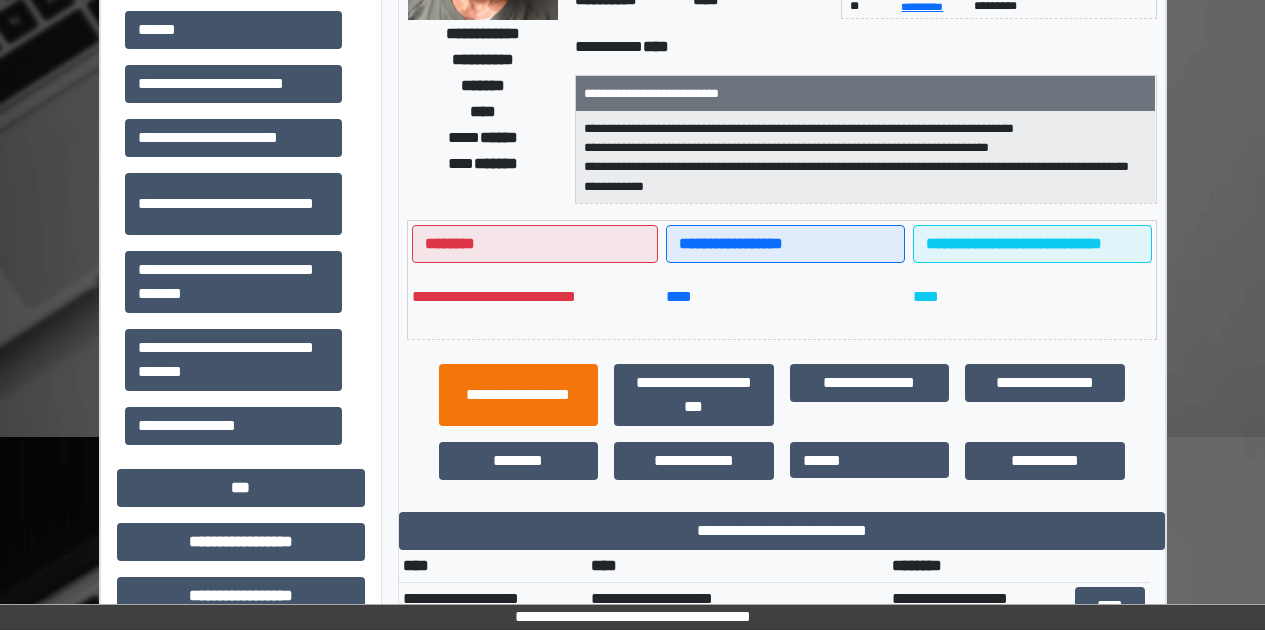 scroll, scrollTop: 450, scrollLeft: 0, axis: vertical 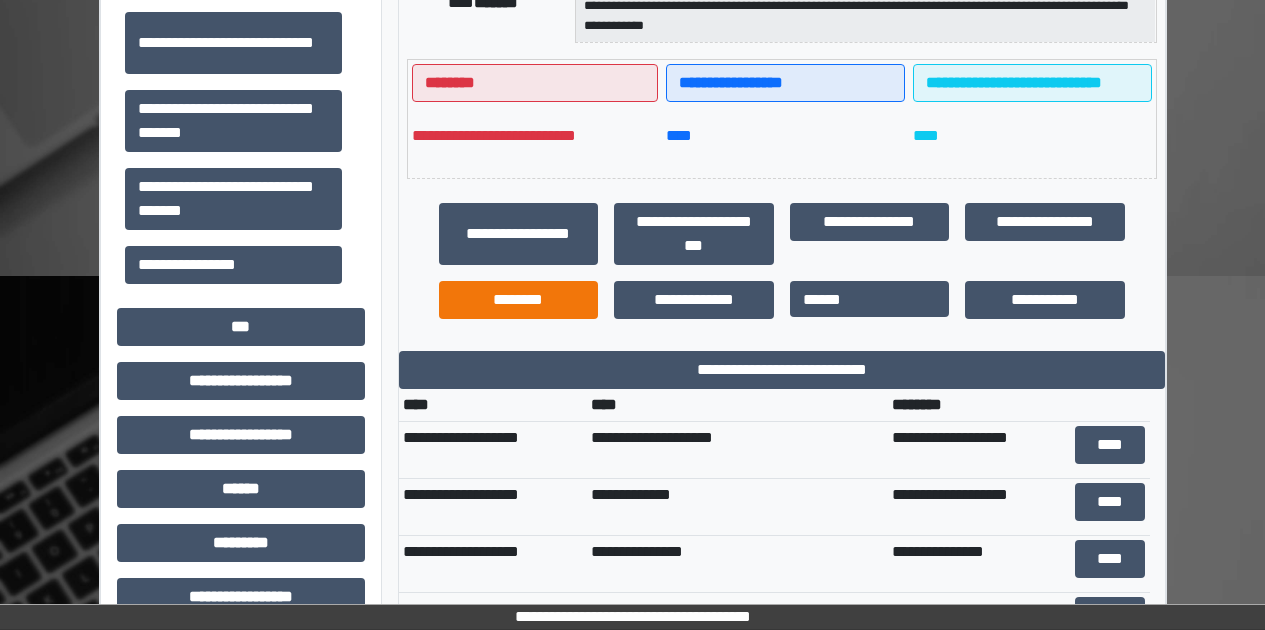 click on "********" at bounding box center (519, 300) 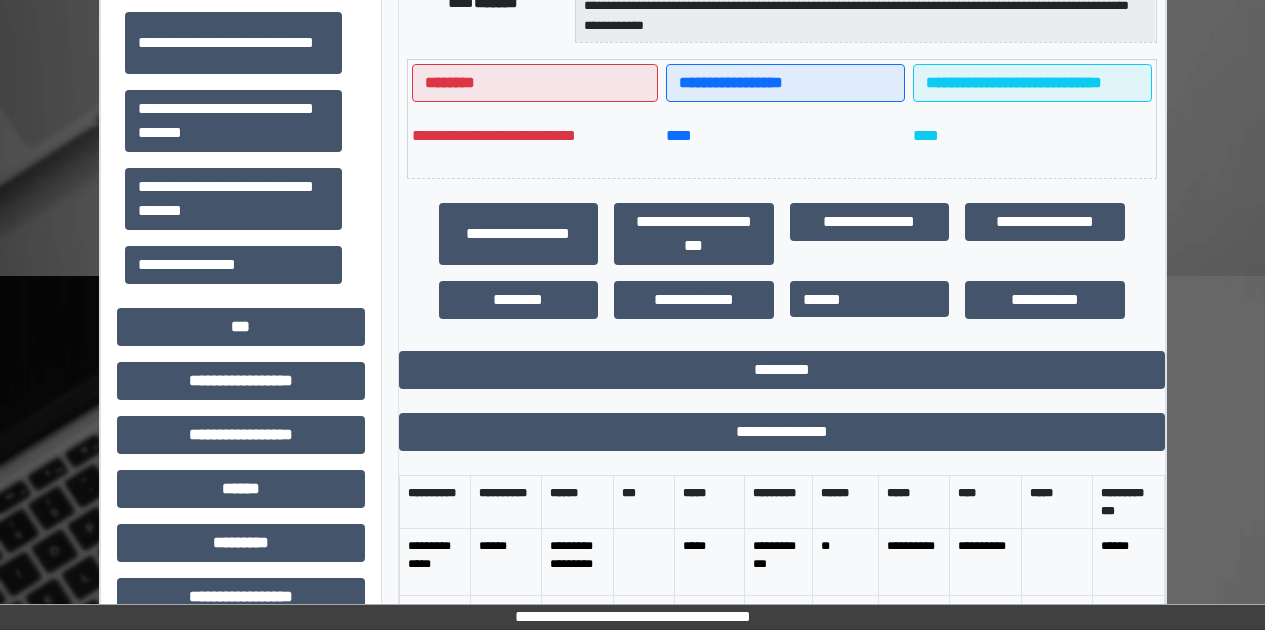 click on "**********" at bounding box center (782, 1255) 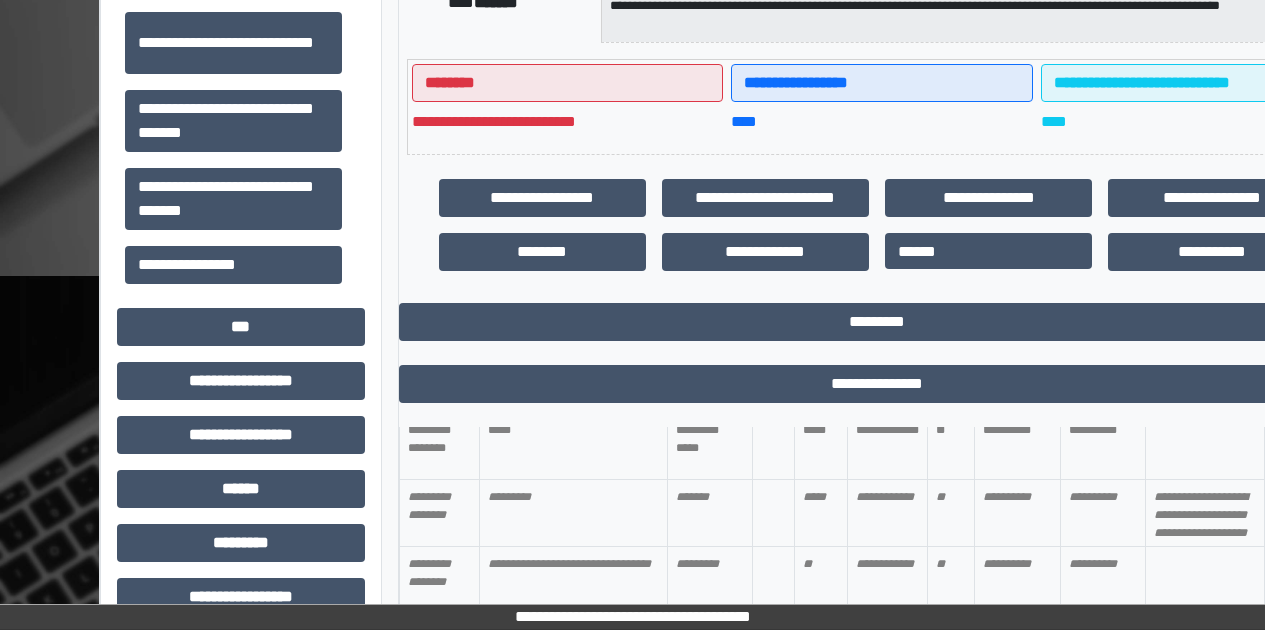 scroll, scrollTop: 325, scrollLeft: 0, axis: vertical 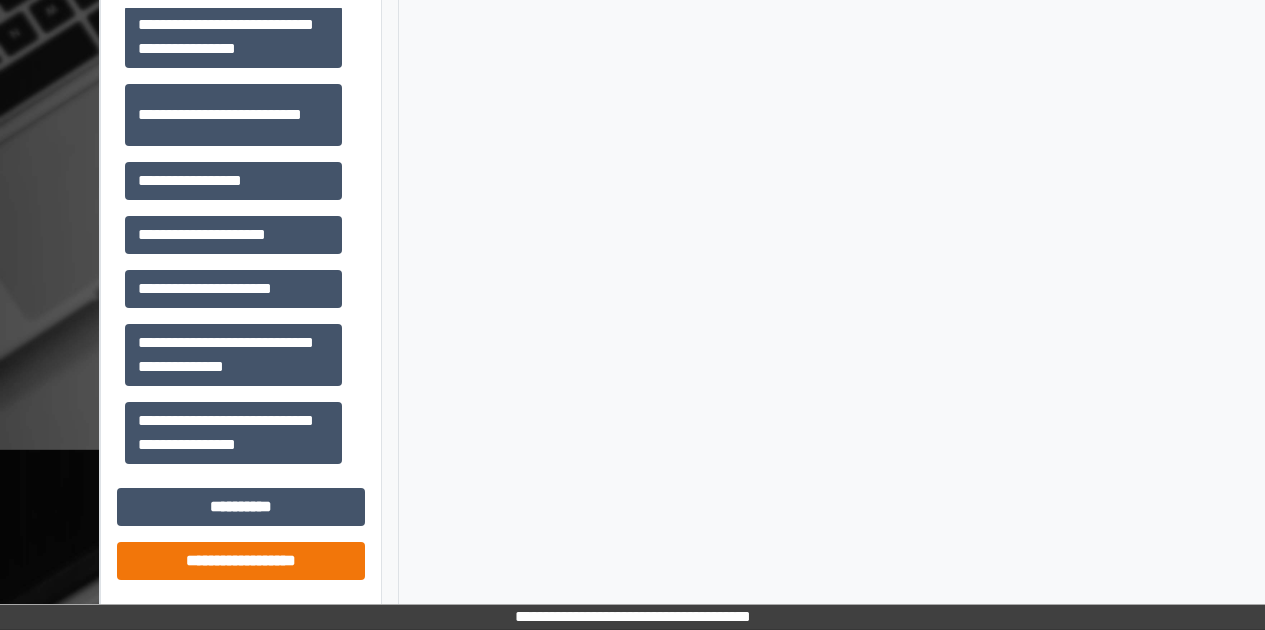 click on "**********" at bounding box center (241, 561) 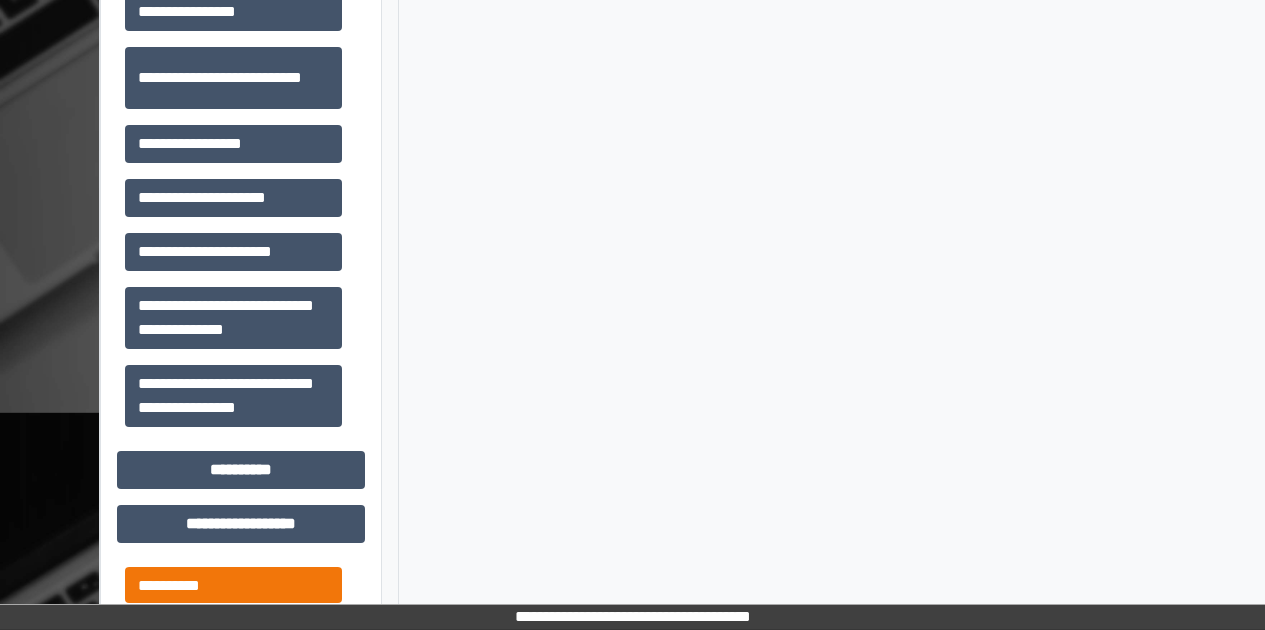 scroll, scrollTop: 2818, scrollLeft: 0, axis: vertical 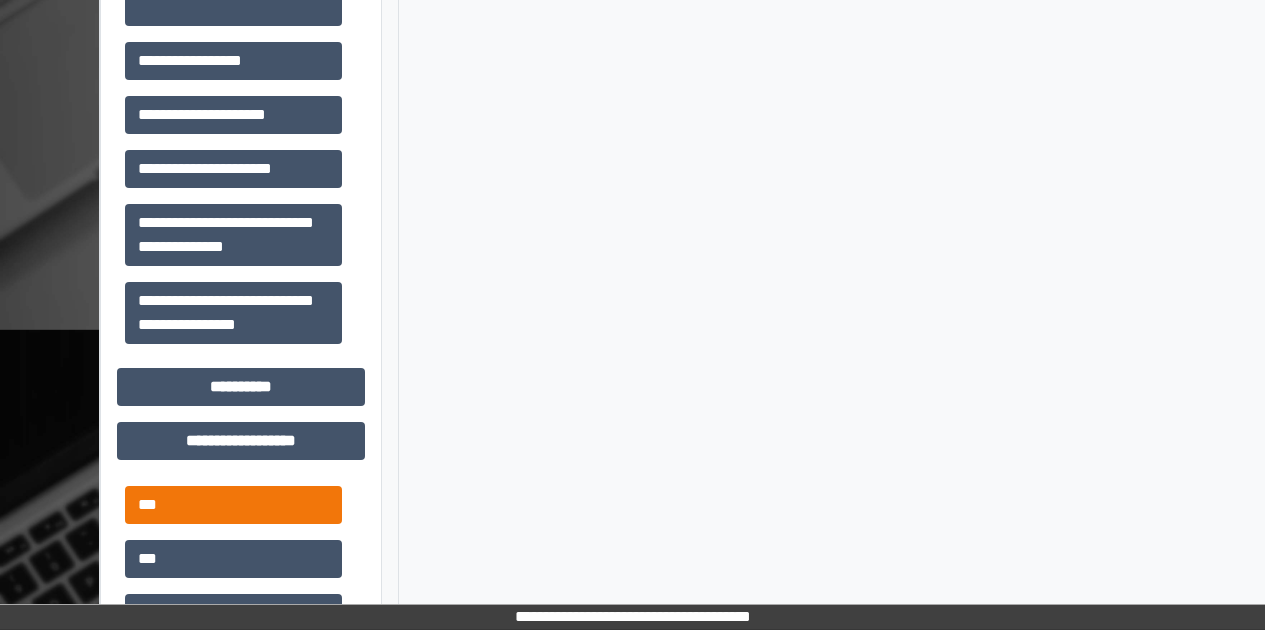click on "***" at bounding box center (233, 505) 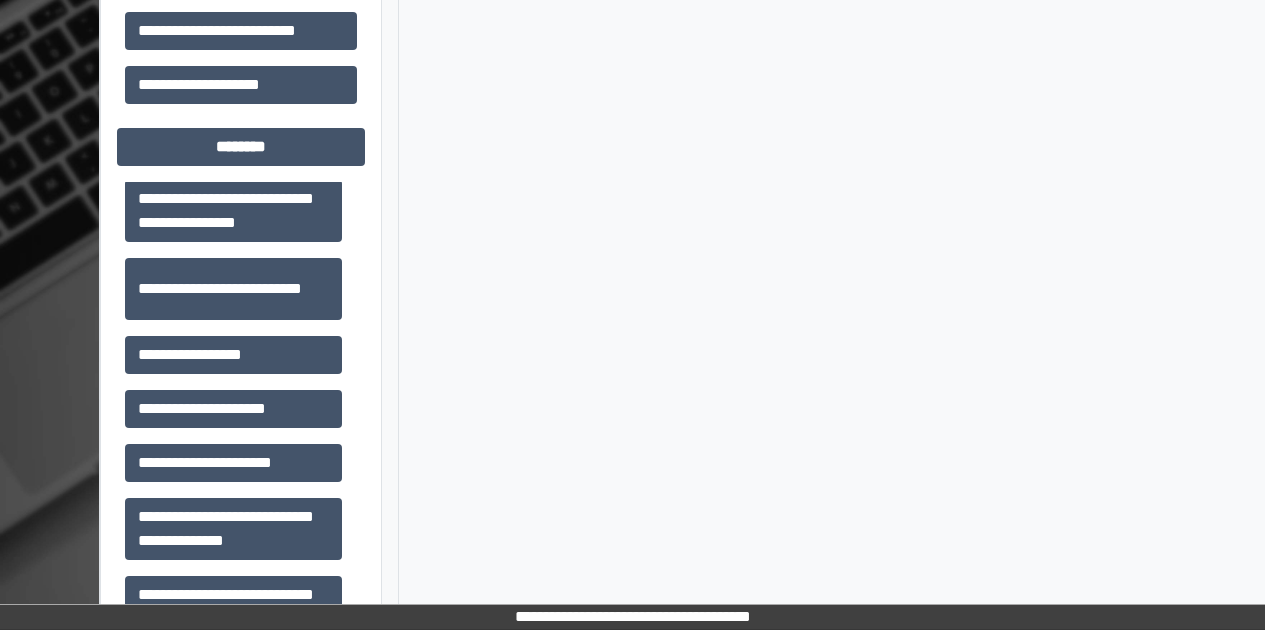 scroll, scrollTop: 1239, scrollLeft: 0, axis: vertical 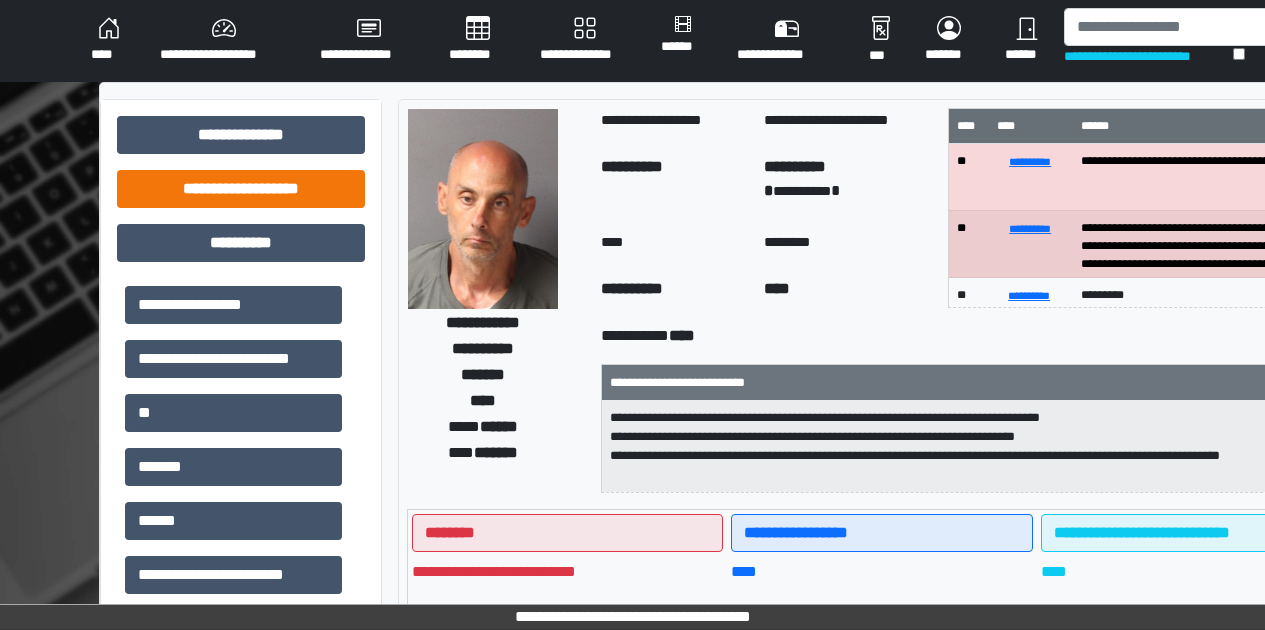 click on "**********" at bounding box center (241, 189) 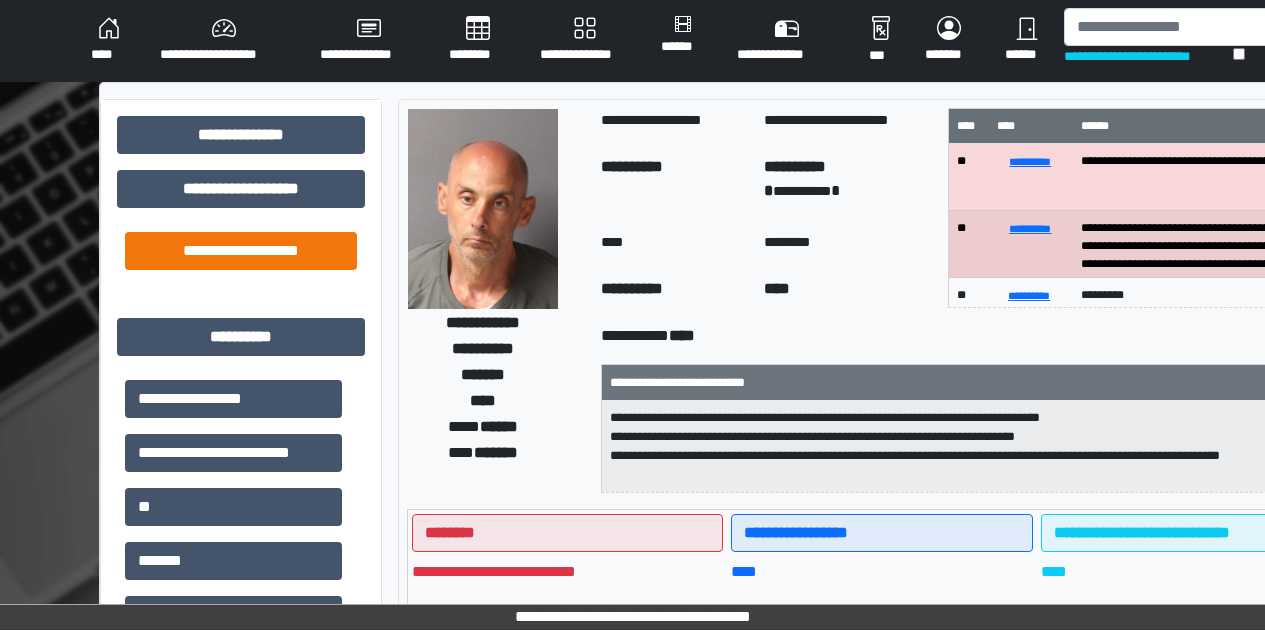 click on "**********" at bounding box center (241, 251) 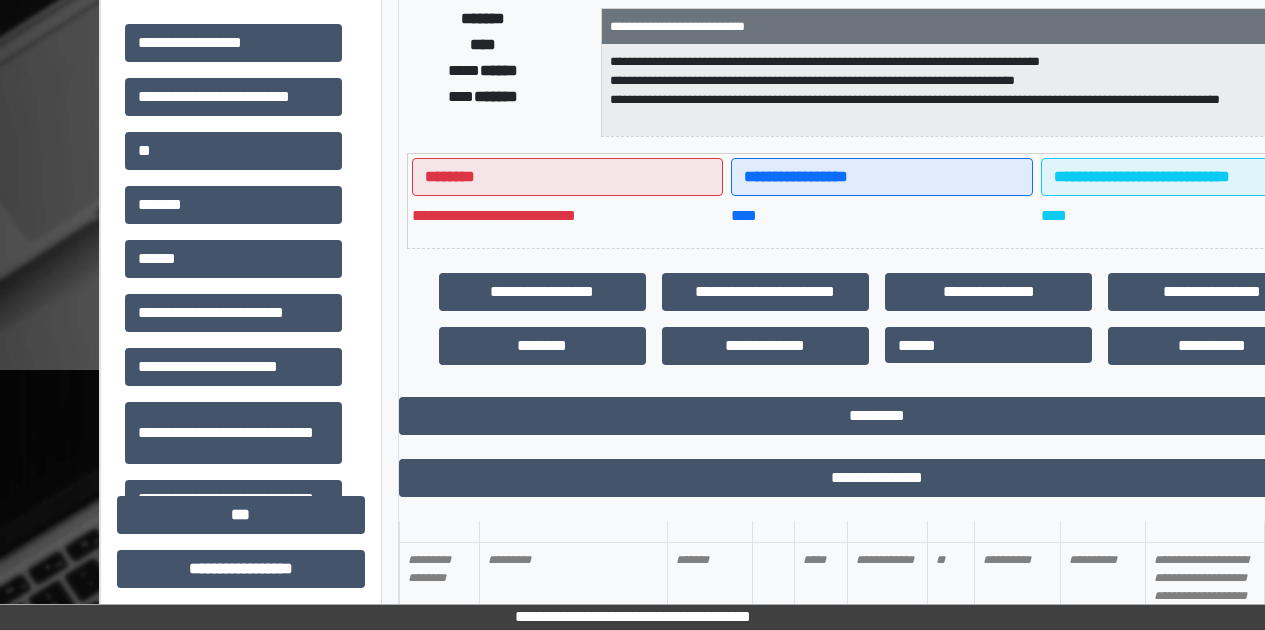 scroll, scrollTop: 394, scrollLeft: 0, axis: vertical 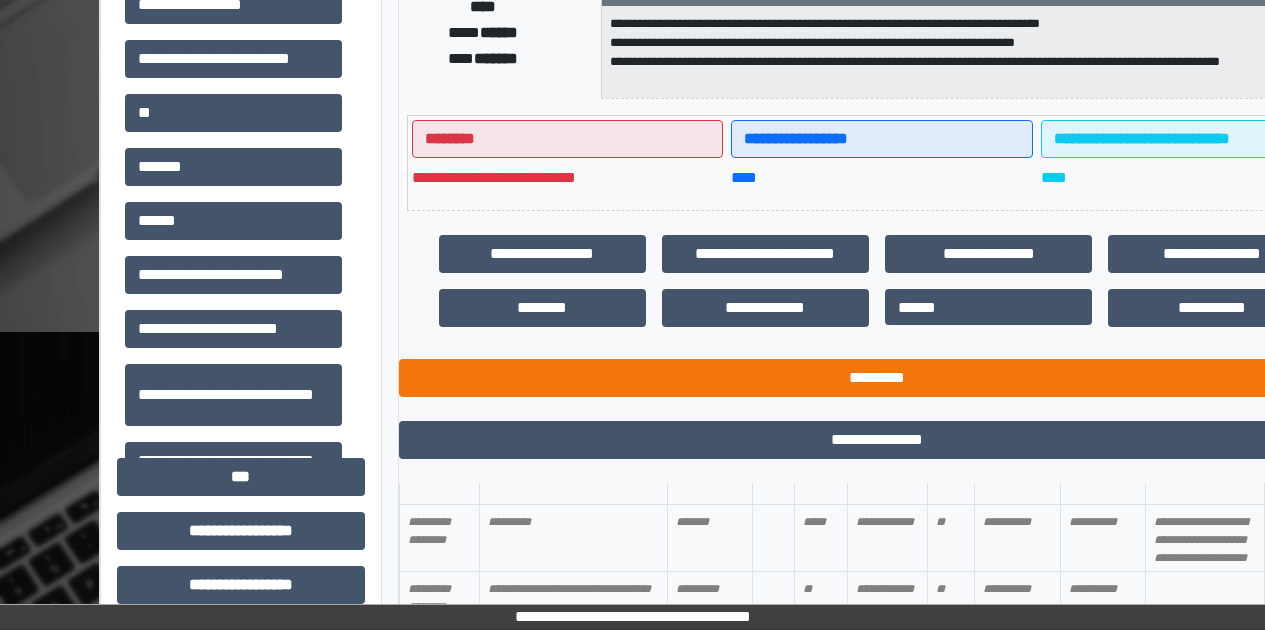 click on "*********" at bounding box center (877, 378) 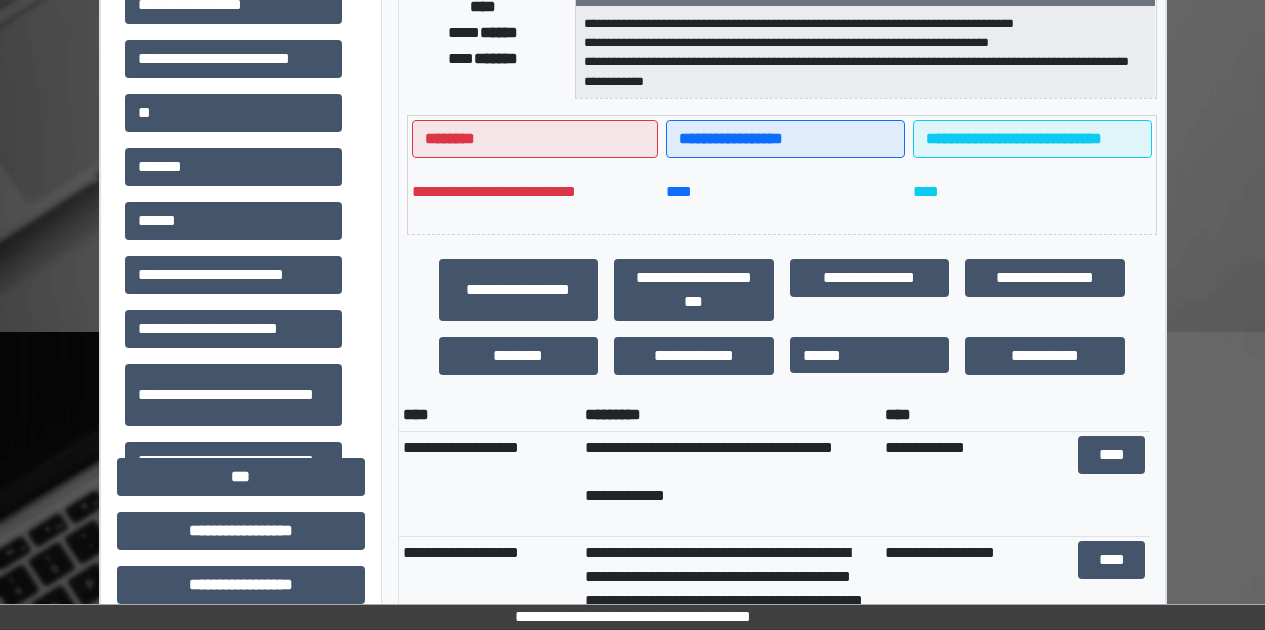 scroll, scrollTop: 12, scrollLeft: 0, axis: vertical 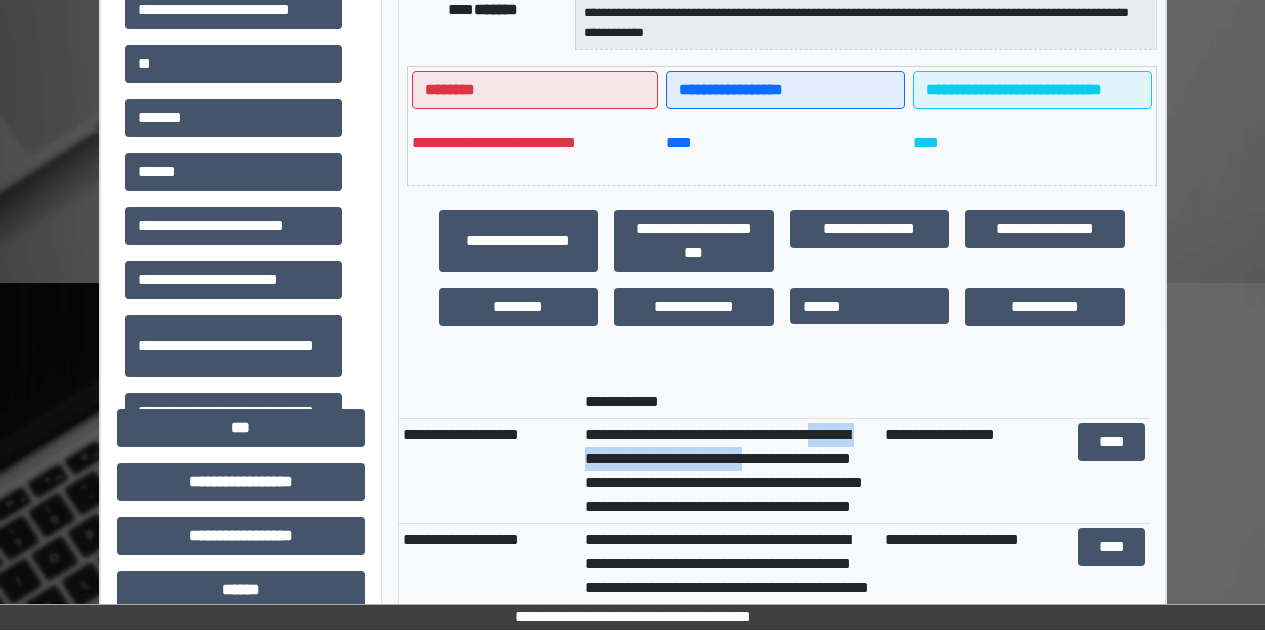 drag, startPoint x: 877, startPoint y: 439, endPoint x: 874, endPoint y: 461, distance: 22.203604 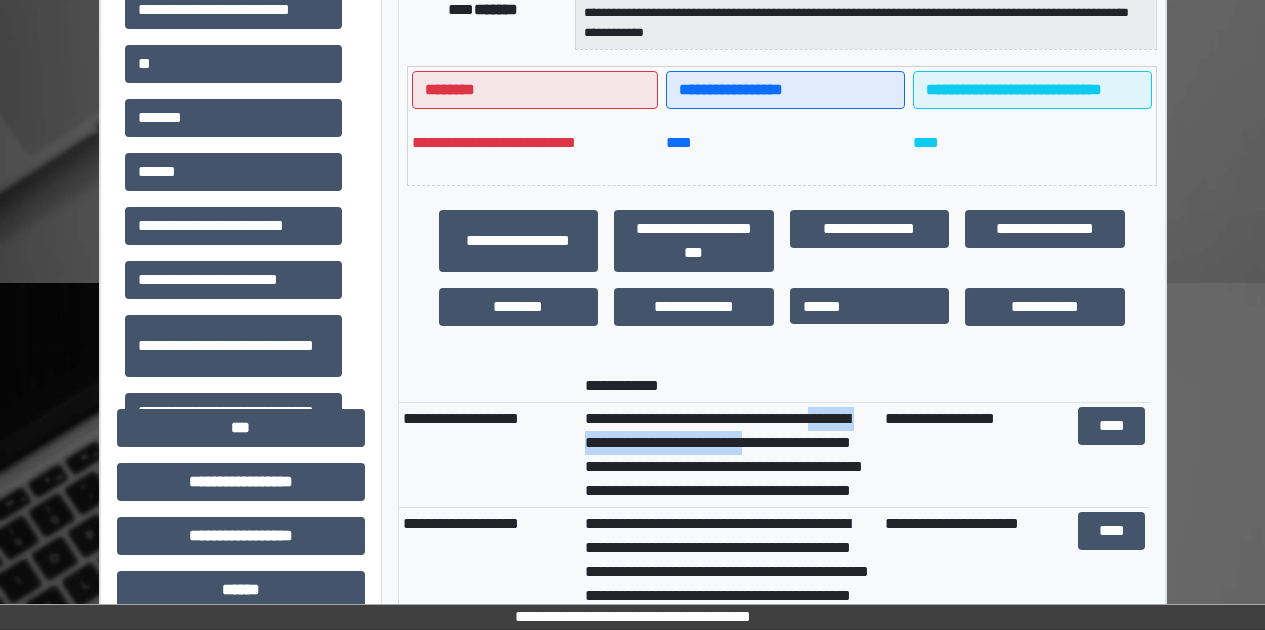scroll, scrollTop: 100, scrollLeft: 0, axis: vertical 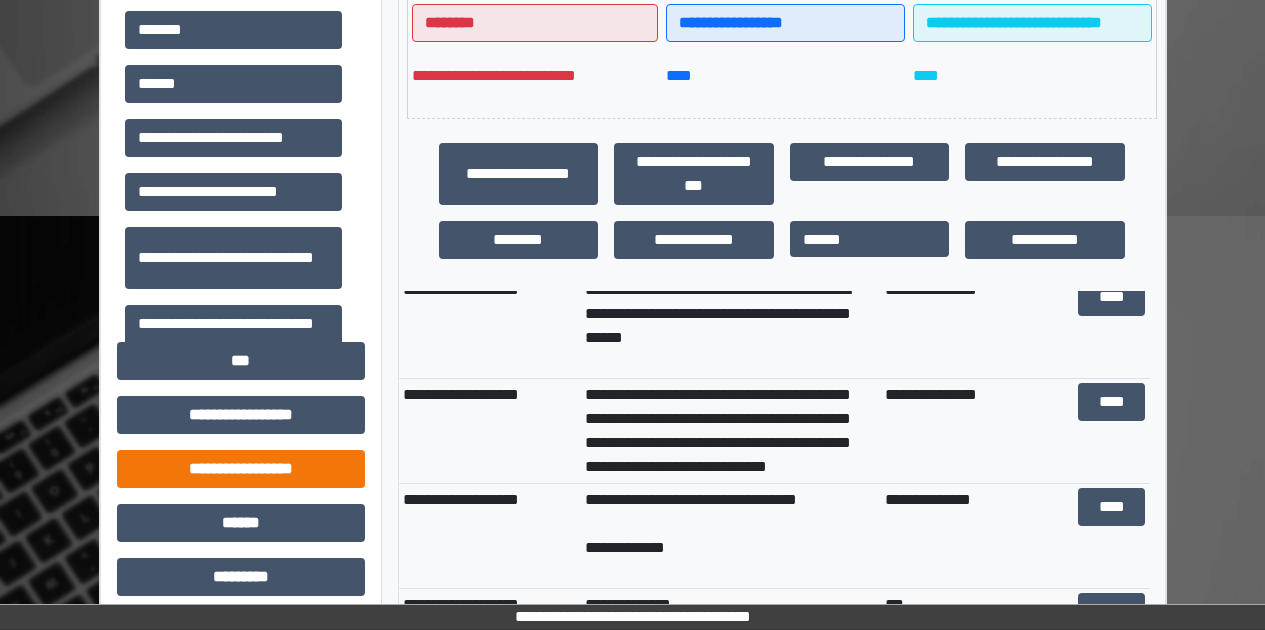 click on "**********" at bounding box center [241, 469] 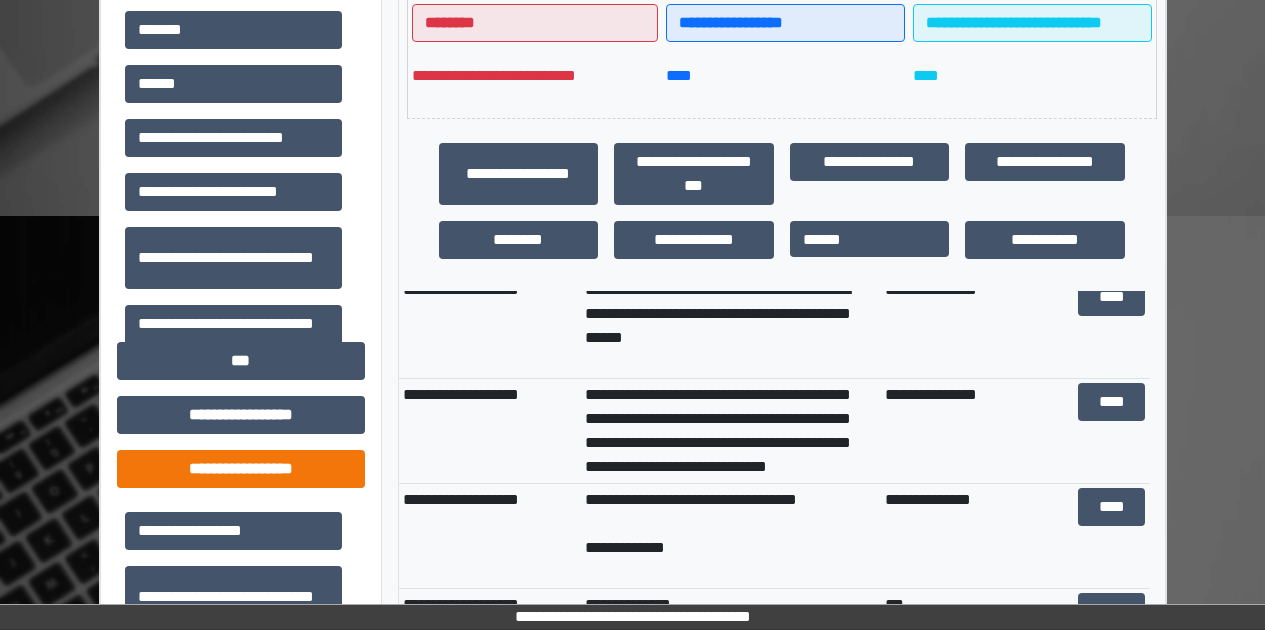 scroll, scrollTop: 551, scrollLeft: 0, axis: vertical 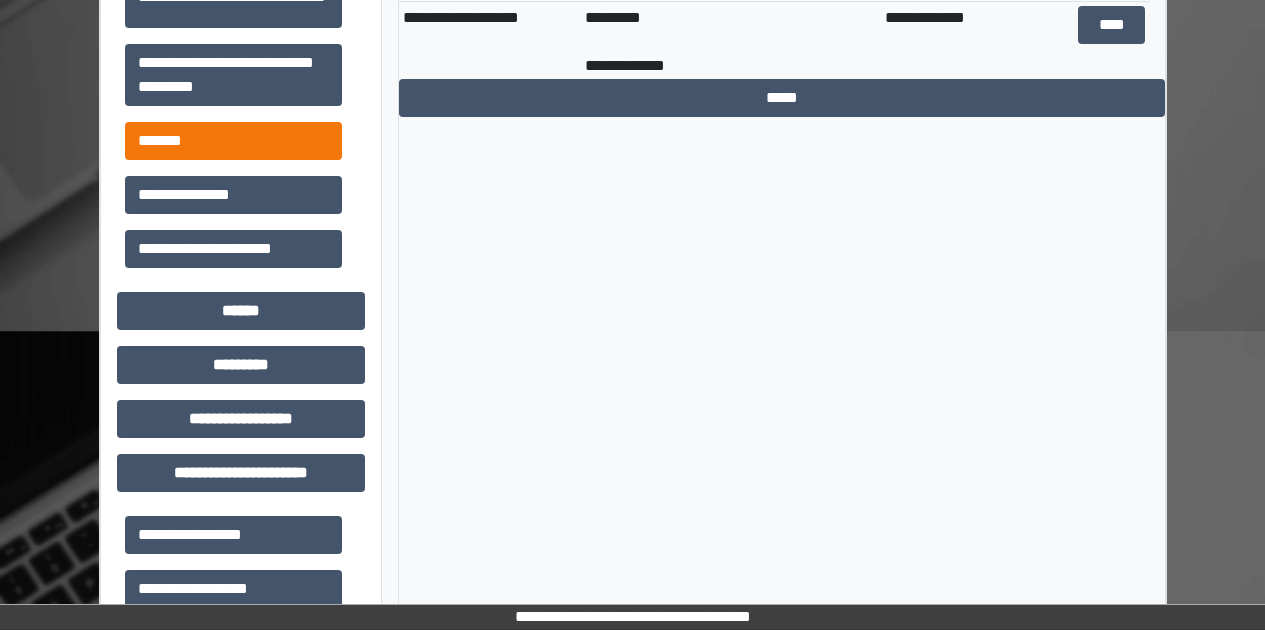 click on "*******" at bounding box center [233, 141] 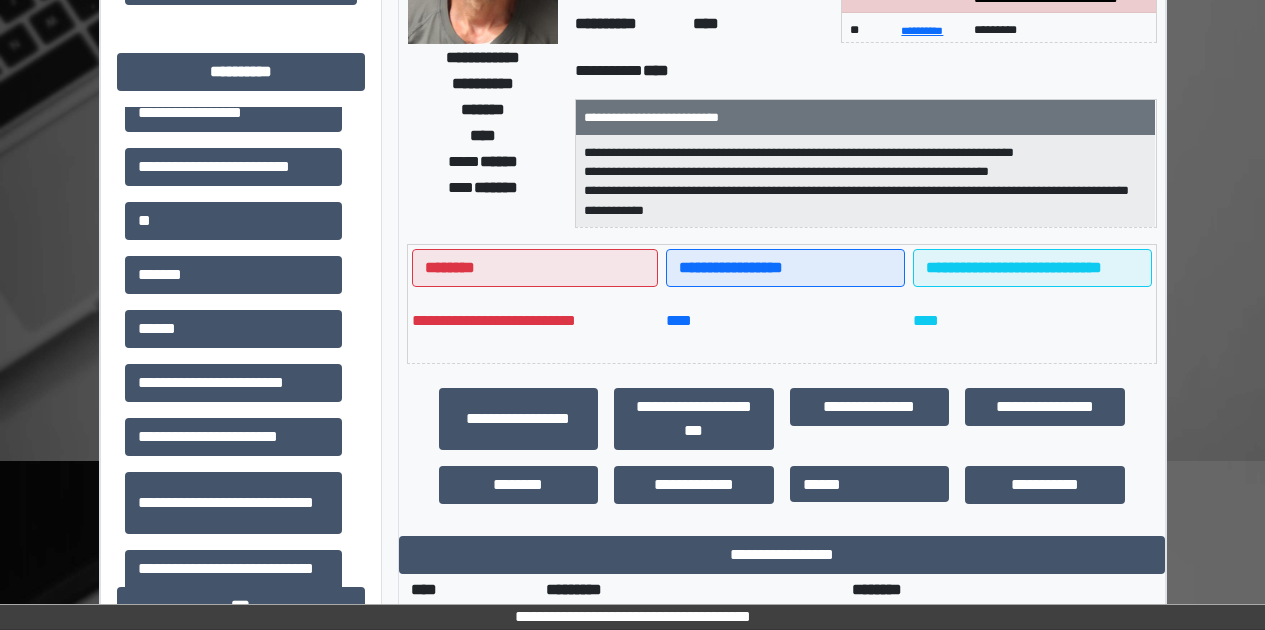scroll, scrollTop: 0, scrollLeft: 0, axis: both 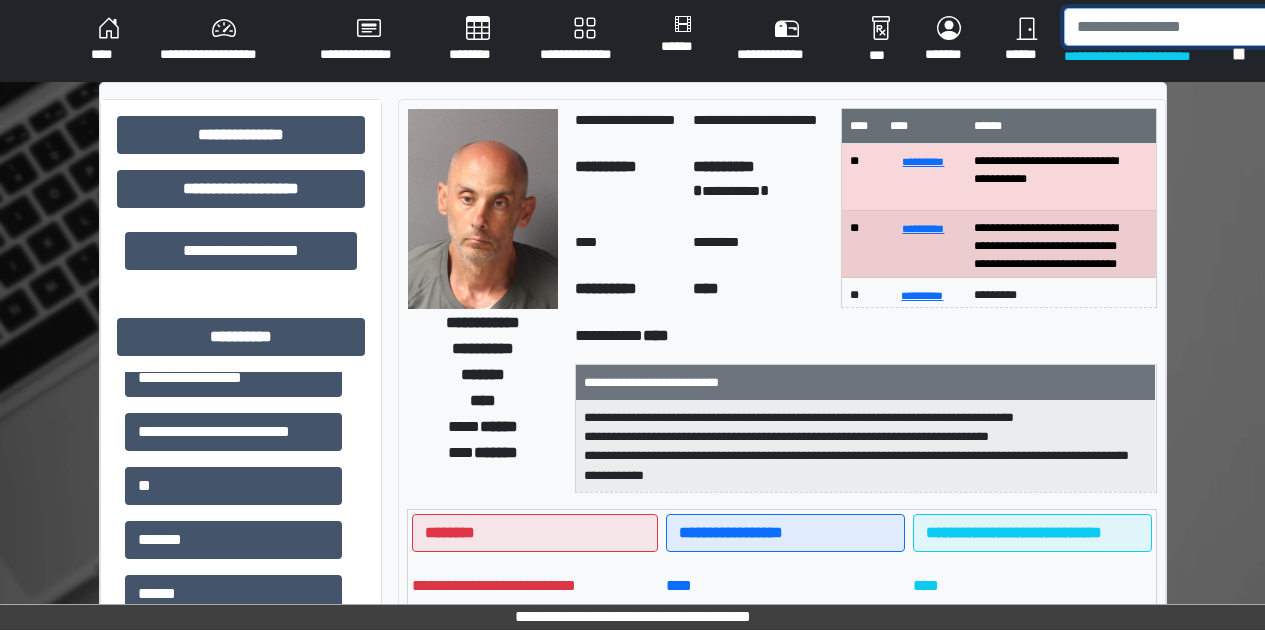 click at bounding box center [1175, 27] 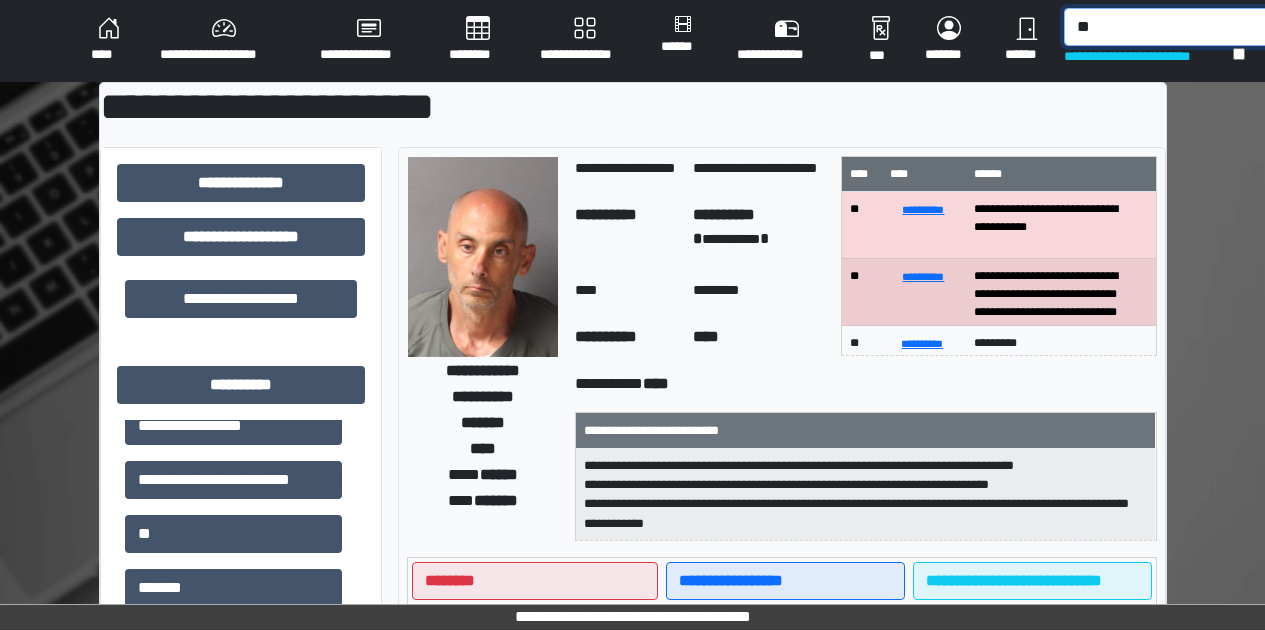type on "*" 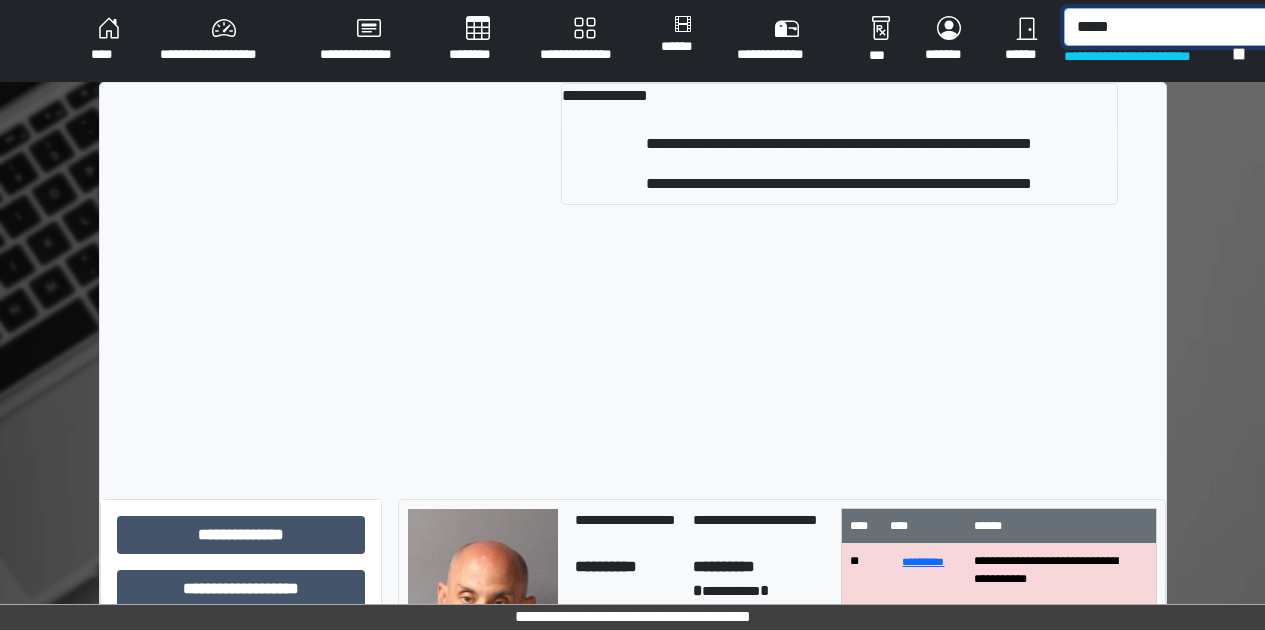 type on "*****" 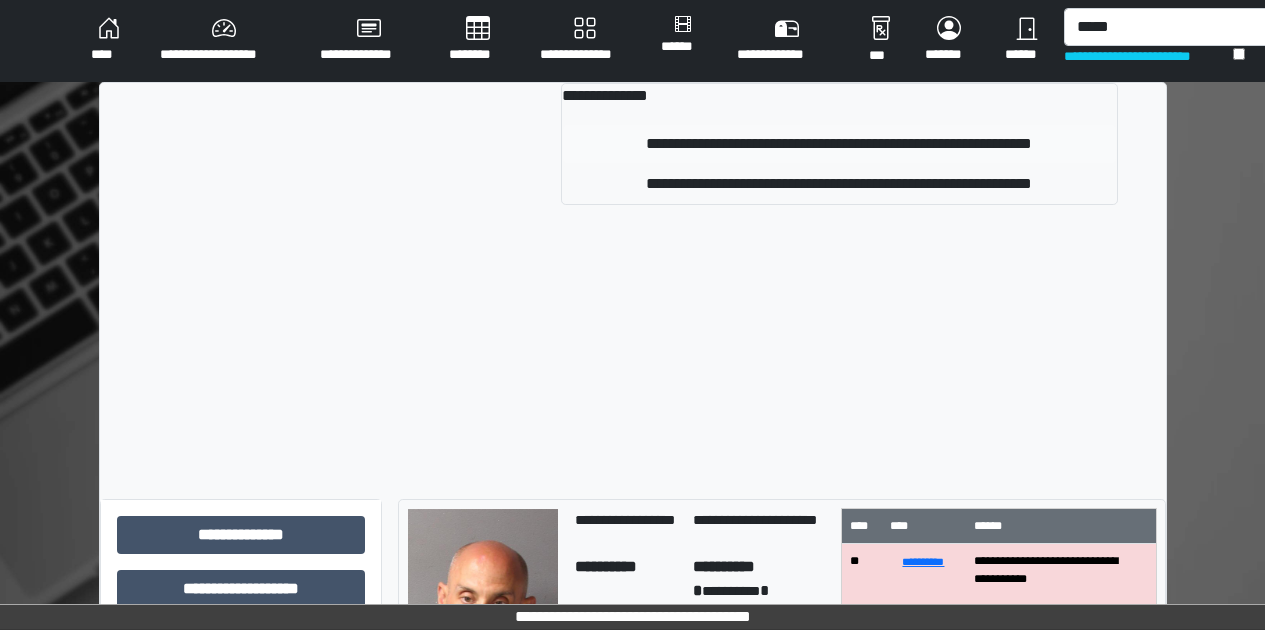 click on "**********" at bounding box center [839, 144] 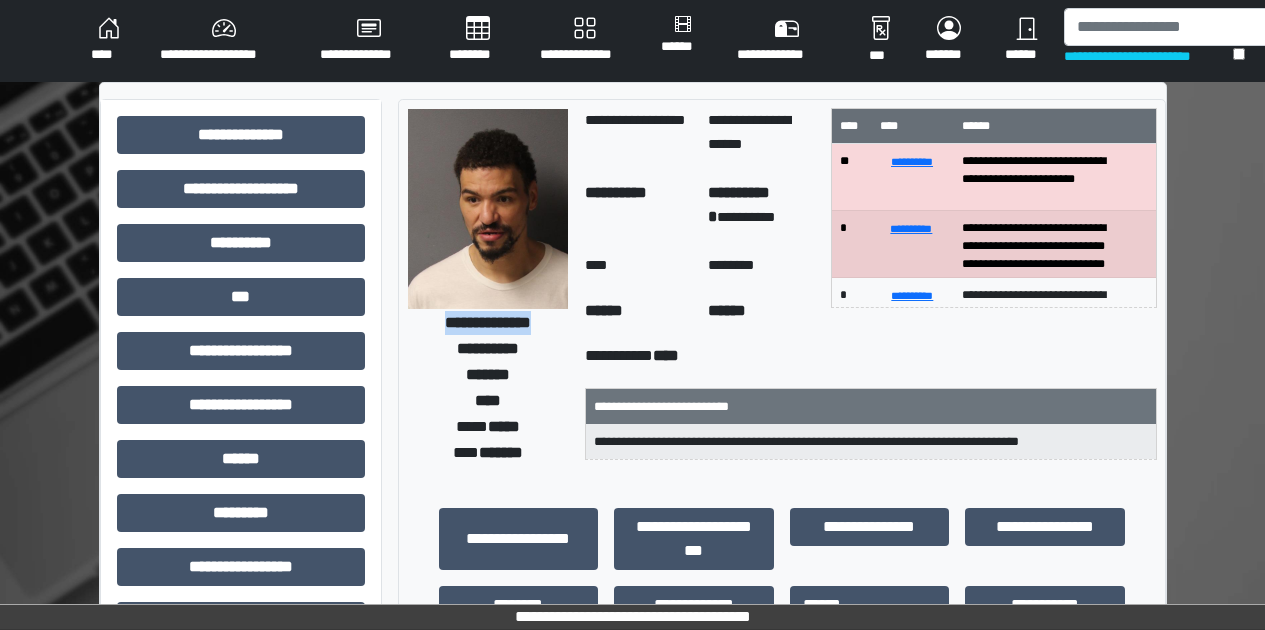 drag, startPoint x: 421, startPoint y: 325, endPoint x: 566, endPoint y: 324, distance: 145.00345 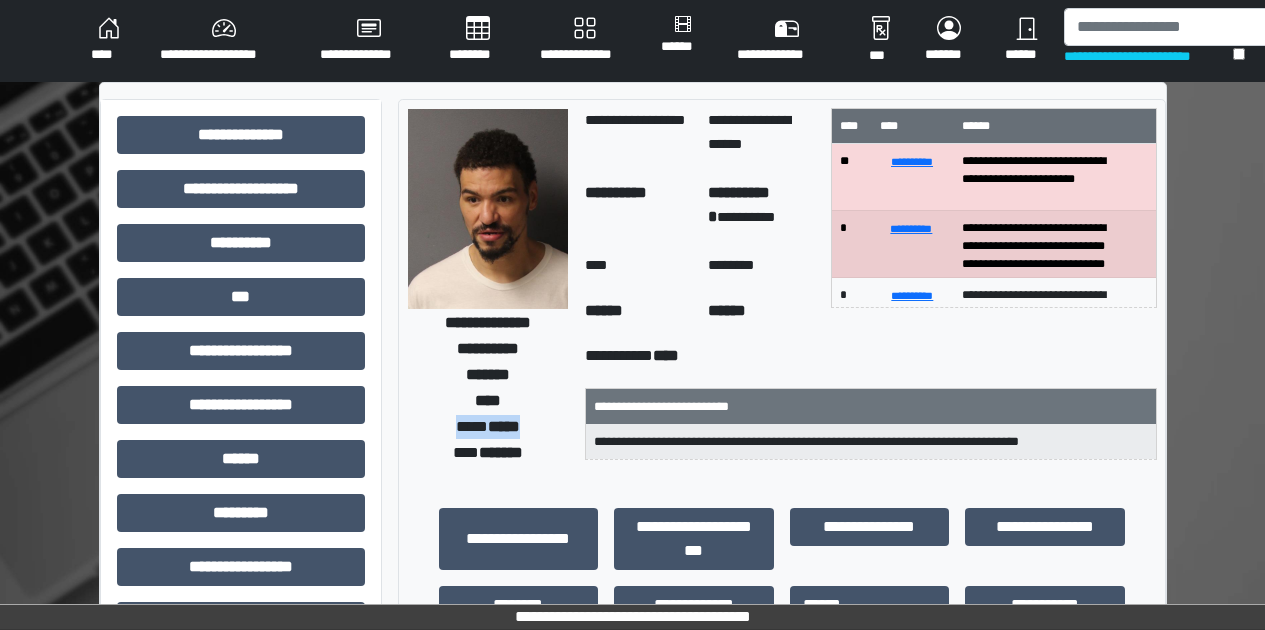 drag, startPoint x: 441, startPoint y: 426, endPoint x: 539, endPoint y: 425, distance: 98.005104 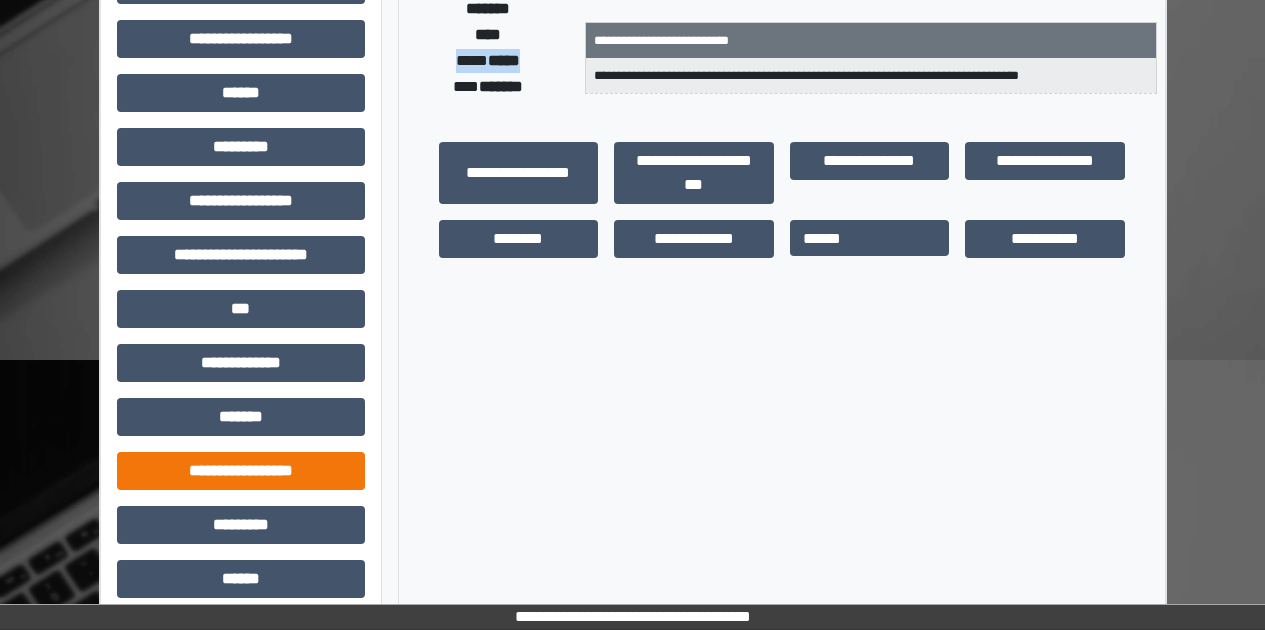 scroll, scrollTop: 498, scrollLeft: 0, axis: vertical 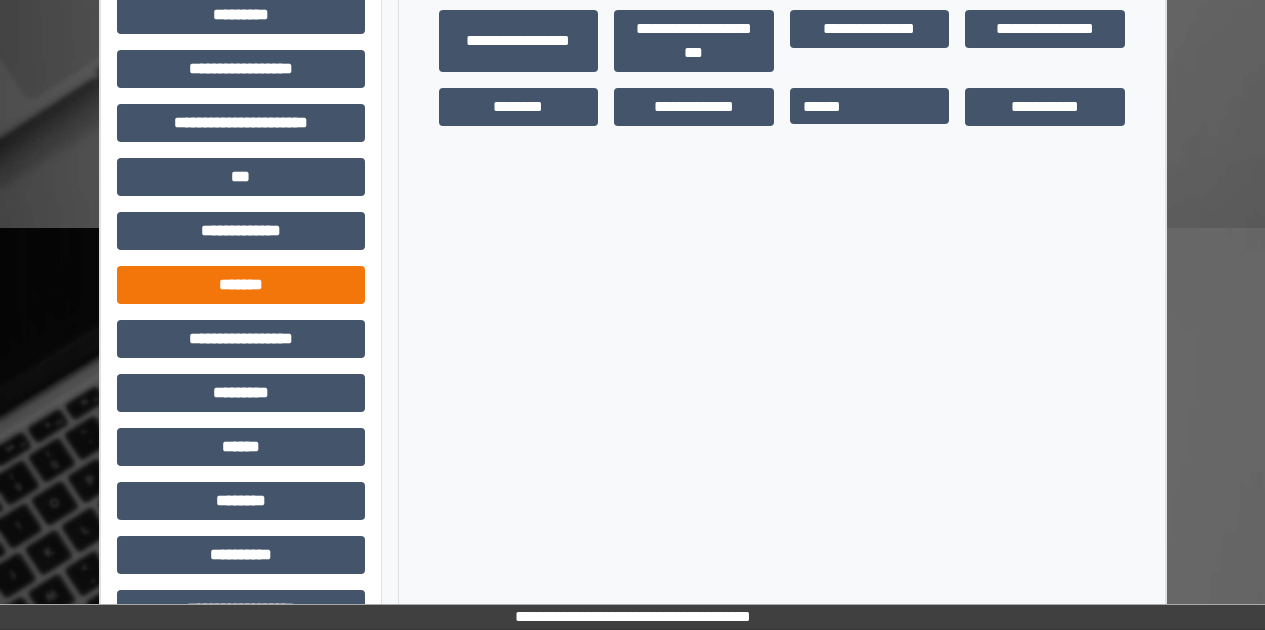 click on "*******" at bounding box center (241, 285) 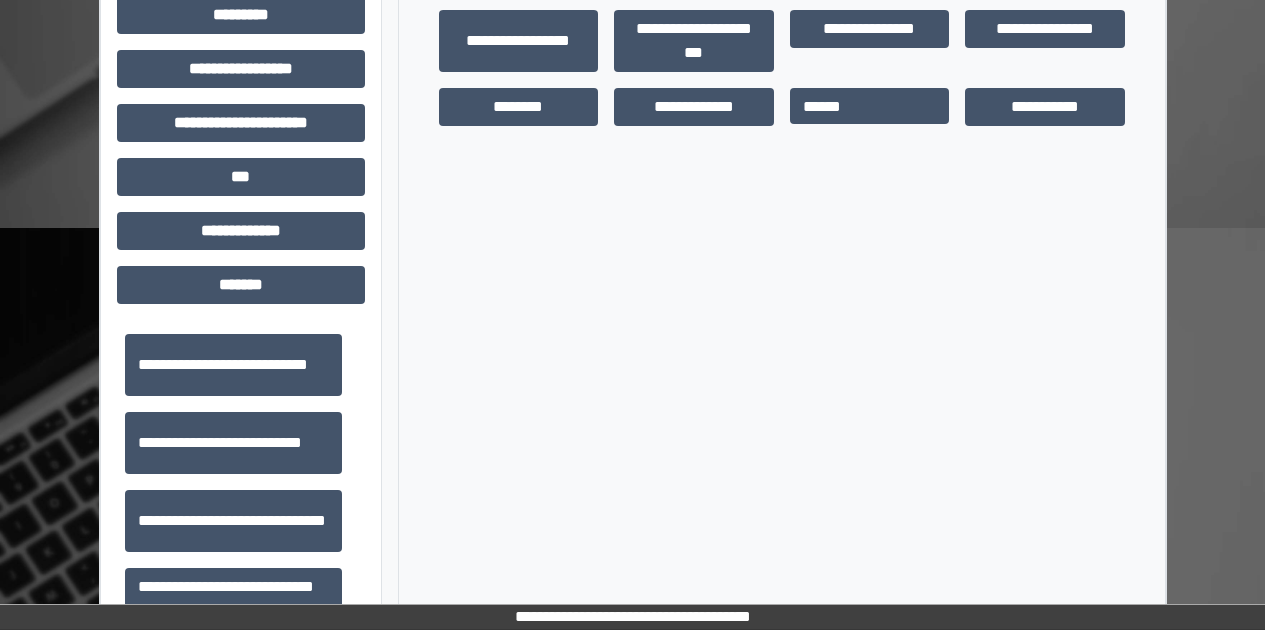 scroll, scrollTop: 922, scrollLeft: 0, axis: vertical 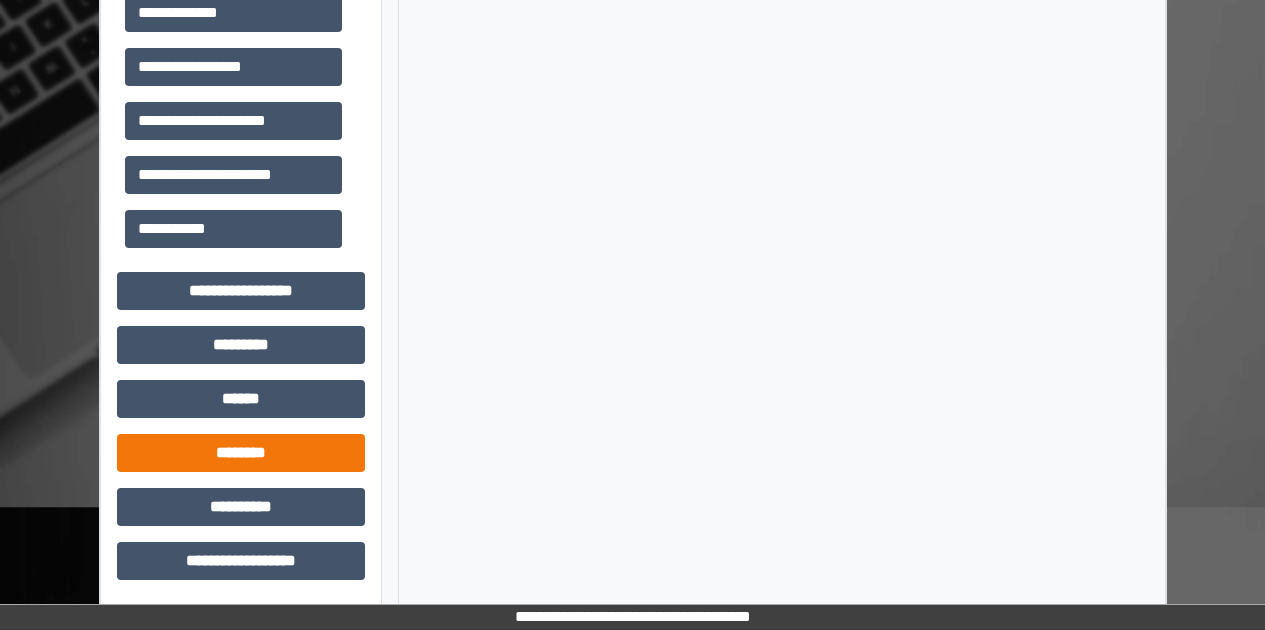 click on "********" at bounding box center [241, 453] 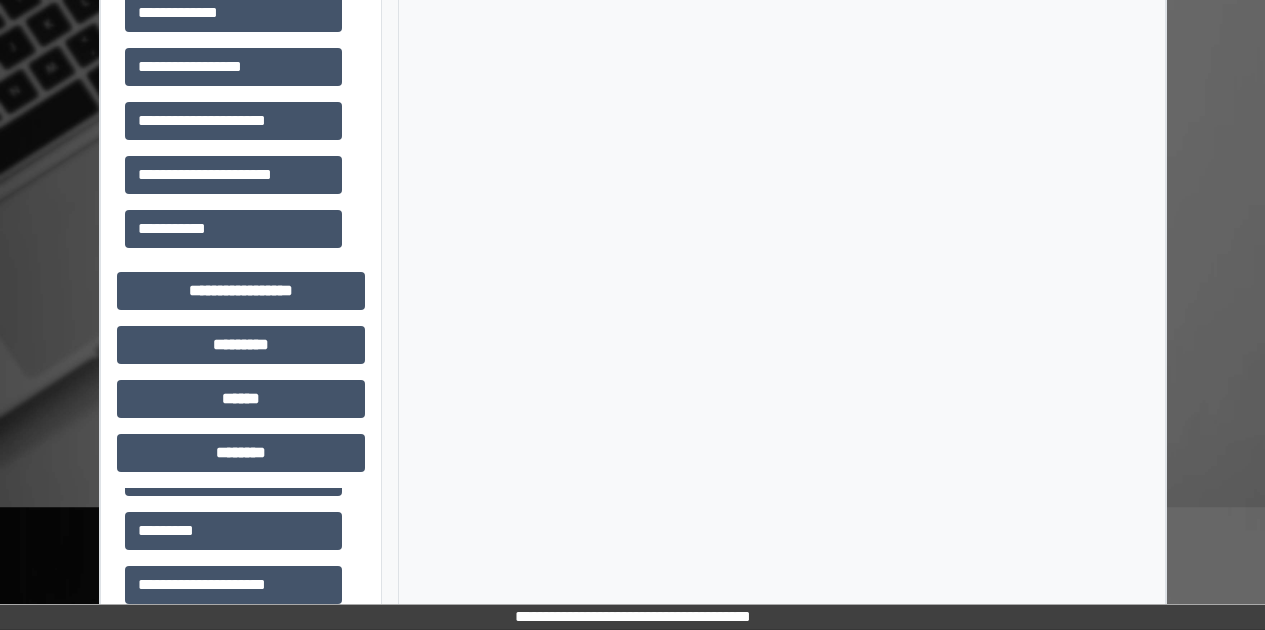scroll, scrollTop: 370, scrollLeft: 0, axis: vertical 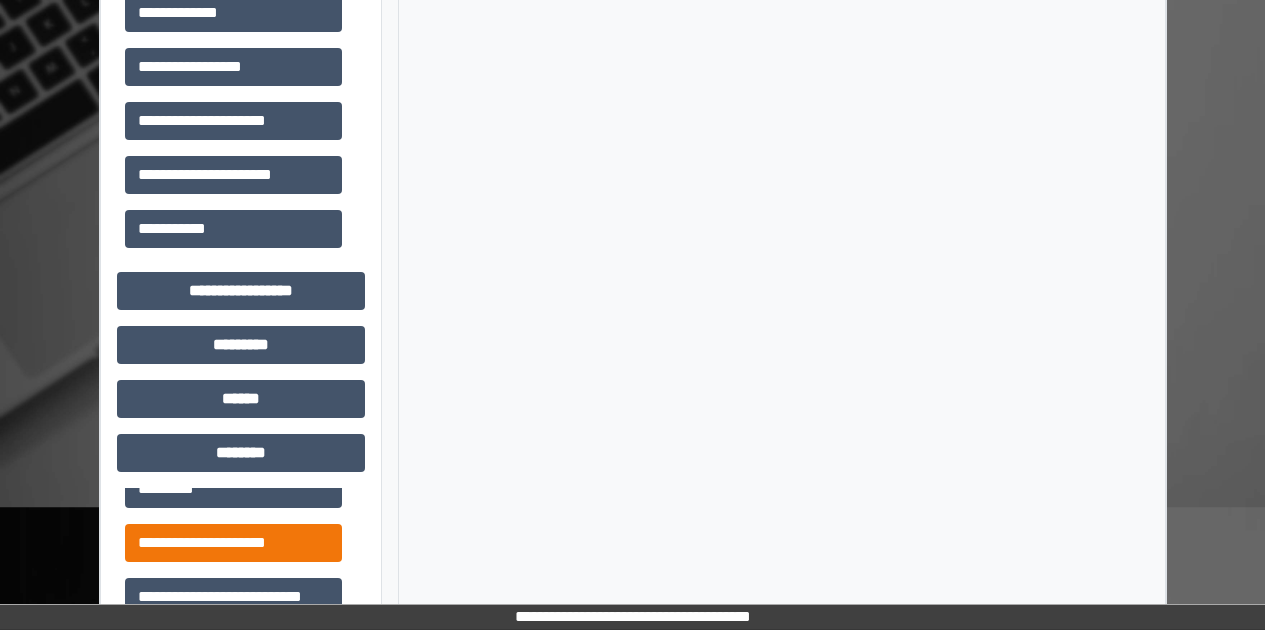 click on "**********" at bounding box center [233, 543] 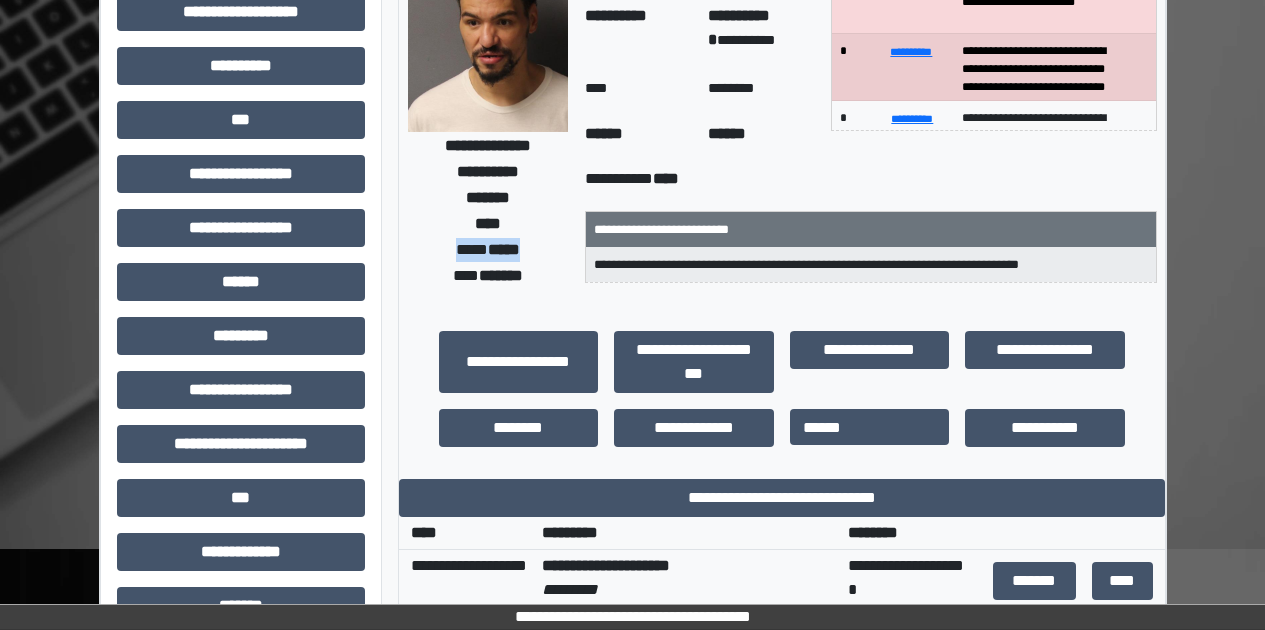 scroll, scrollTop: 300, scrollLeft: 0, axis: vertical 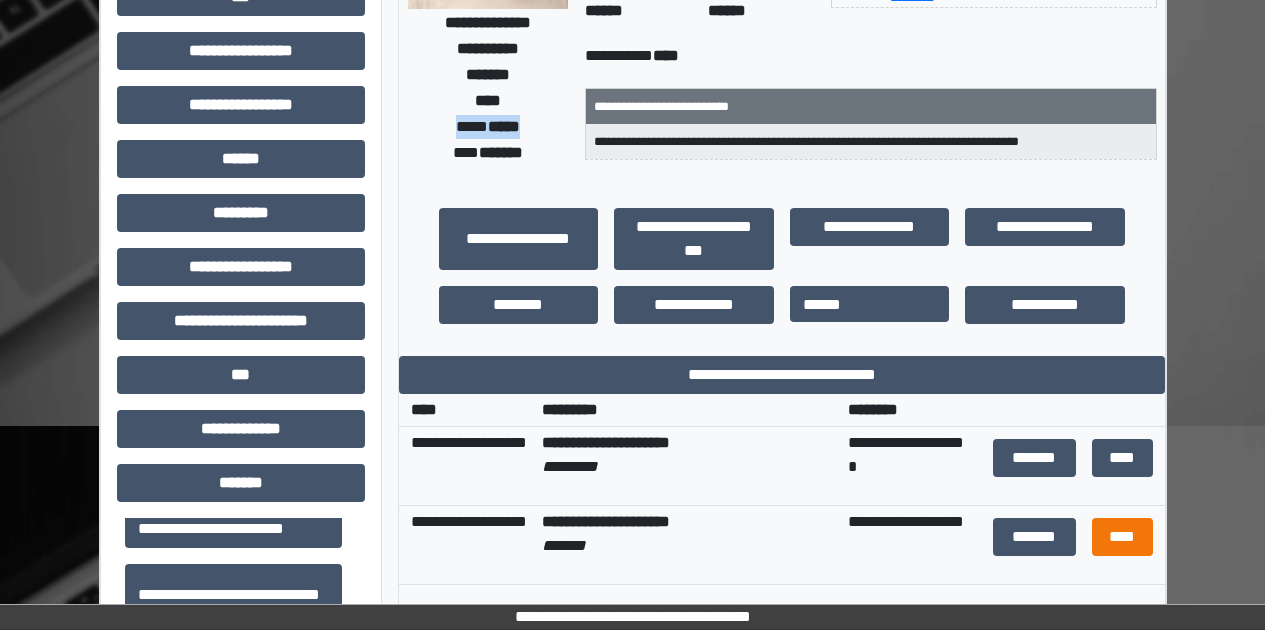 click on "****" at bounding box center [1122, 537] 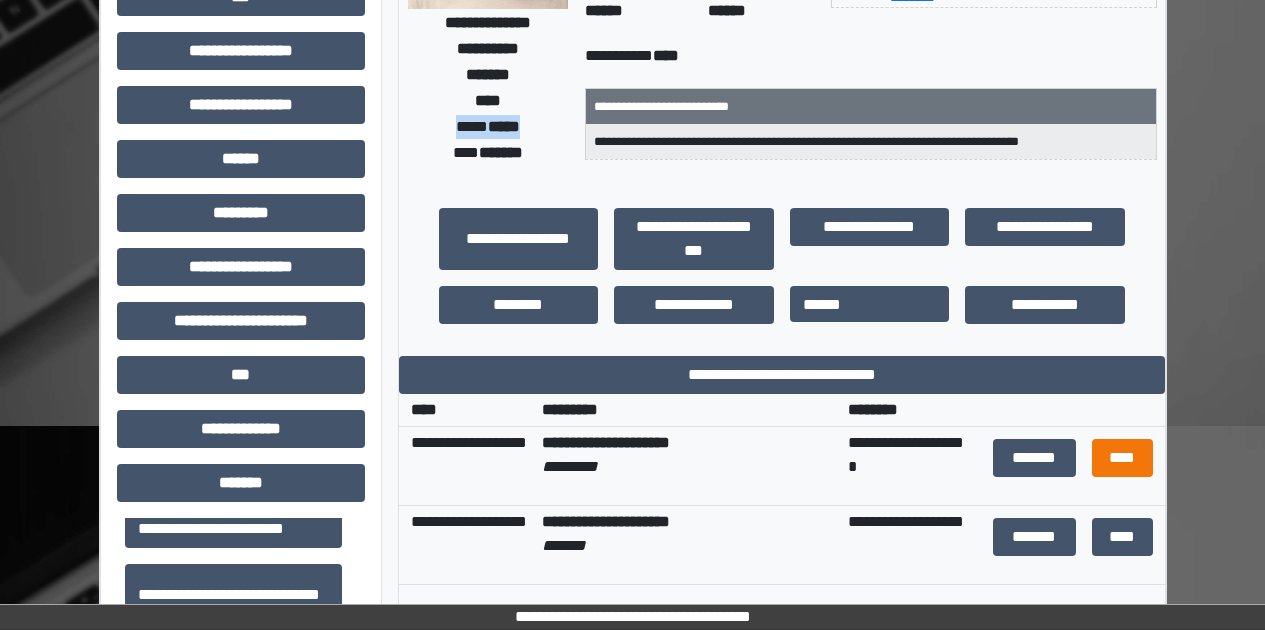 click on "****" at bounding box center [1122, 458] 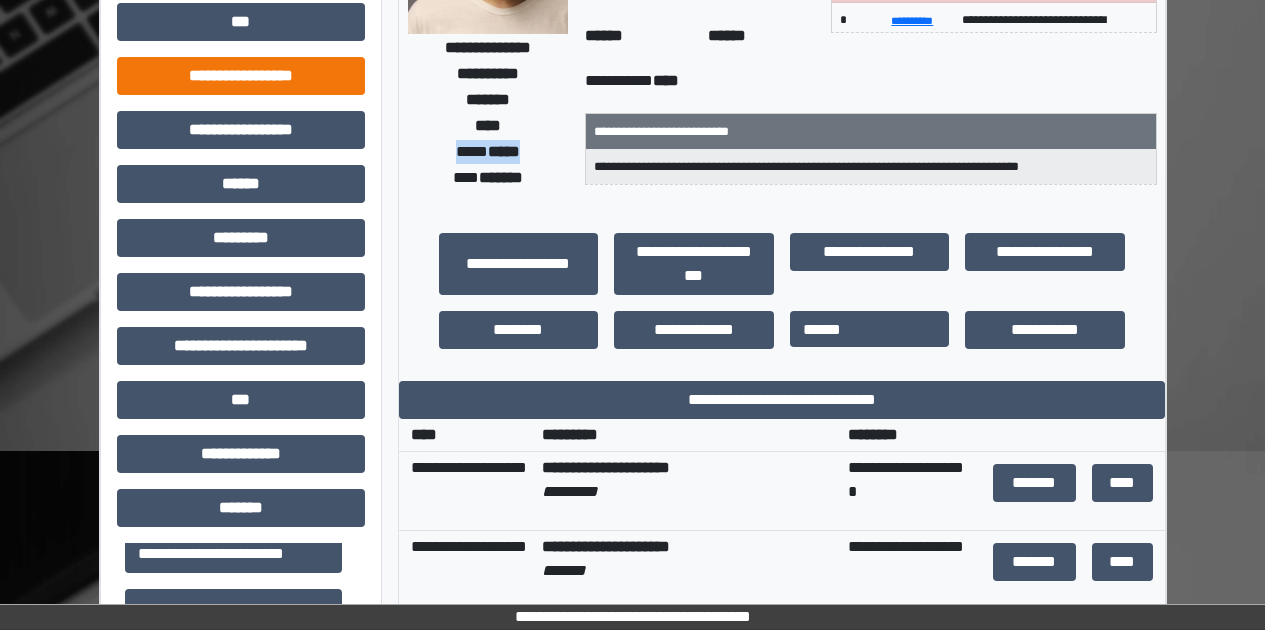 scroll, scrollTop: 229, scrollLeft: 0, axis: vertical 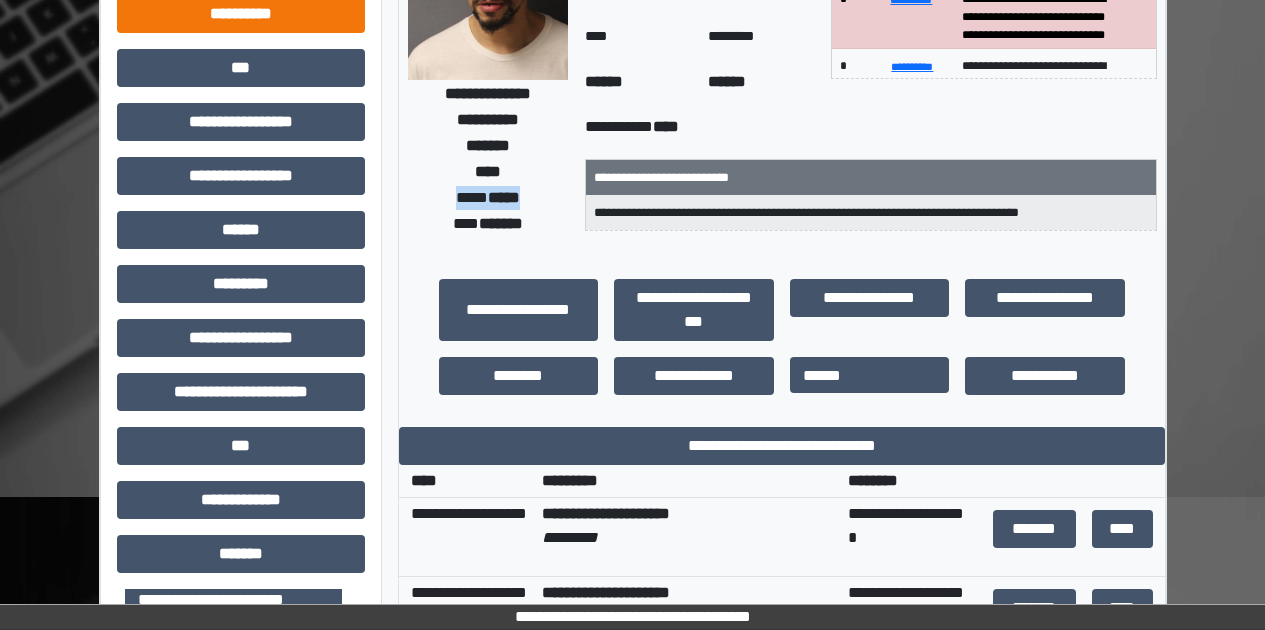 click on "**********" at bounding box center (241, 14) 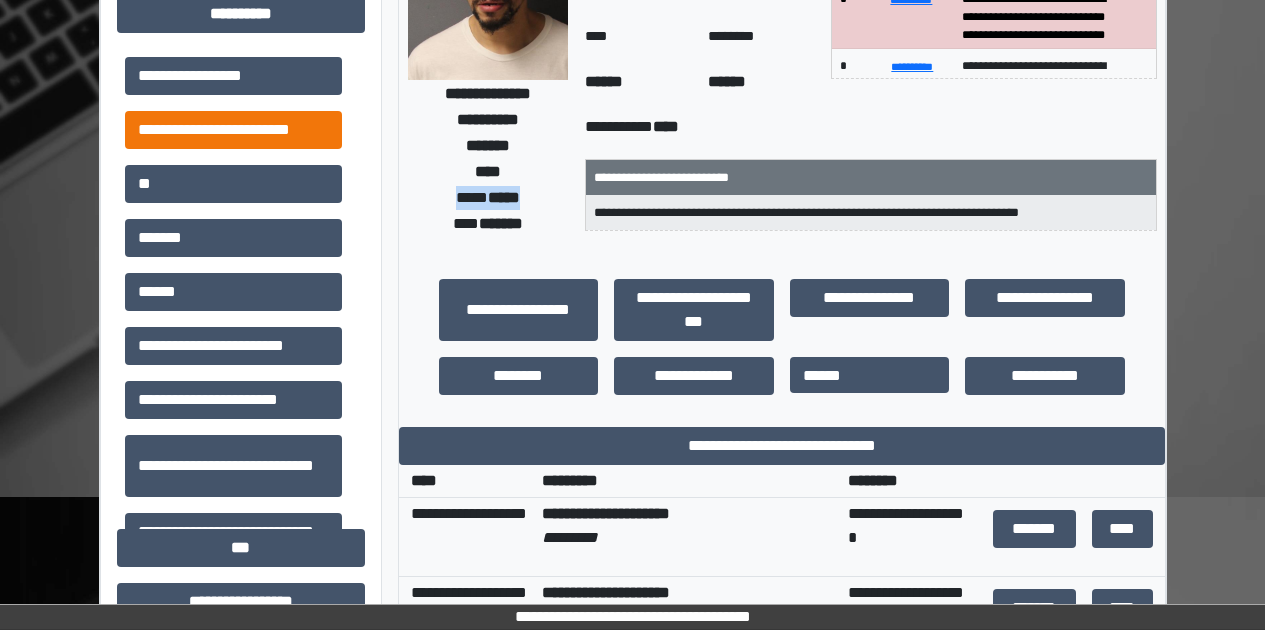 click on "**********" at bounding box center (233, 130) 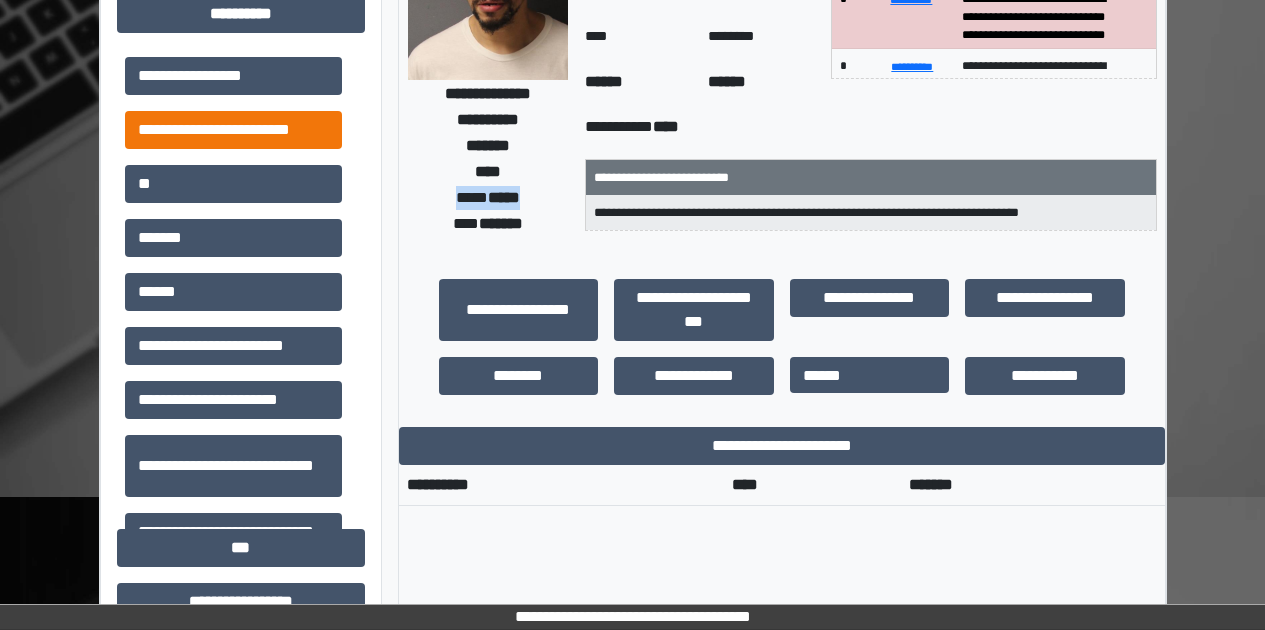 click on "**********" at bounding box center [233, 130] 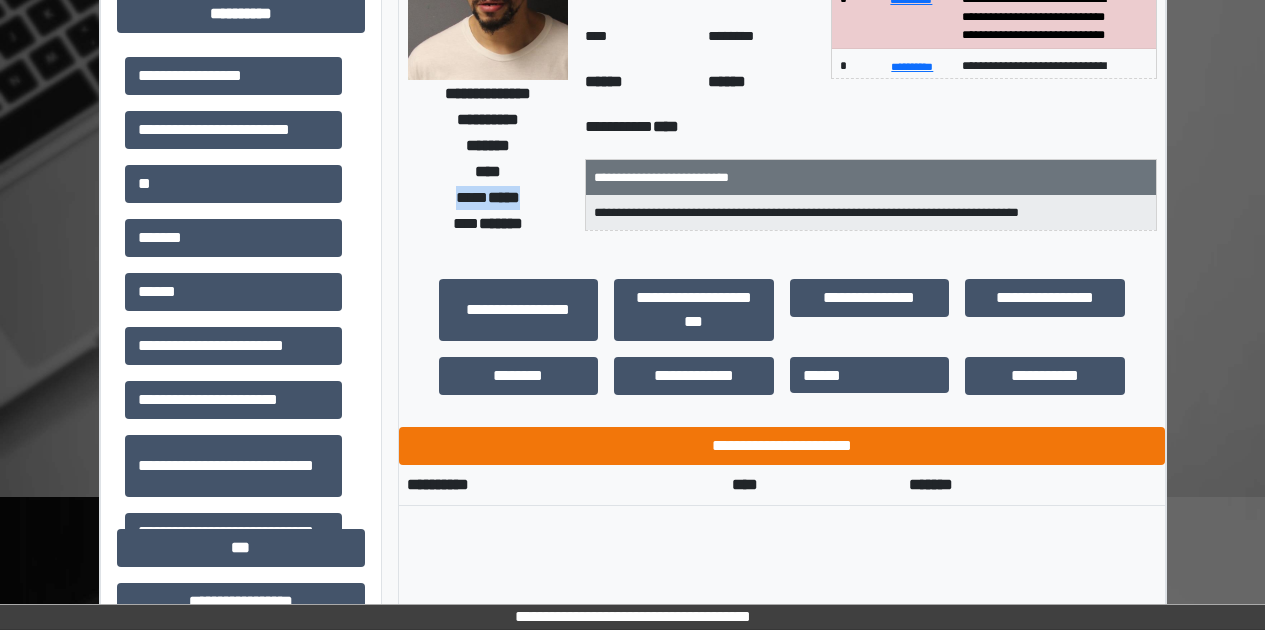click on "**********" at bounding box center [782, 446] 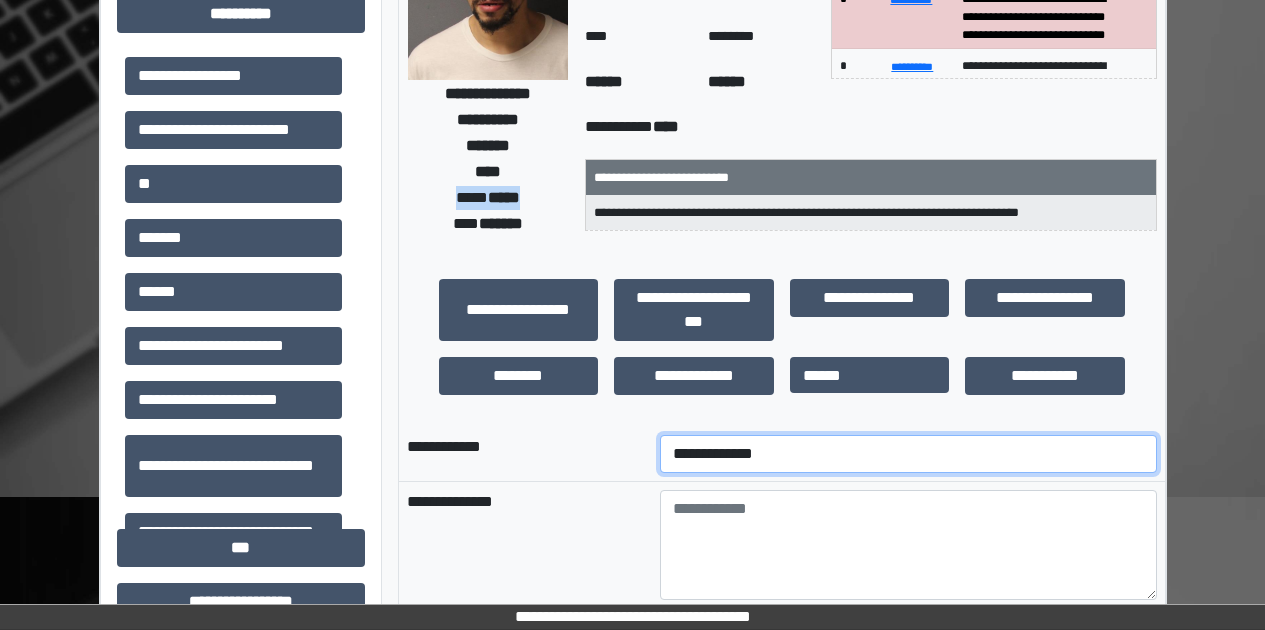 select on "*" 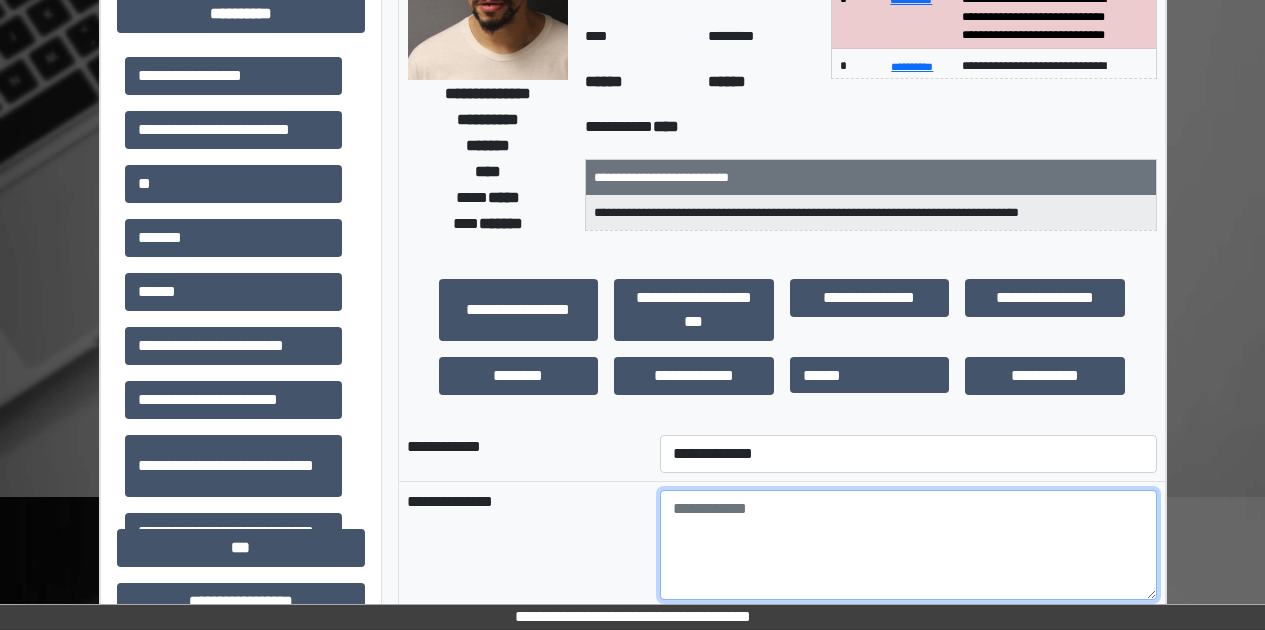 paste on "**********" 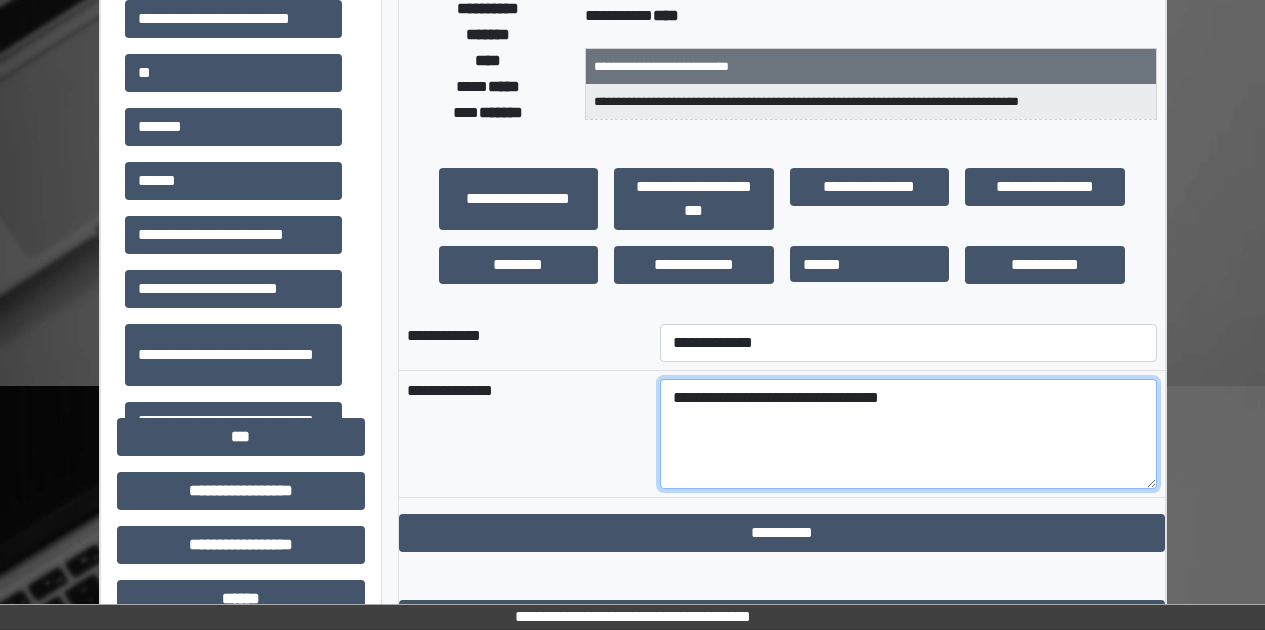 scroll, scrollTop: 475, scrollLeft: 0, axis: vertical 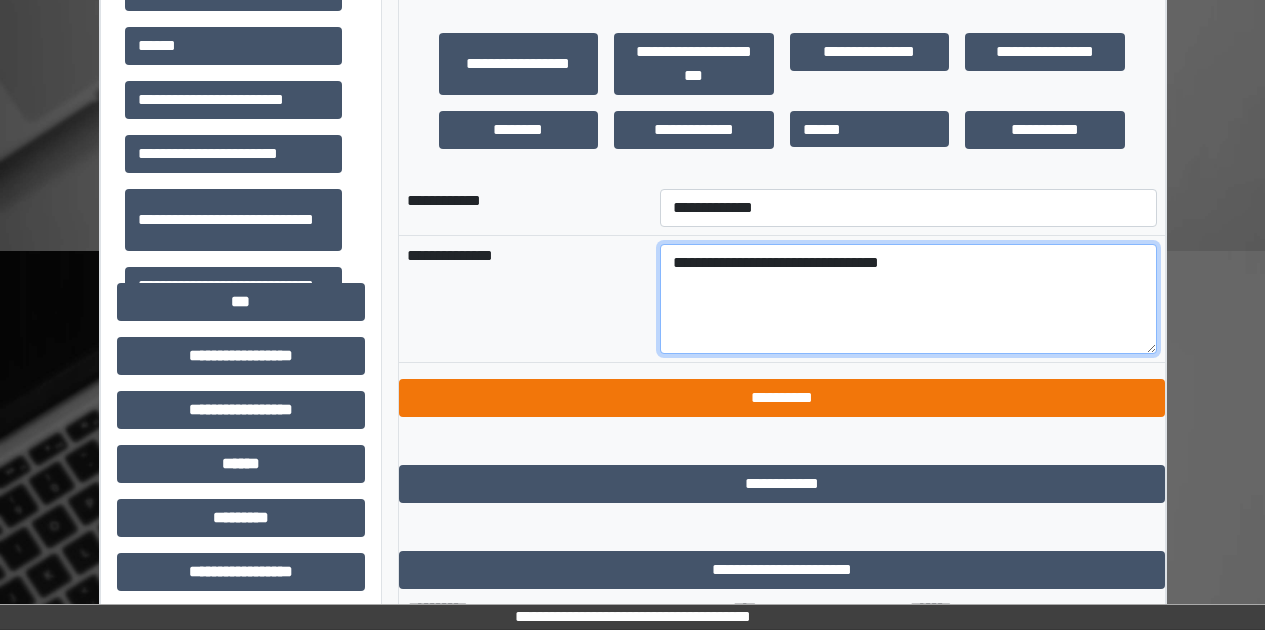 type on "**********" 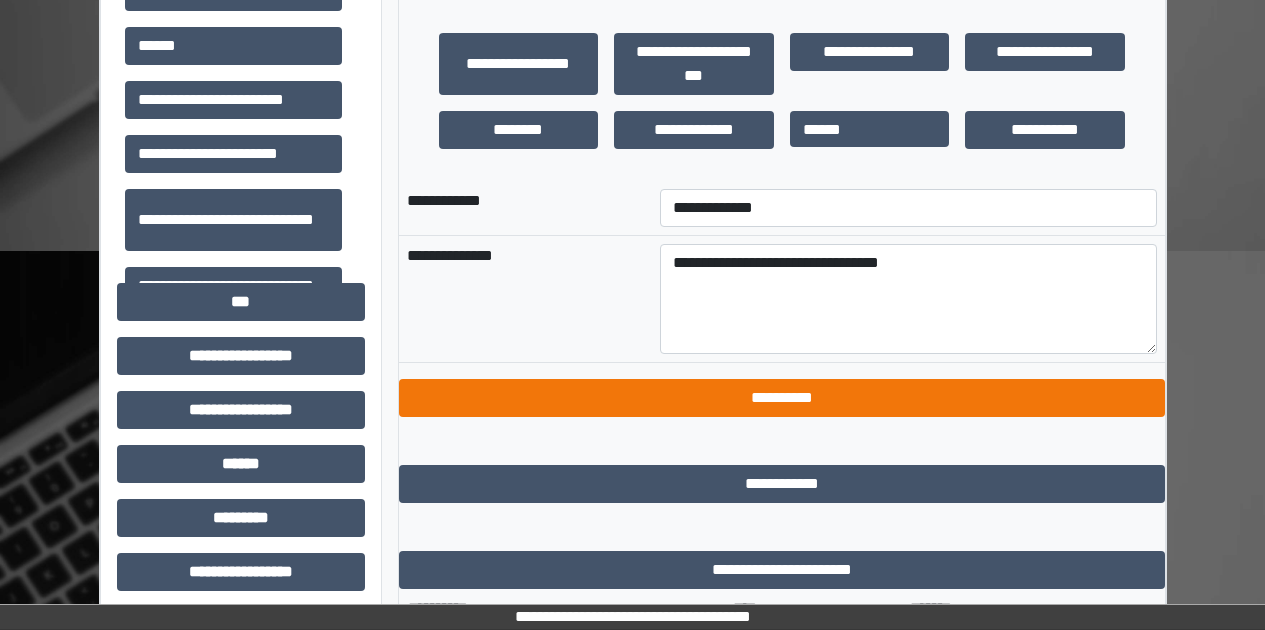 click on "**********" at bounding box center (782, 398) 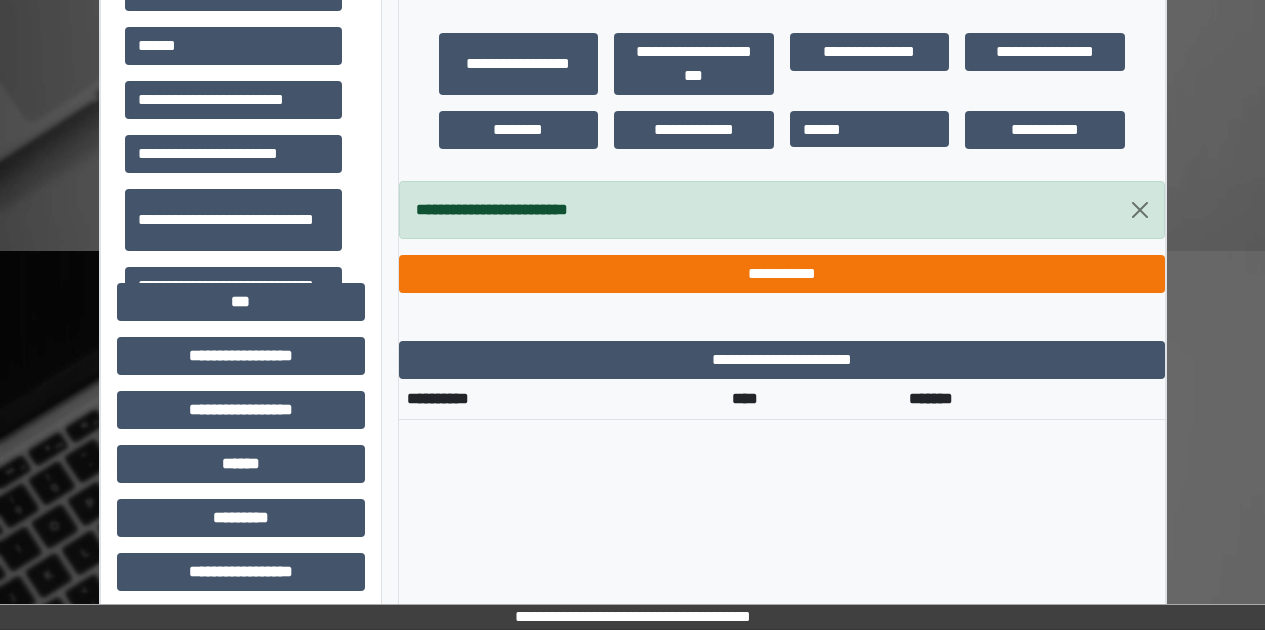 click on "**********" at bounding box center [782, 274] 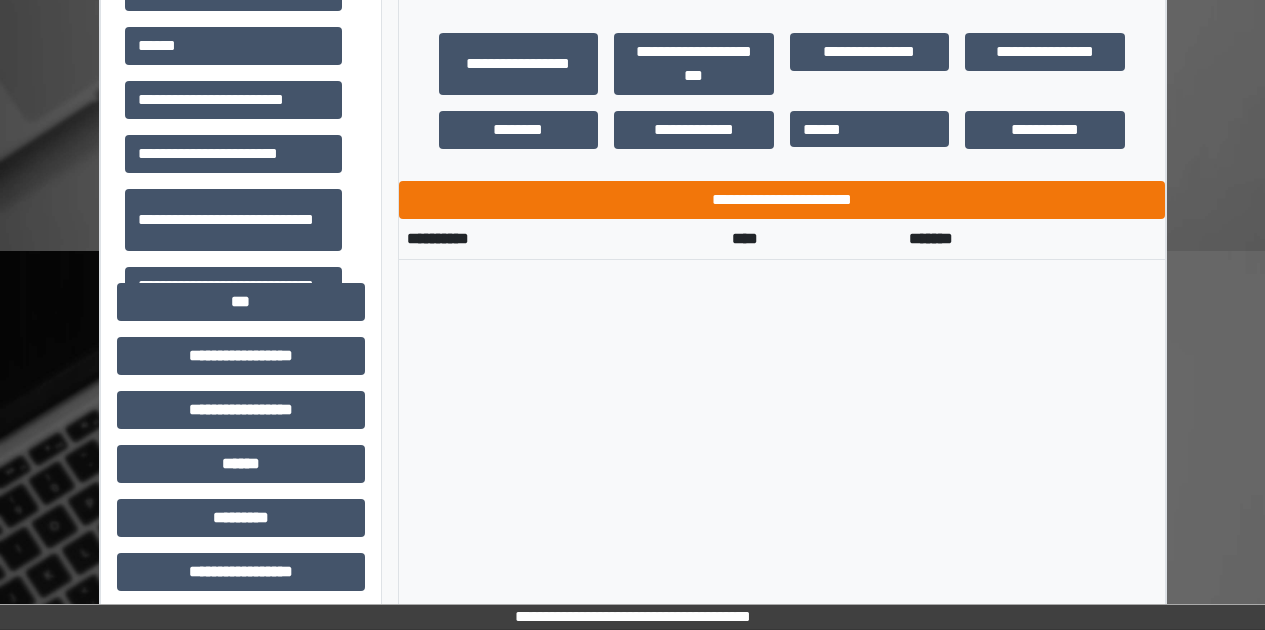 click on "**********" at bounding box center (782, 200) 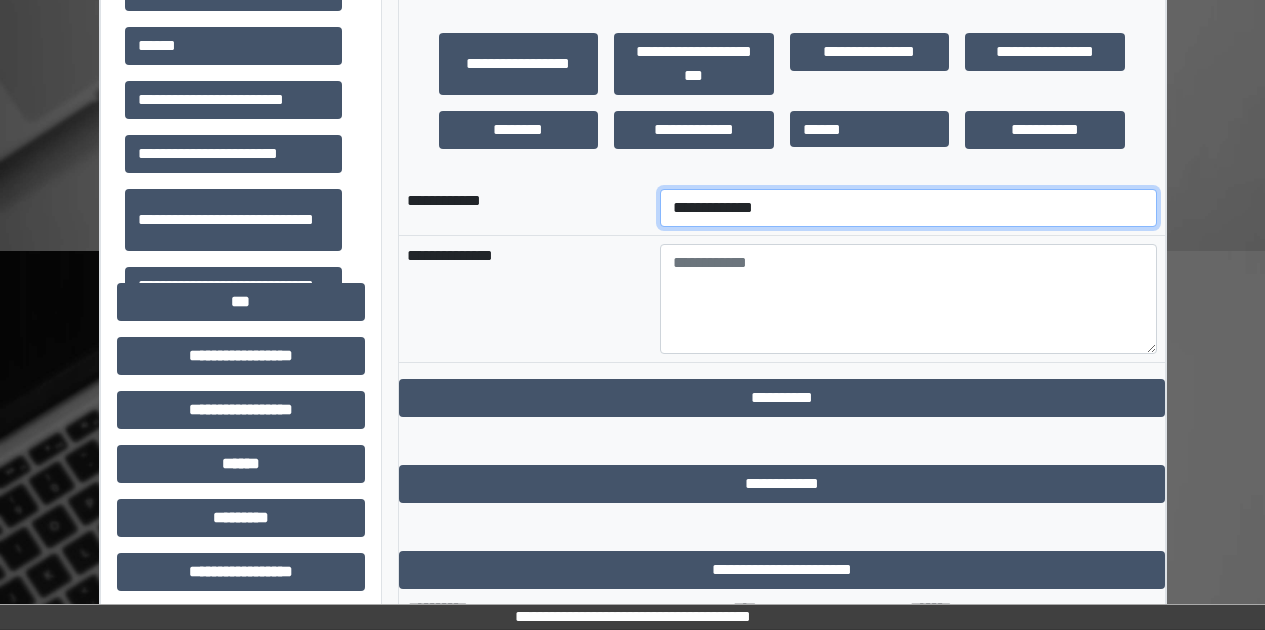 select on "*" 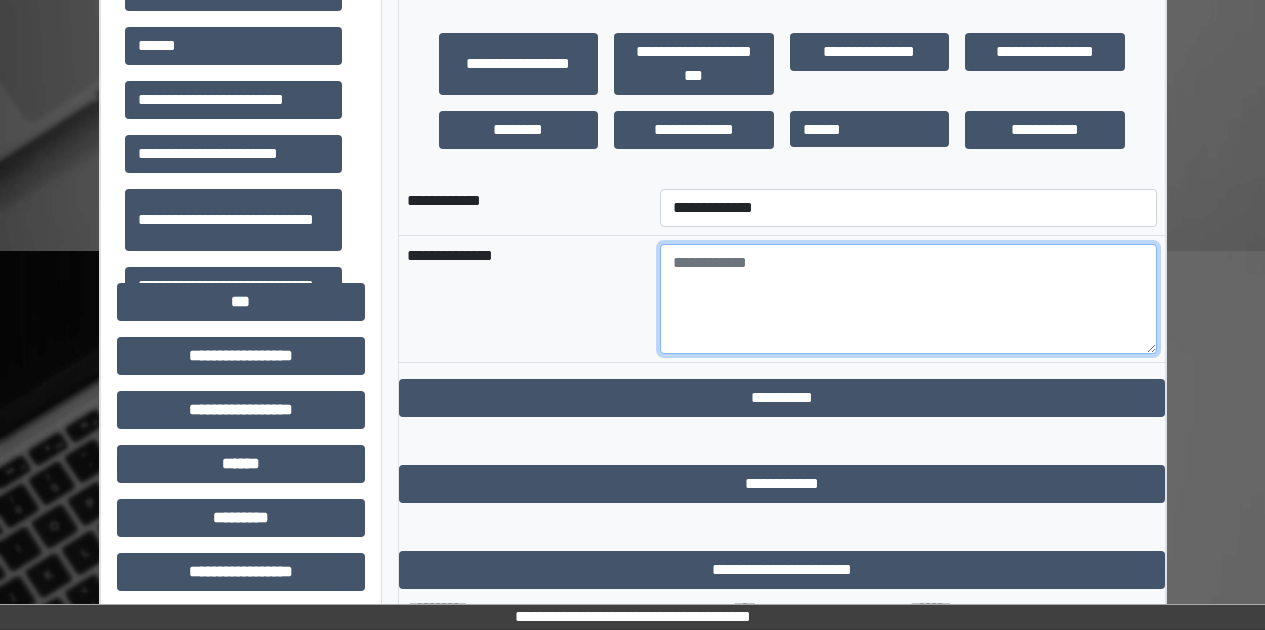 paste on "**********" 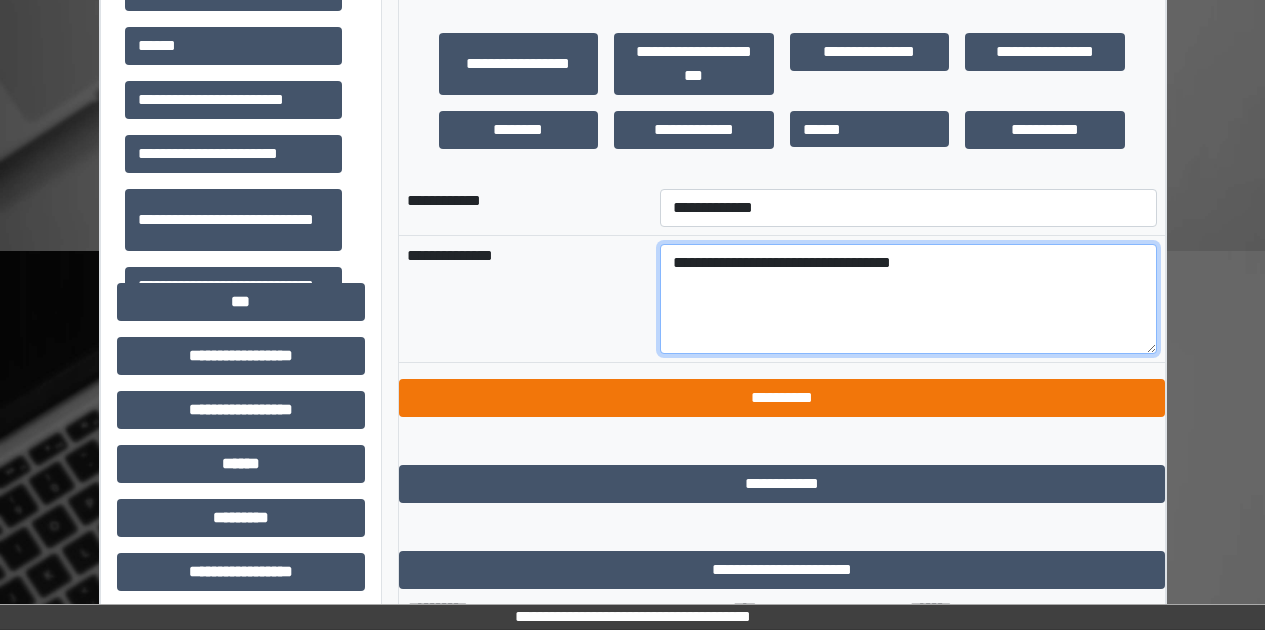type on "**********" 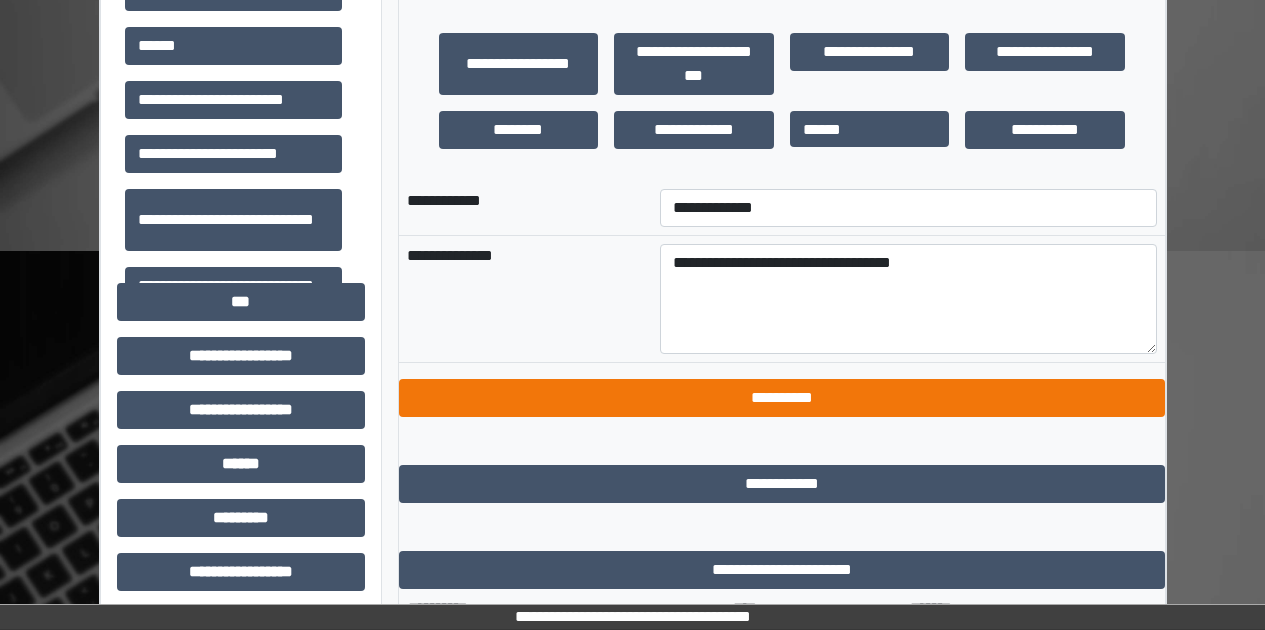 click on "**********" at bounding box center (782, 398) 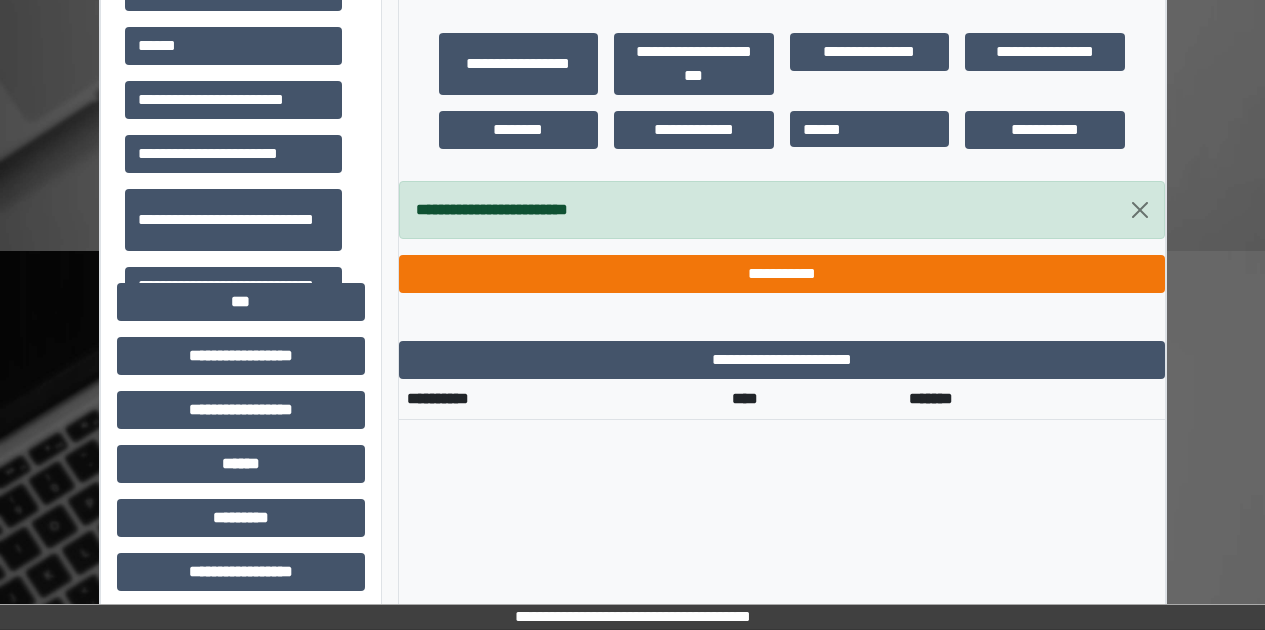 click on "**********" at bounding box center (782, 274) 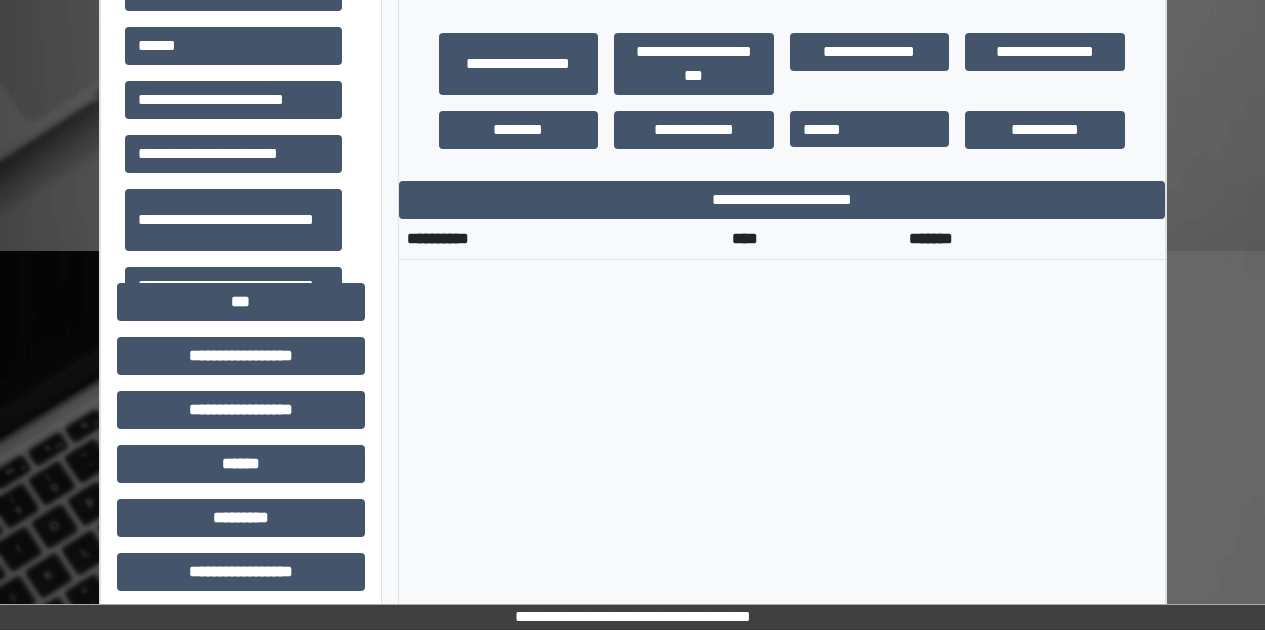 scroll, scrollTop: 202, scrollLeft: 0, axis: vertical 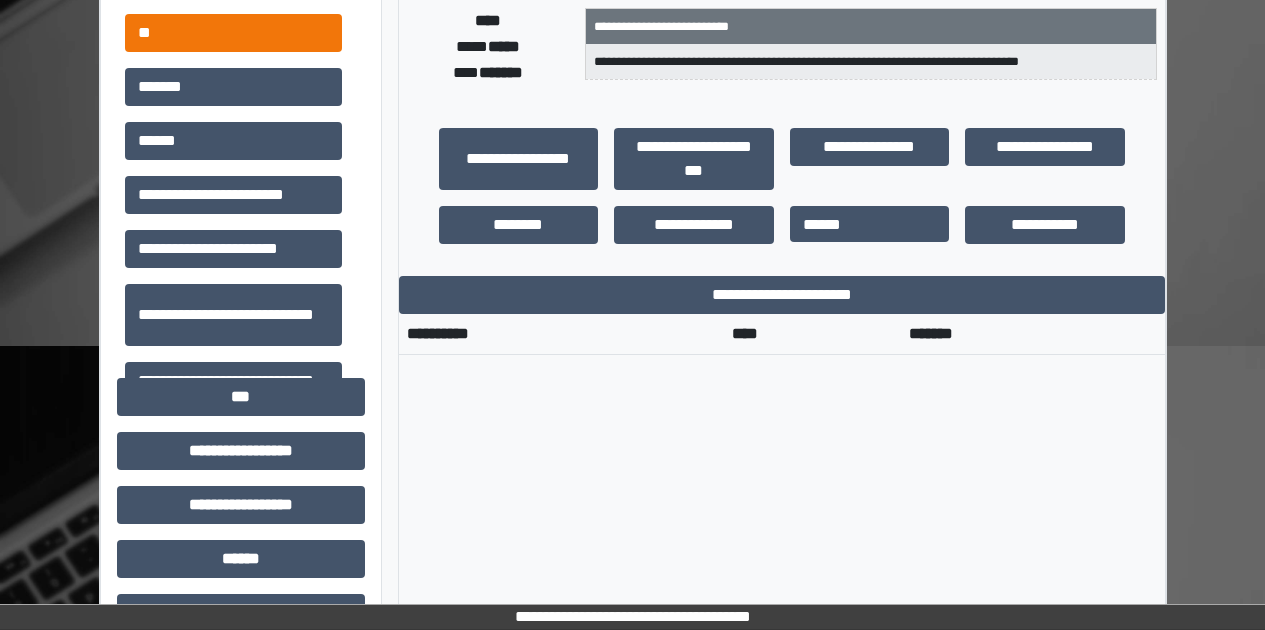 click on "**" at bounding box center (233, 33) 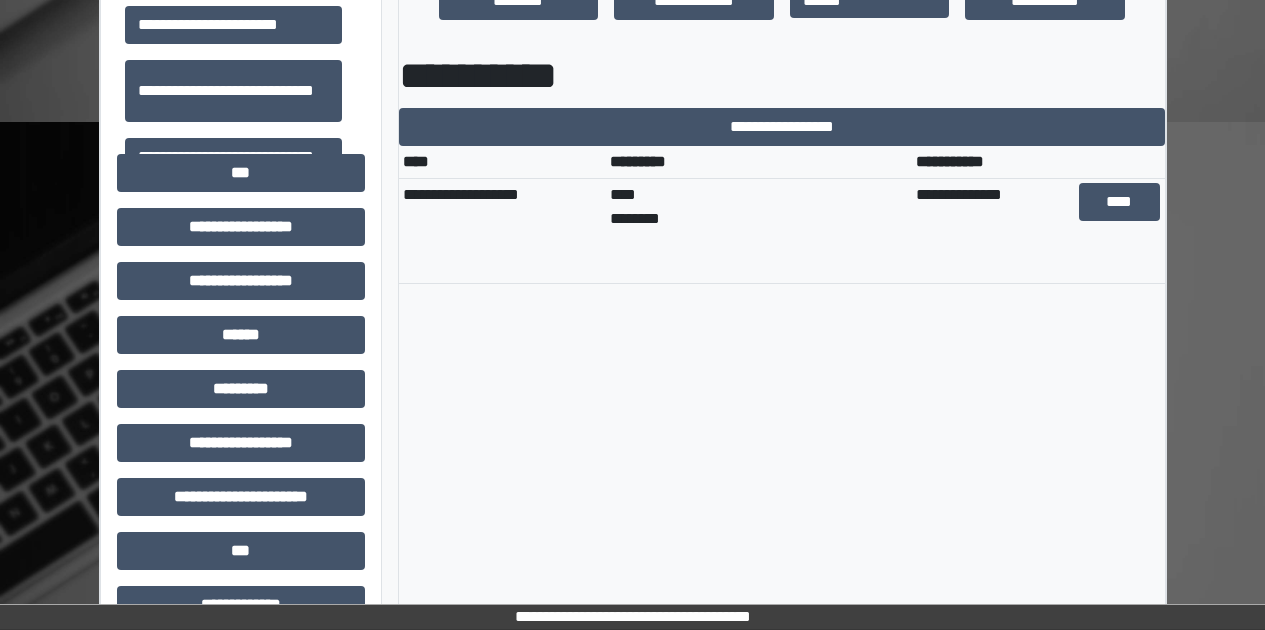 scroll, scrollTop: 688, scrollLeft: 0, axis: vertical 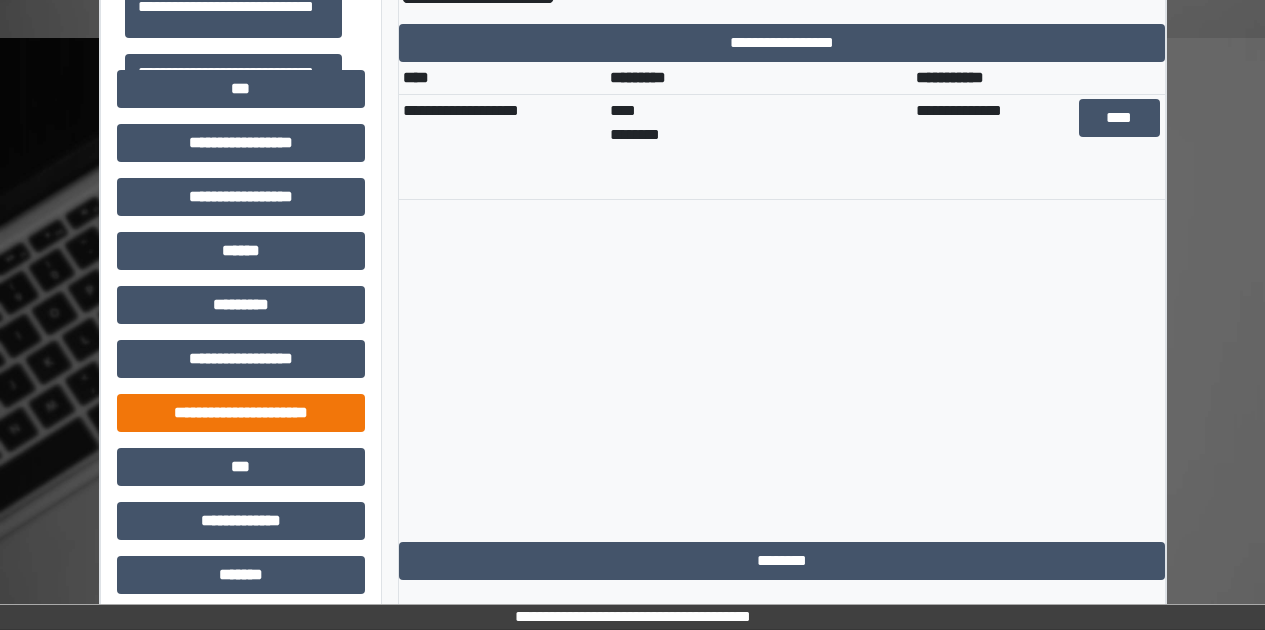 click on "**********" at bounding box center (241, 413) 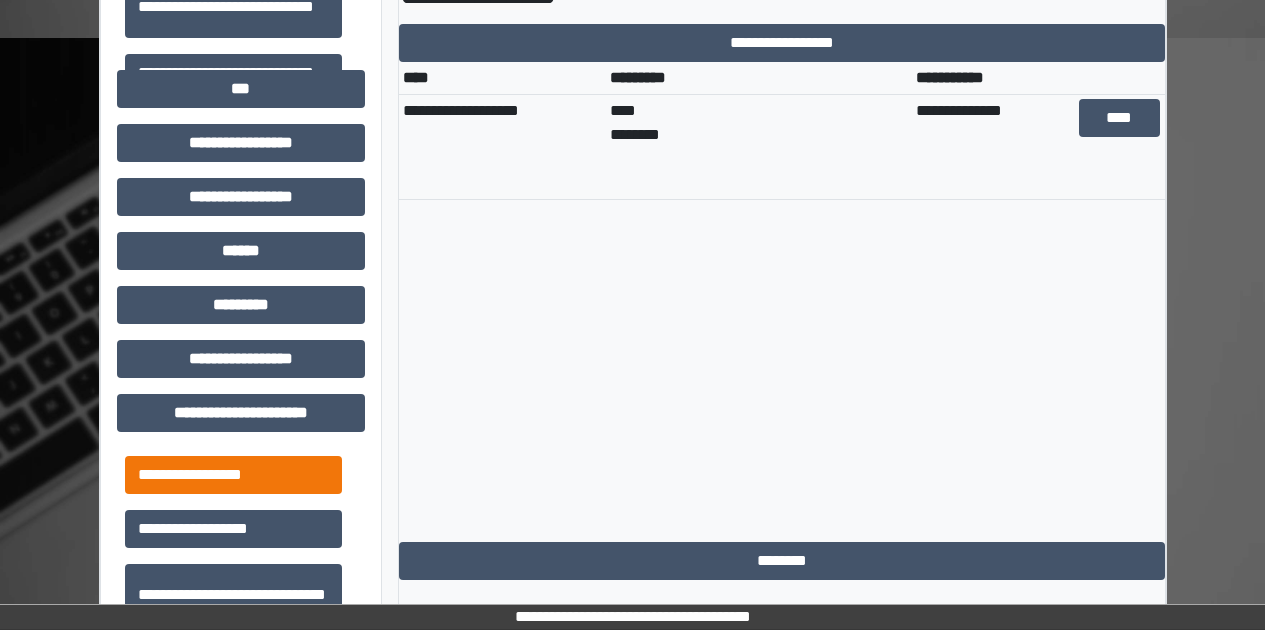 click on "**********" at bounding box center [233, 475] 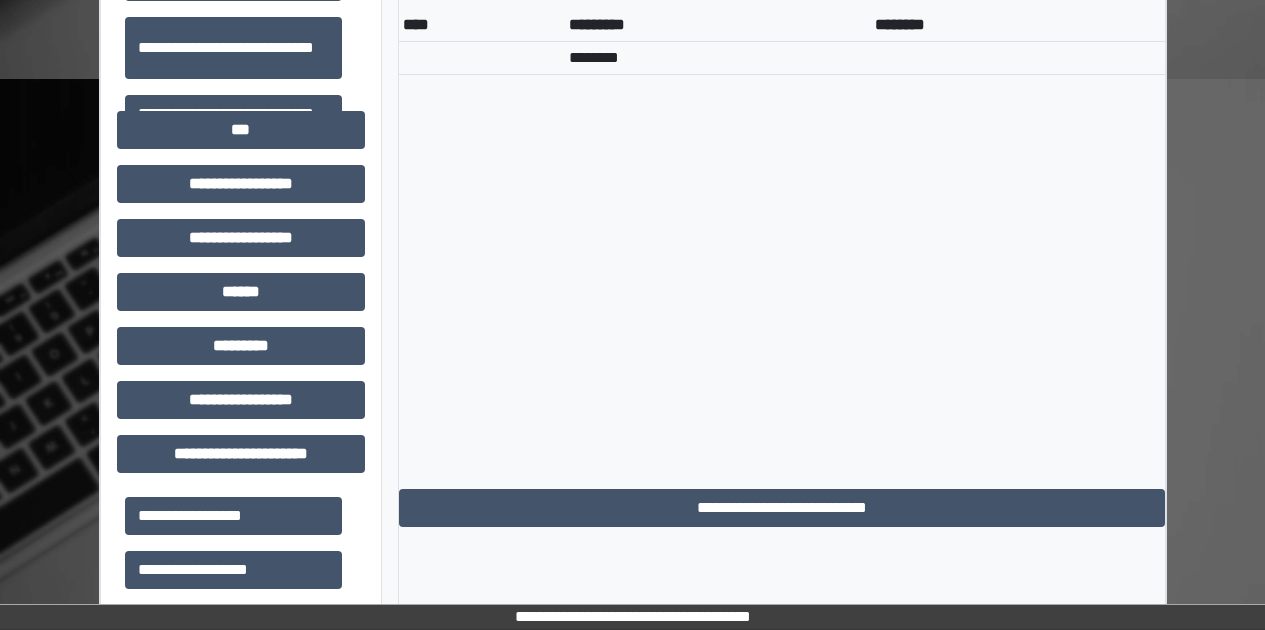 scroll, scrollTop: 610, scrollLeft: 0, axis: vertical 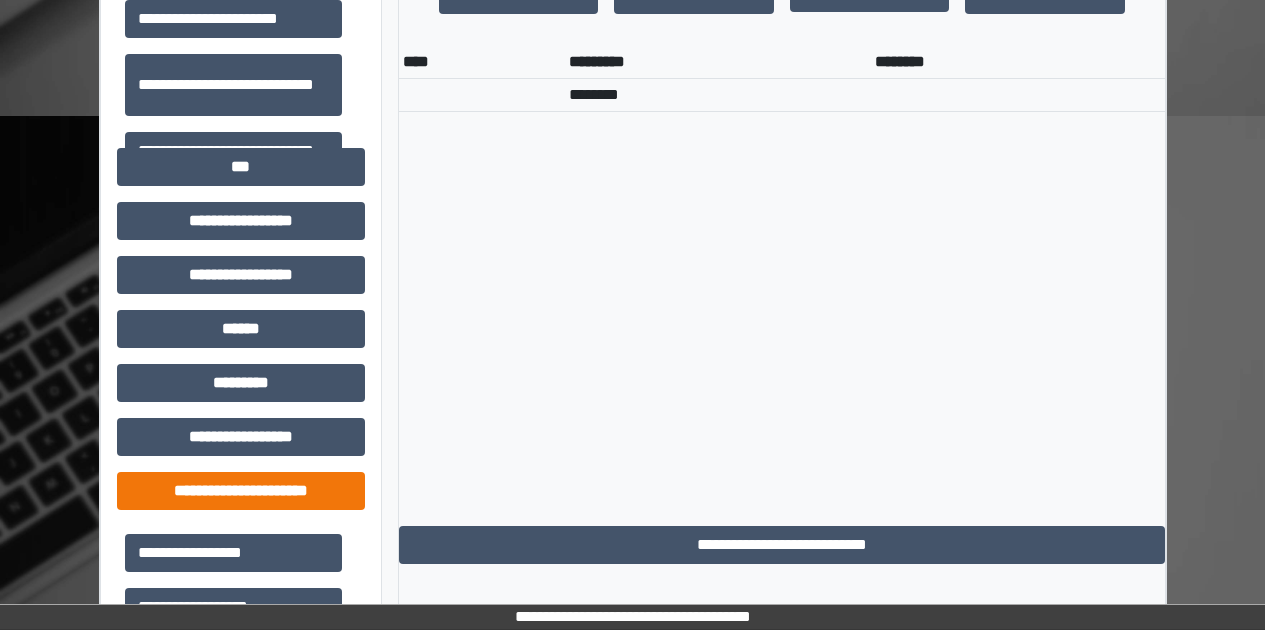 click on "**********" at bounding box center (241, 491) 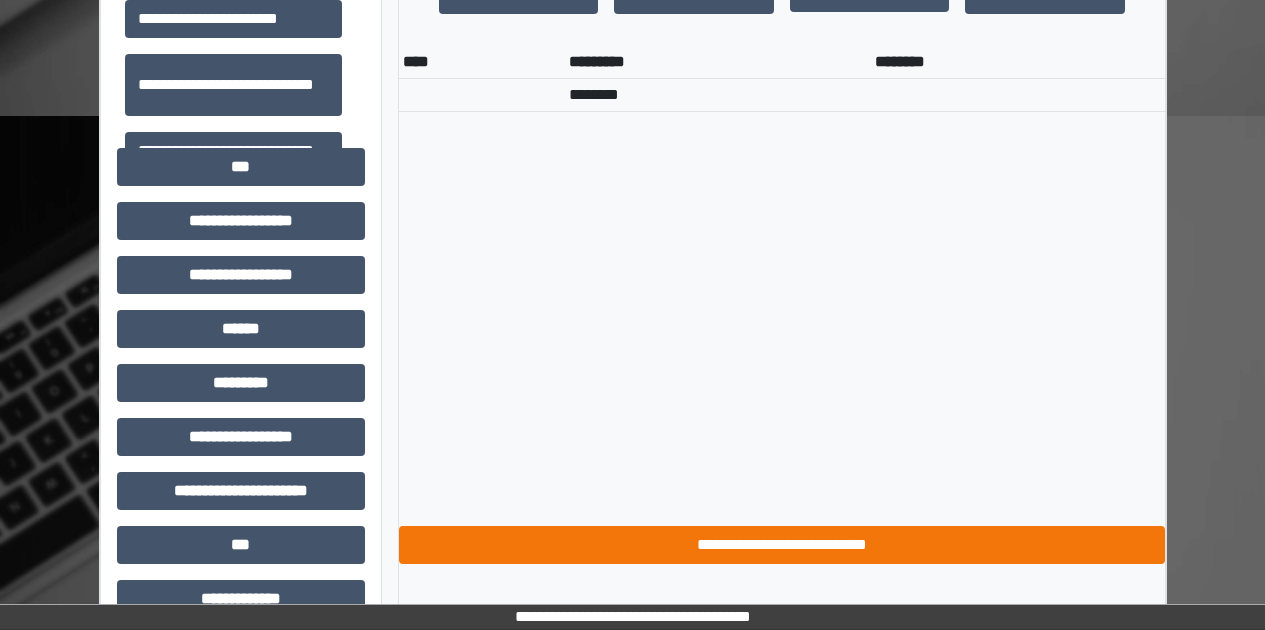 click on "**********" at bounding box center [782, 545] 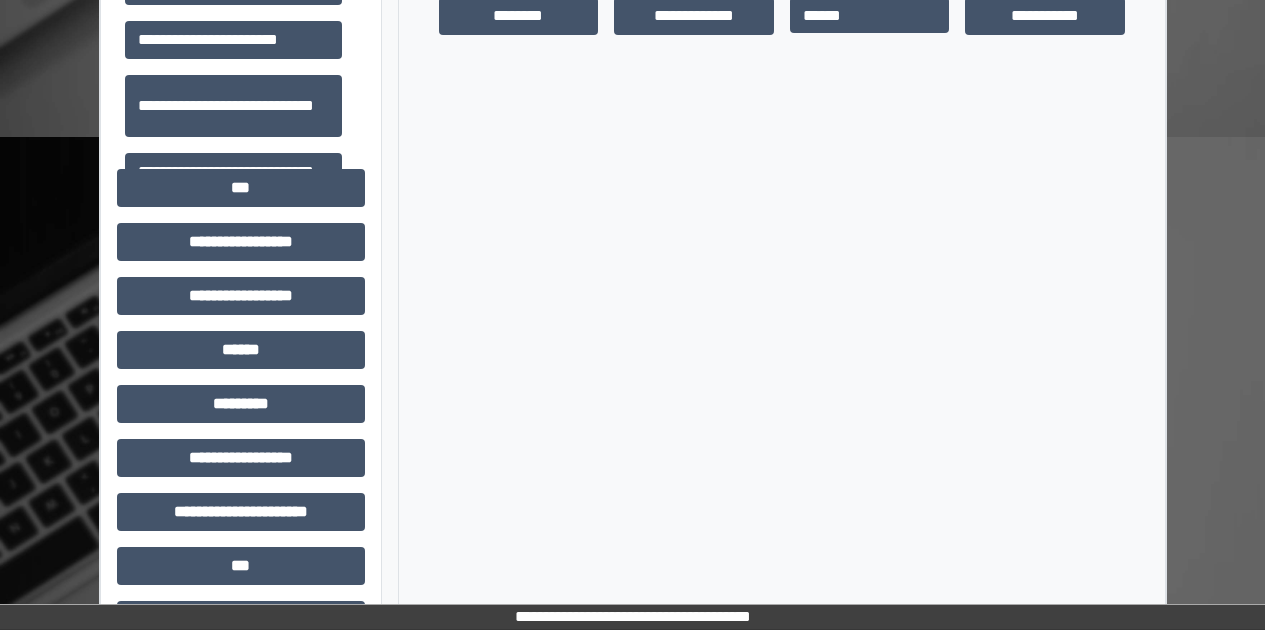 scroll, scrollTop: 526, scrollLeft: 0, axis: vertical 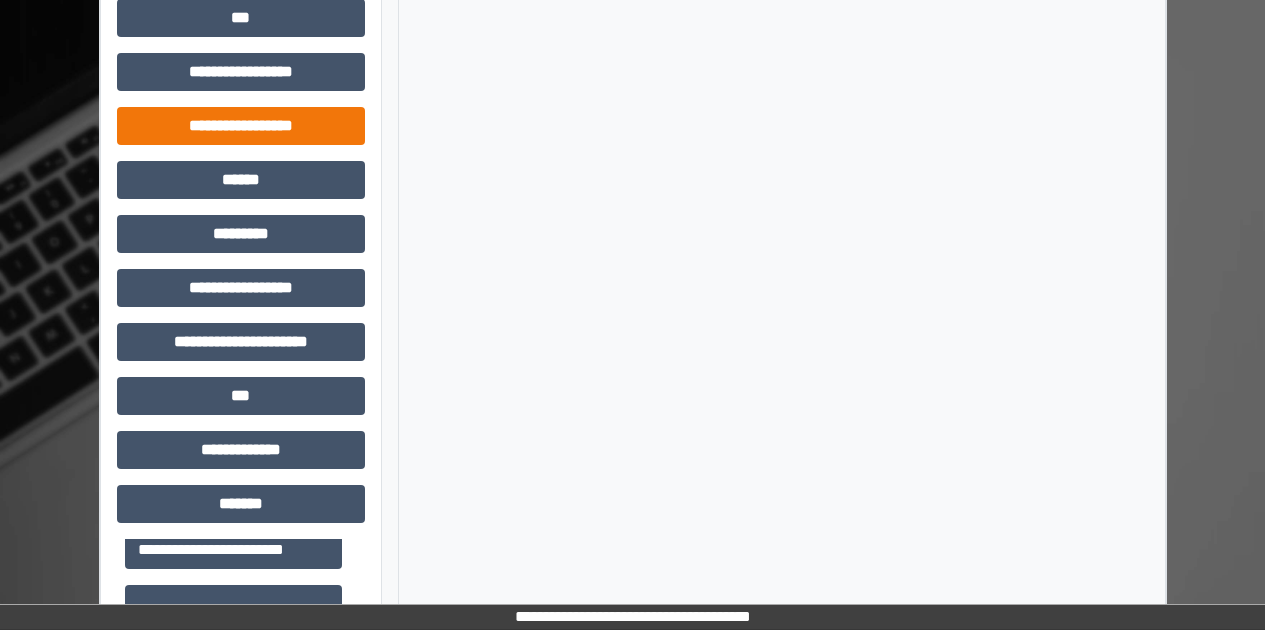 click on "**********" at bounding box center (241, 126) 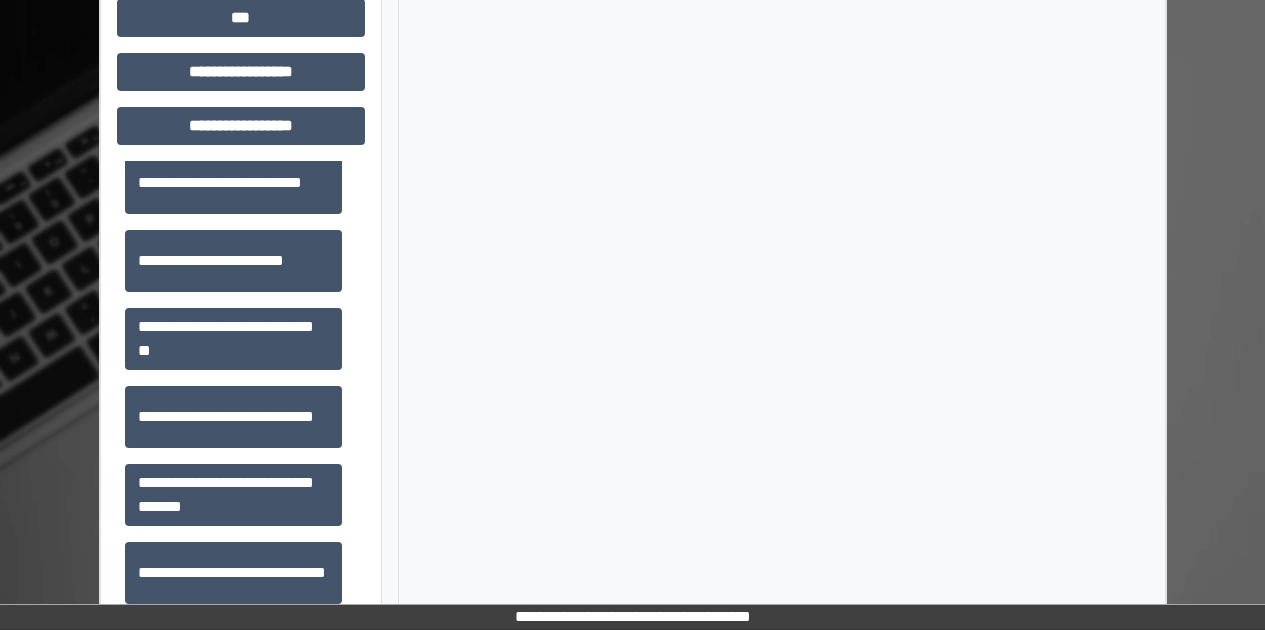 scroll, scrollTop: 1372, scrollLeft: 0, axis: vertical 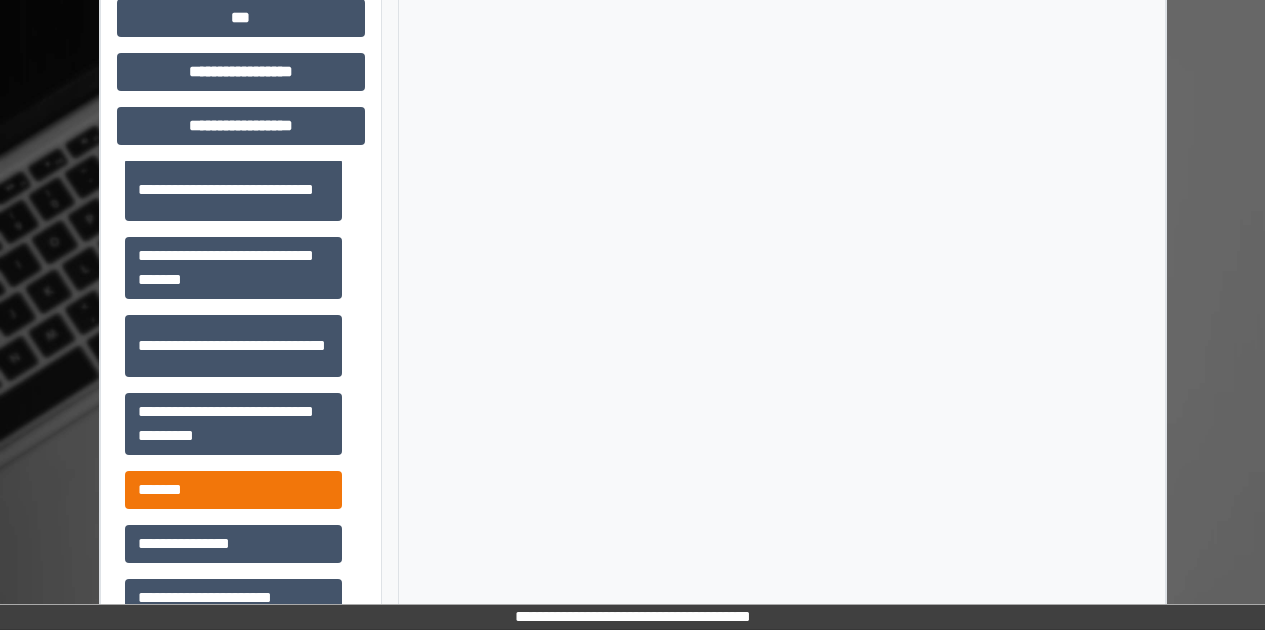 click on "*******" at bounding box center (233, 490) 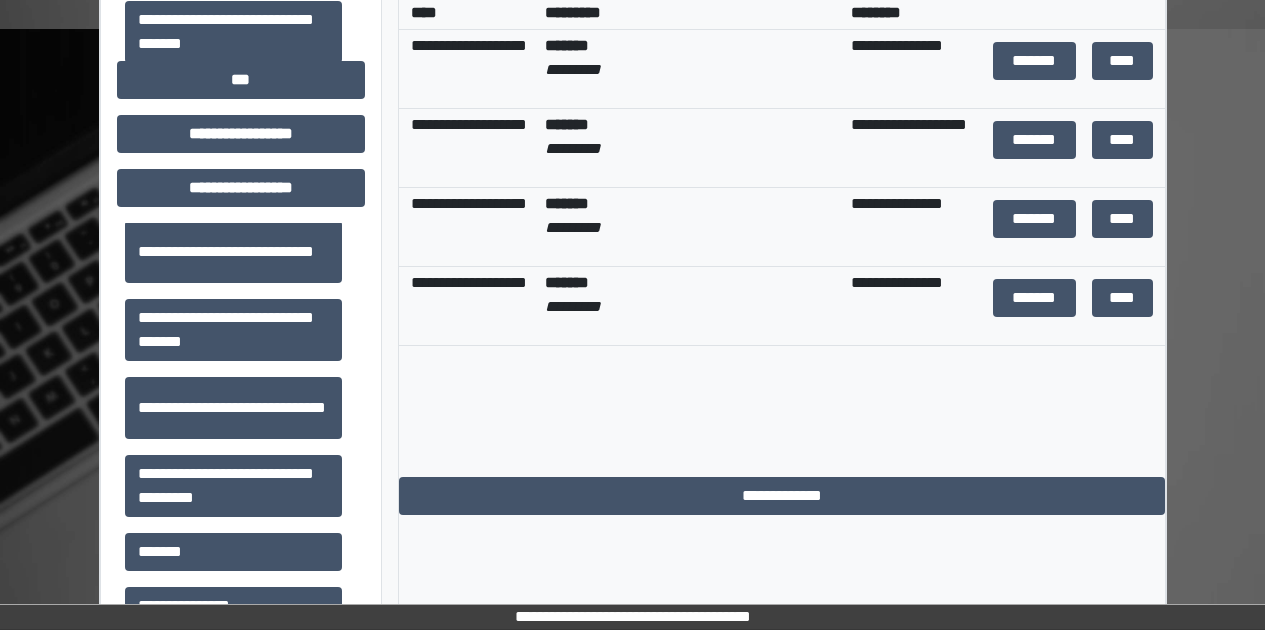 scroll, scrollTop: 536, scrollLeft: 0, axis: vertical 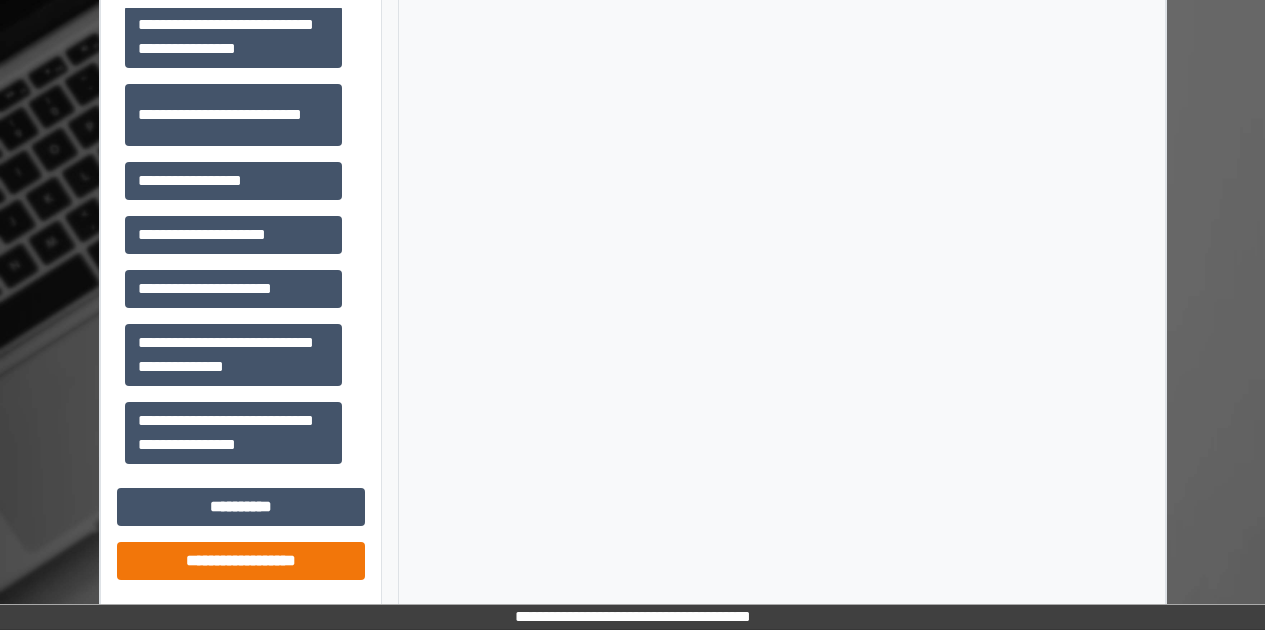 click on "**********" at bounding box center (241, 561) 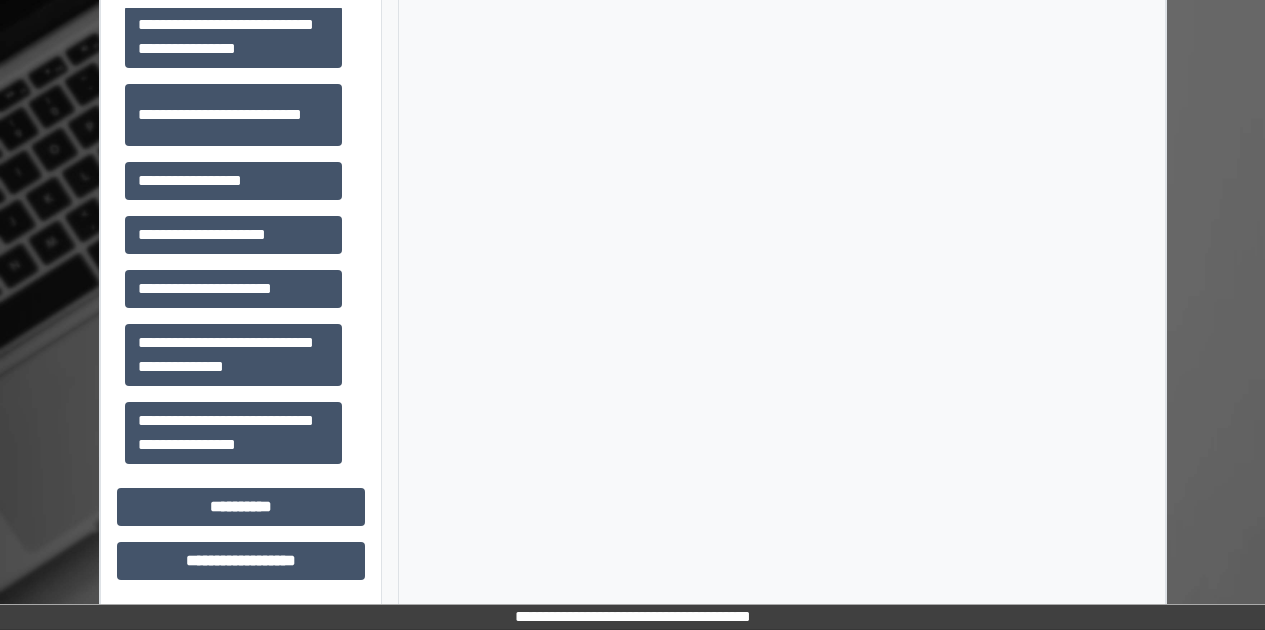 scroll, scrollTop: 2610, scrollLeft: 0, axis: vertical 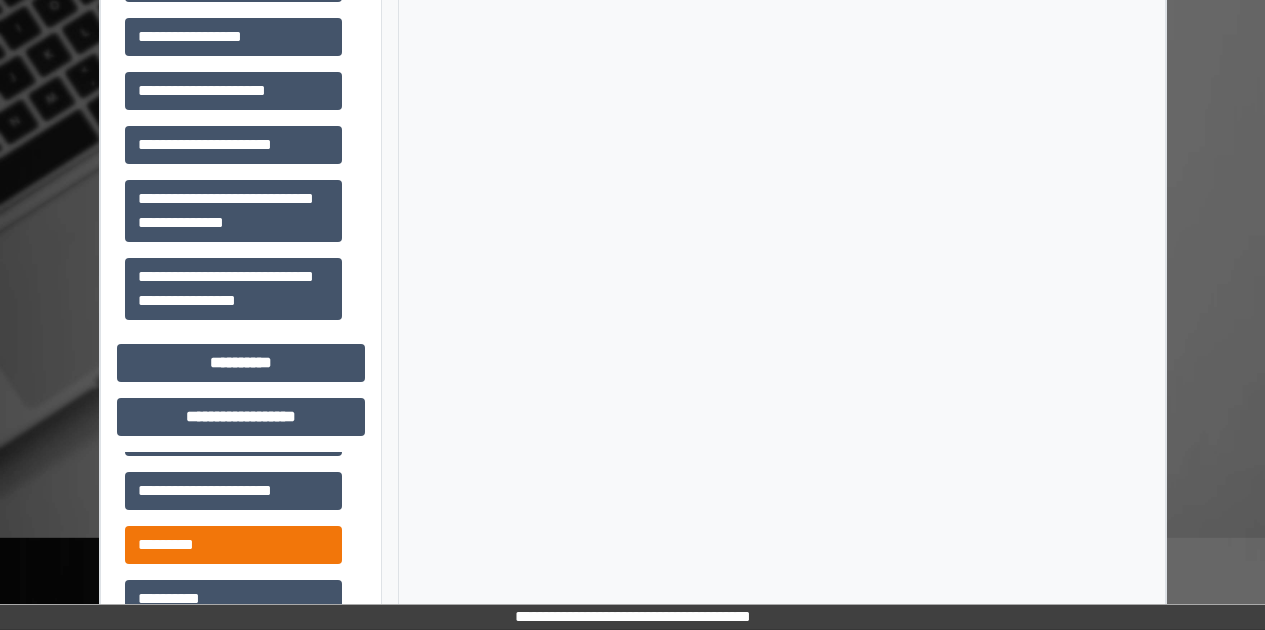 click on "*********" at bounding box center (233, 545) 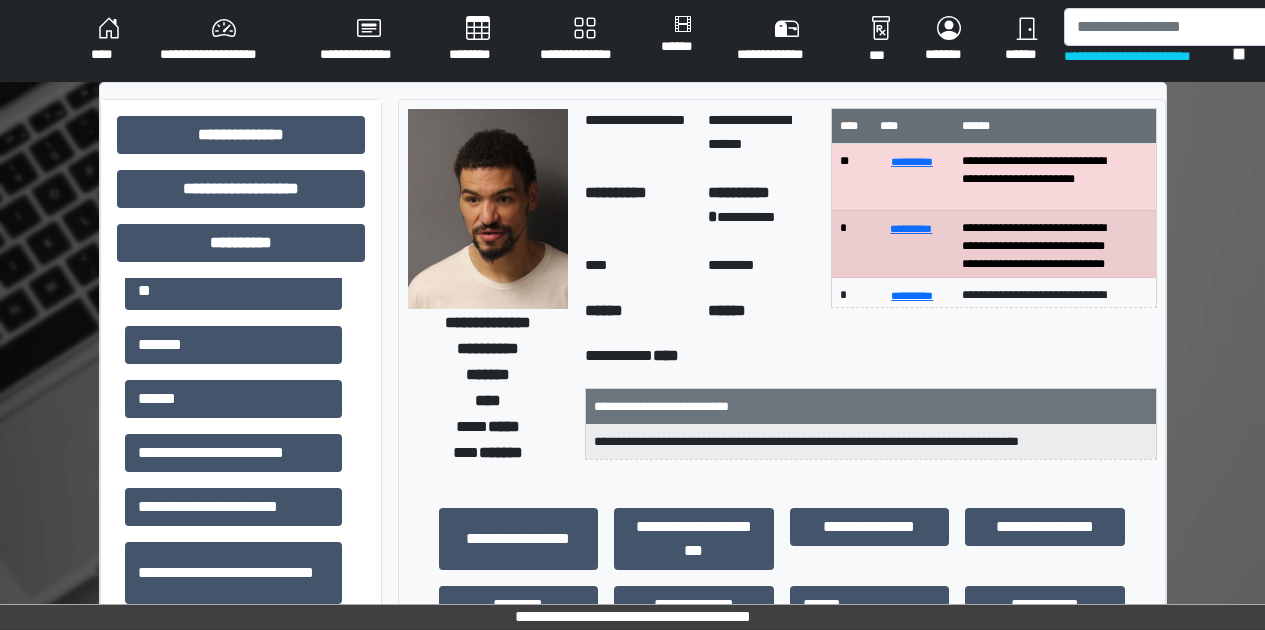 scroll, scrollTop: 4, scrollLeft: 0, axis: vertical 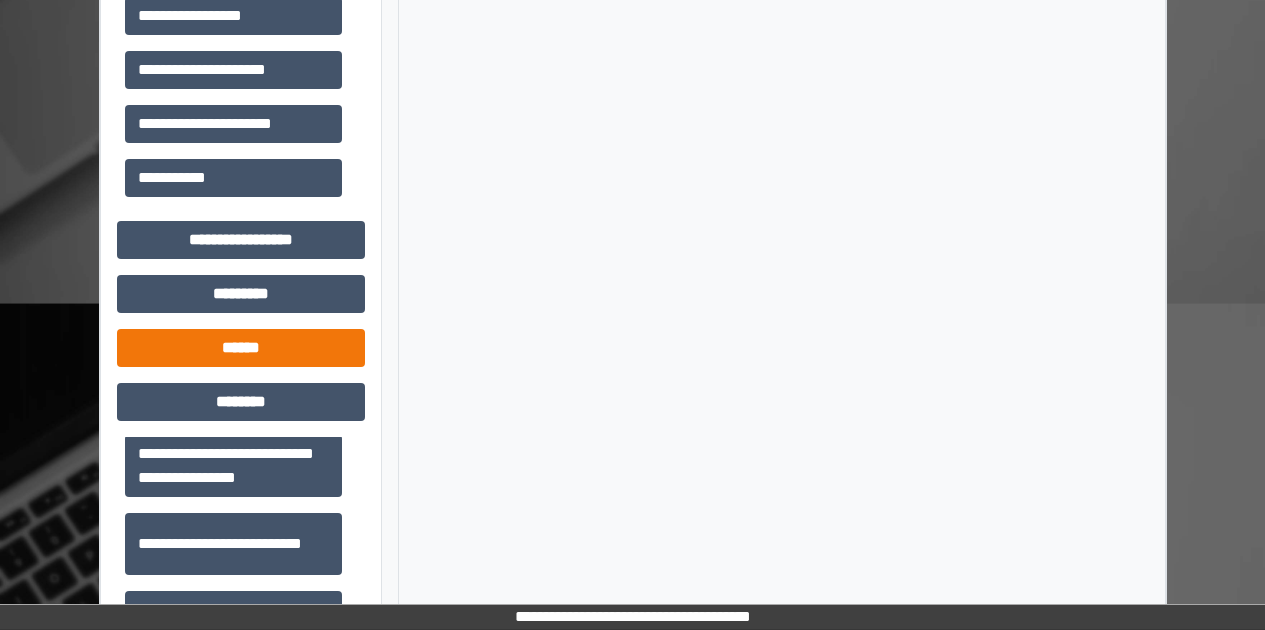 click on "******" at bounding box center (241, 348) 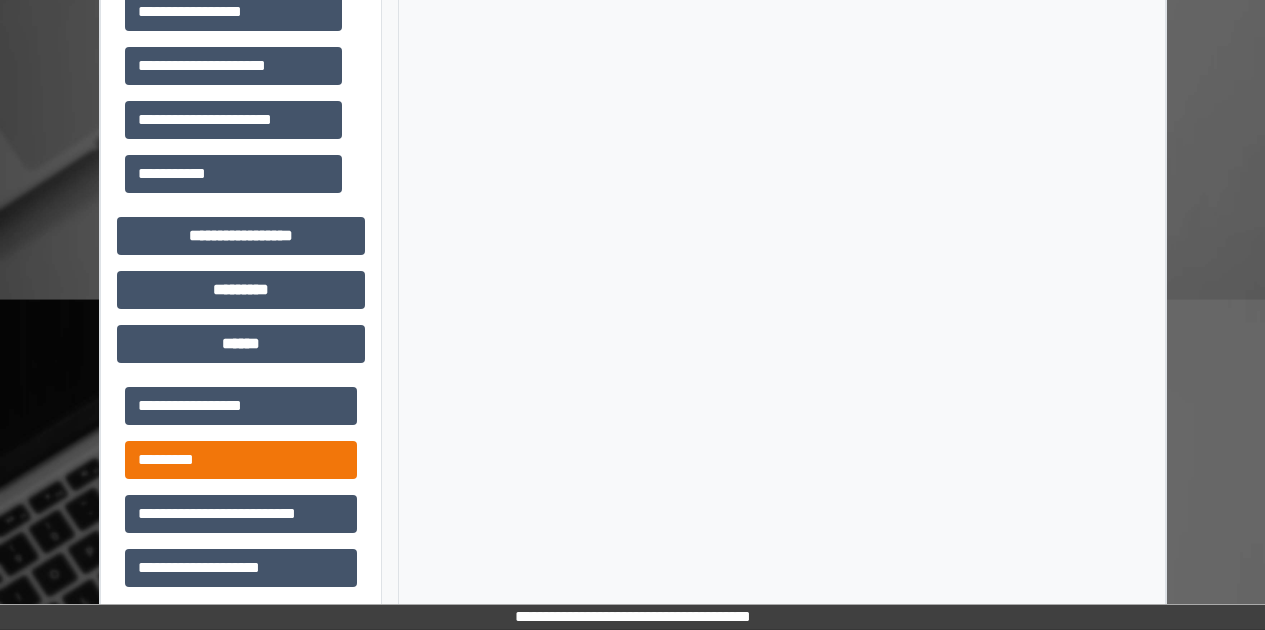 scroll, scrollTop: 2045, scrollLeft: 0, axis: vertical 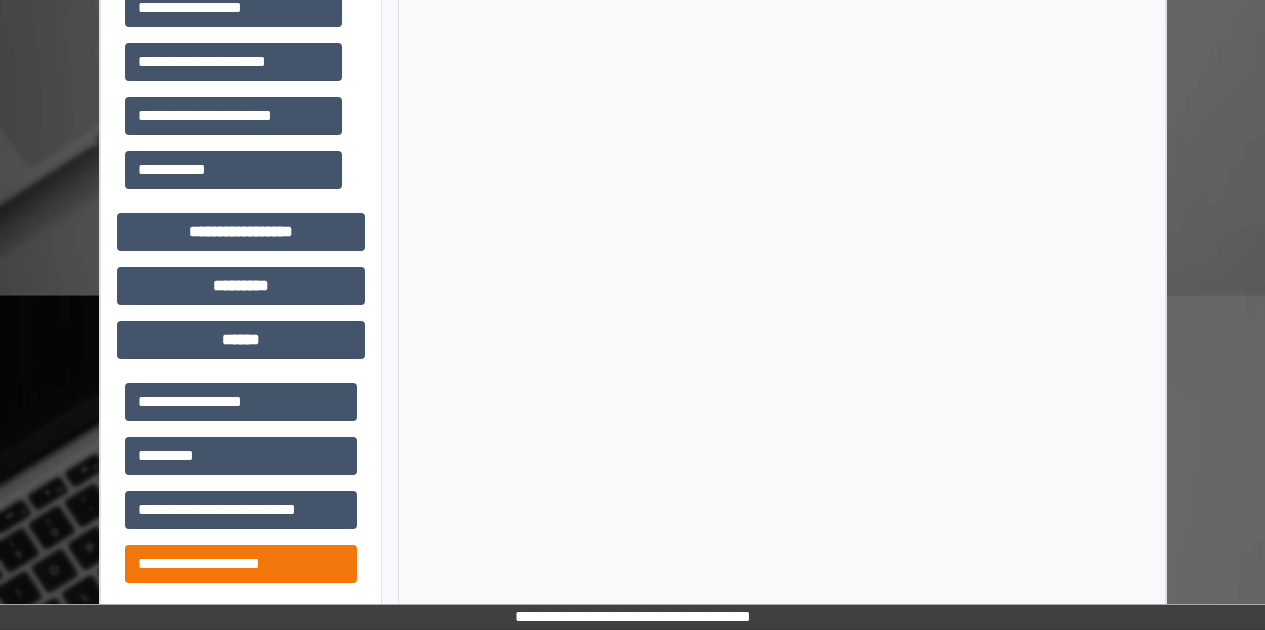 click on "**********" at bounding box center (241, 564) 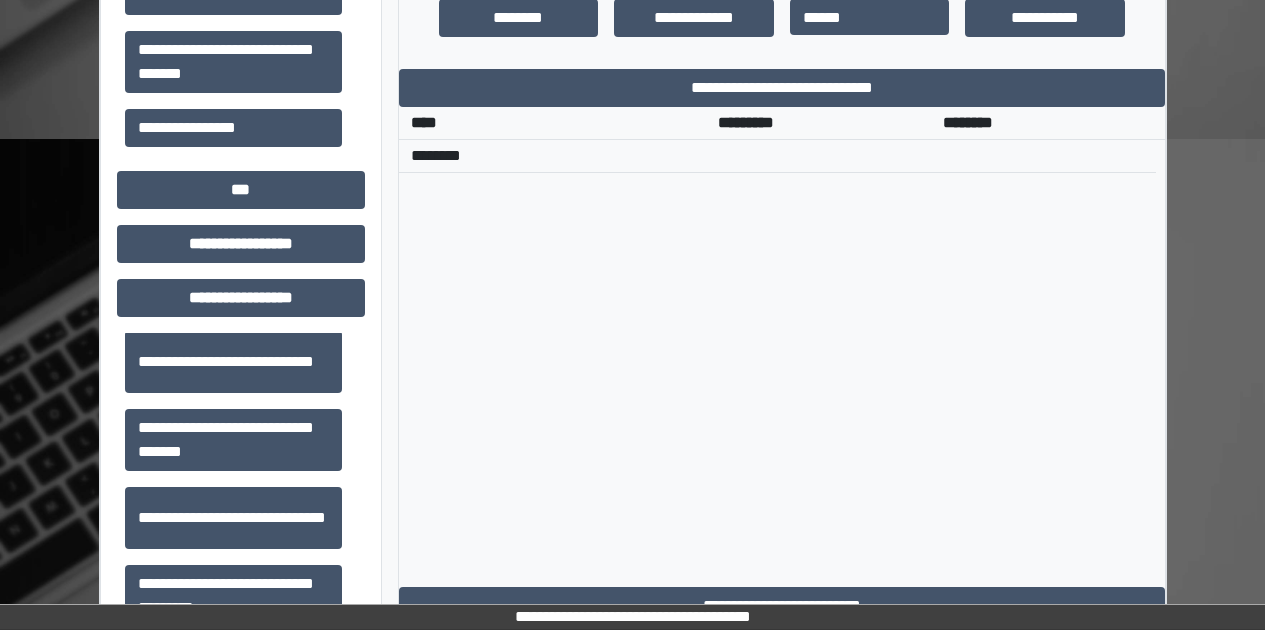 scroll, scrollTop: 0, scrollLeft: 0, axis: both 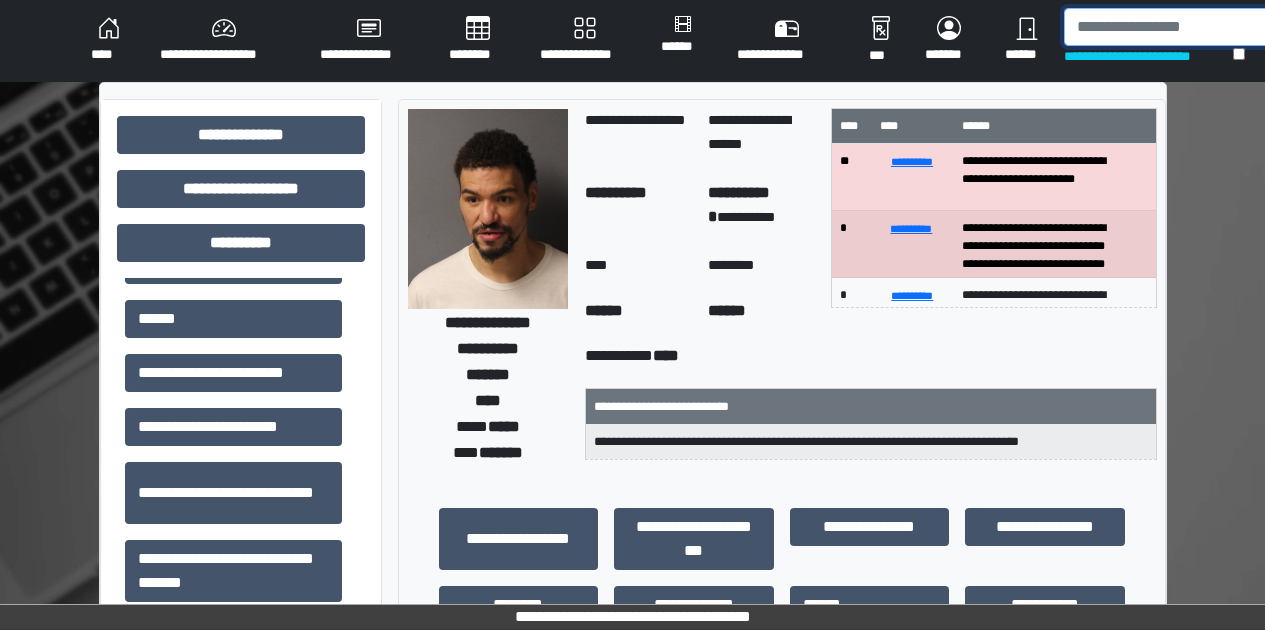 click at bounding box center [1175, 27] 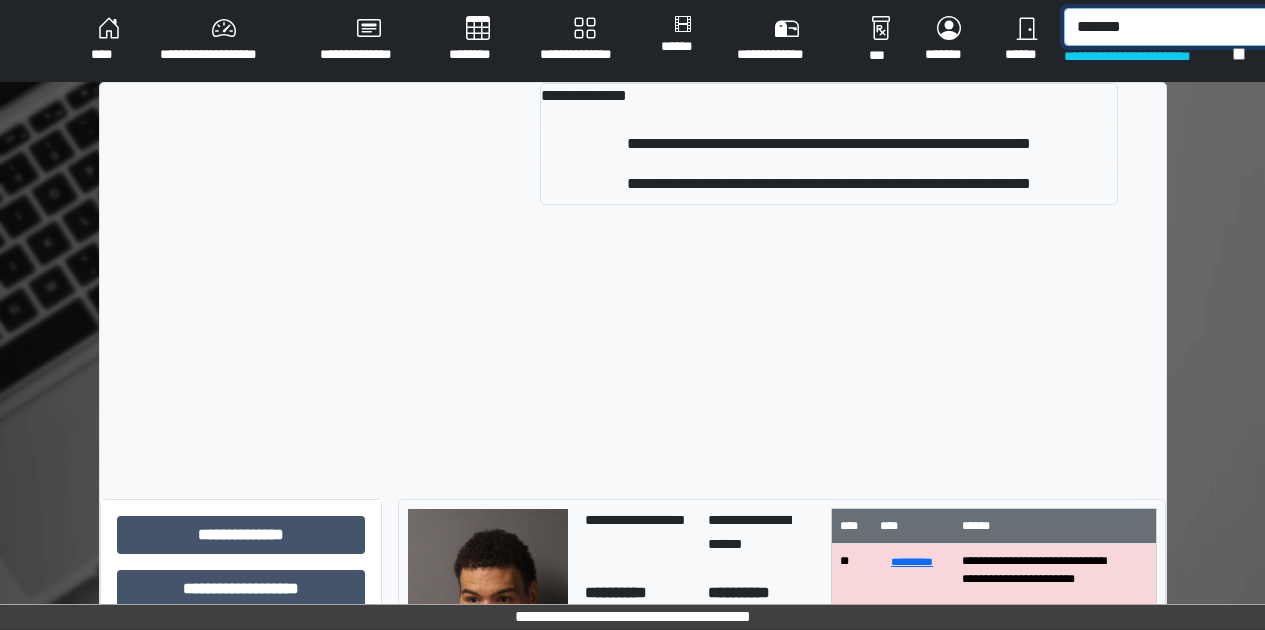 type on "*******" 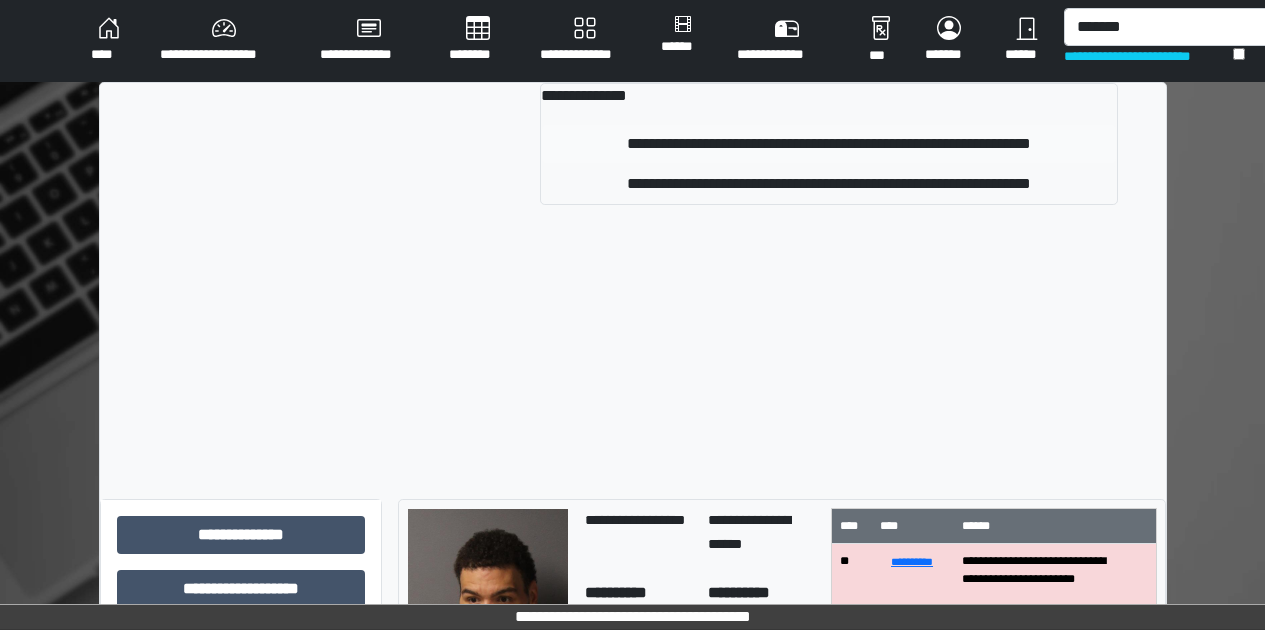 click on "**********" at bounding box center (828, 144) 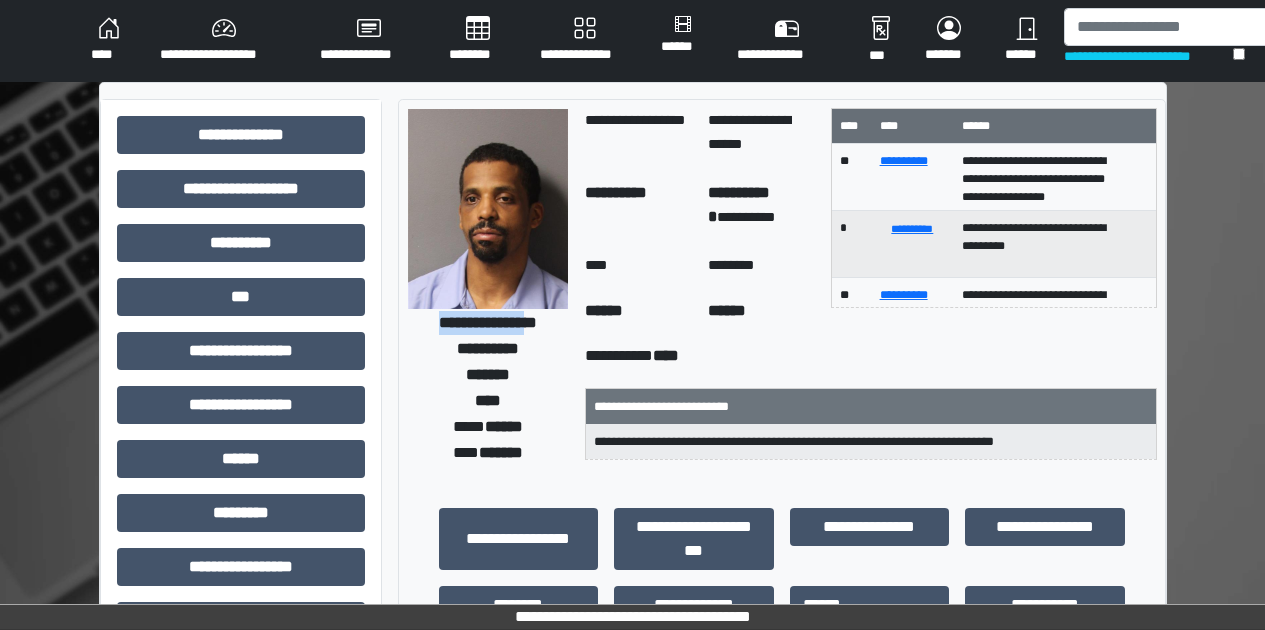 drag, startPoint x: 411, startPoint y: 322, endPoint x: 548, endPoint y: 321, distance: 137.00365 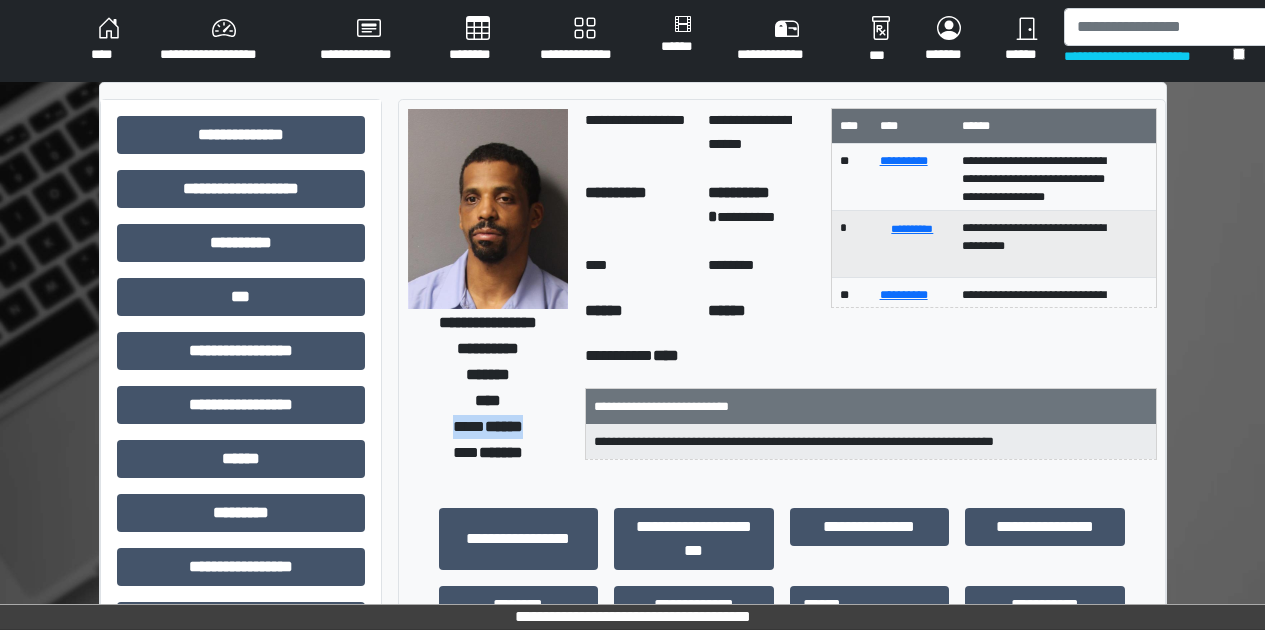 drag, startPoint x: 439, startPoint y: 421, endPoint x: 535, endPoint y: 430, distance: 96.42095 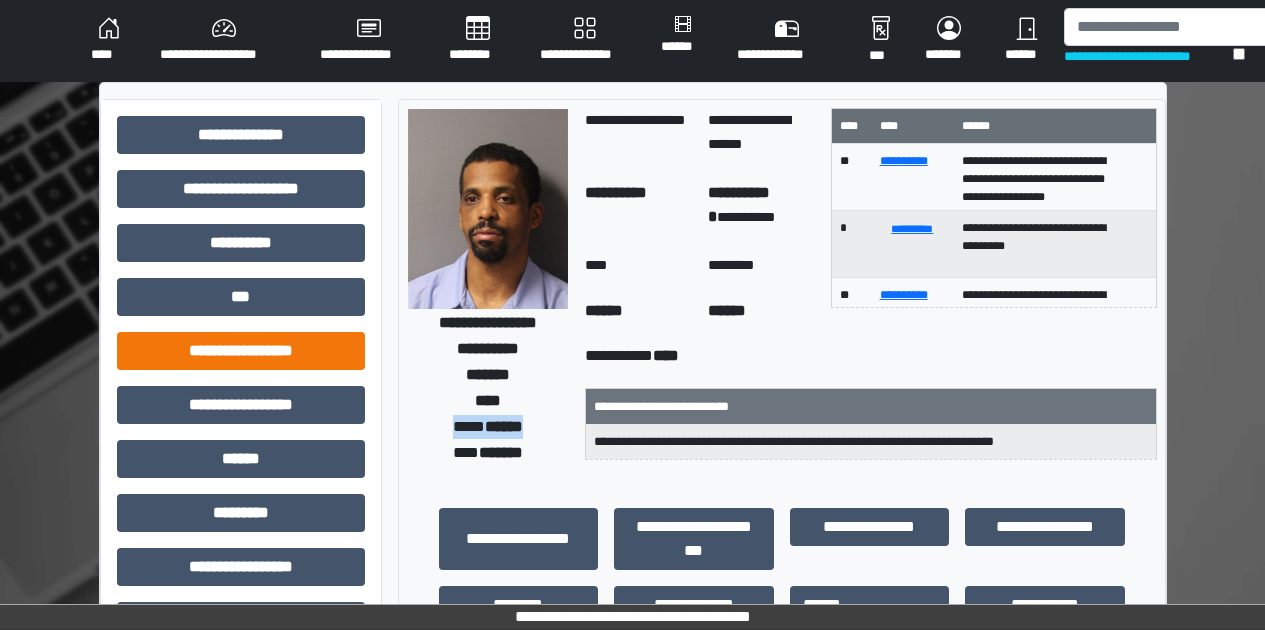 scroll, scrollTop: 4, scrollLeft: 0, axis: vertical 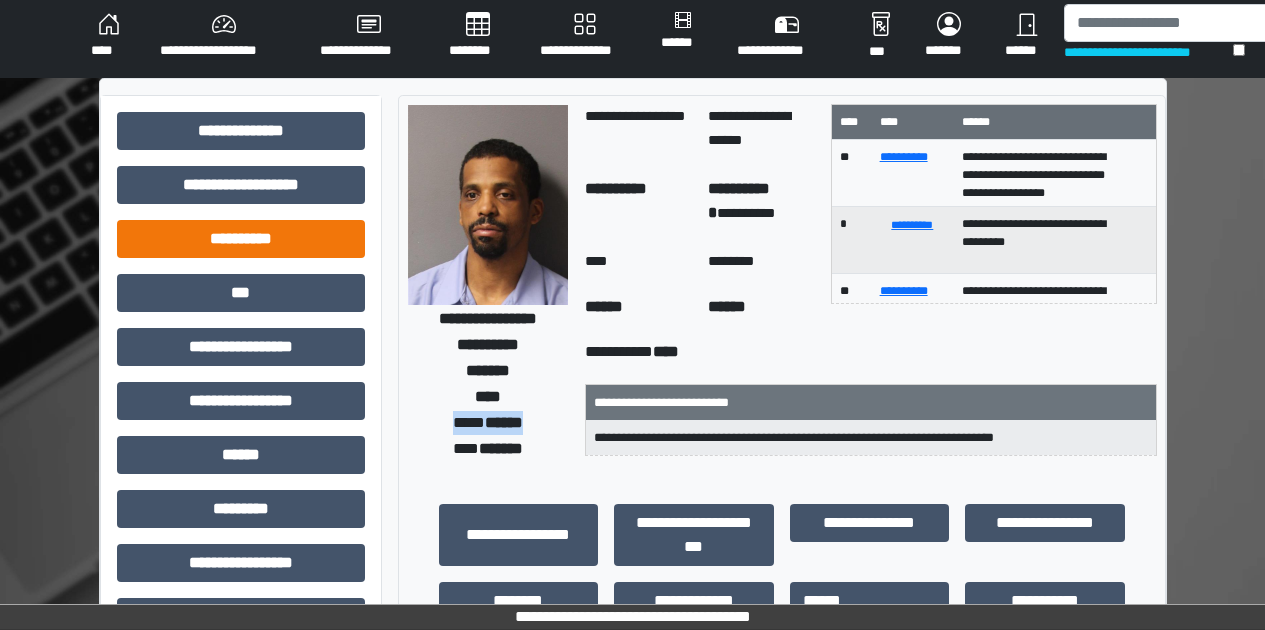 click on "**********" at bounding box center (241, 239) 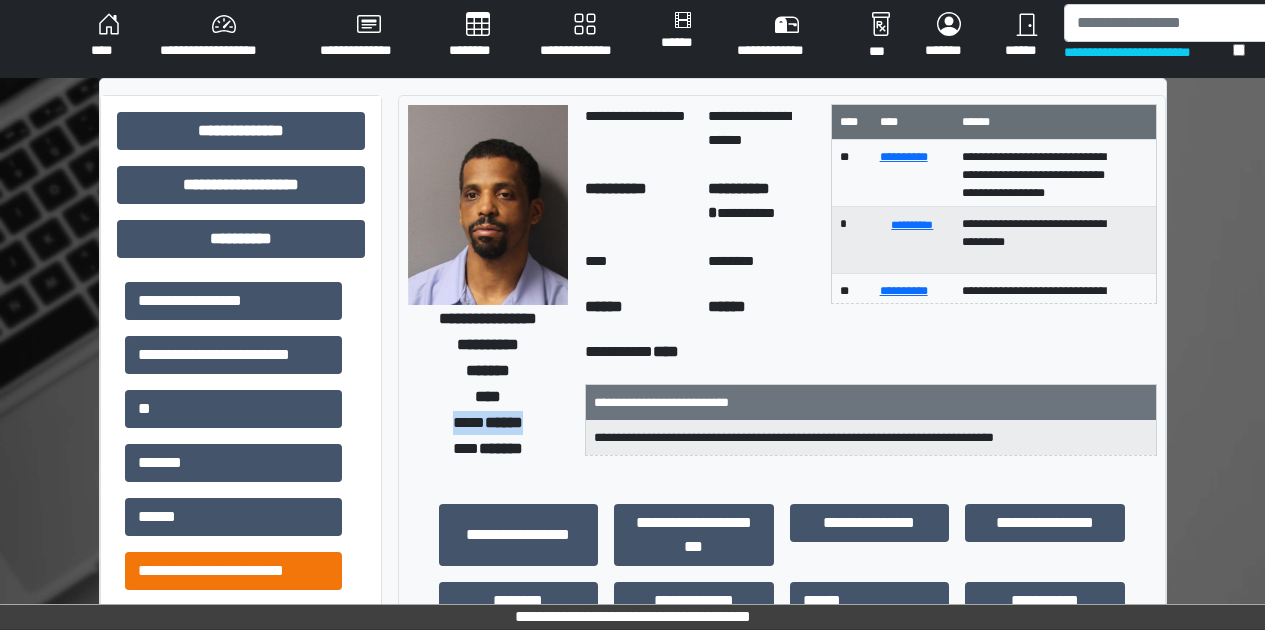 scroll, scrollTop: 21, scrollLeft: 0, axis: vertical 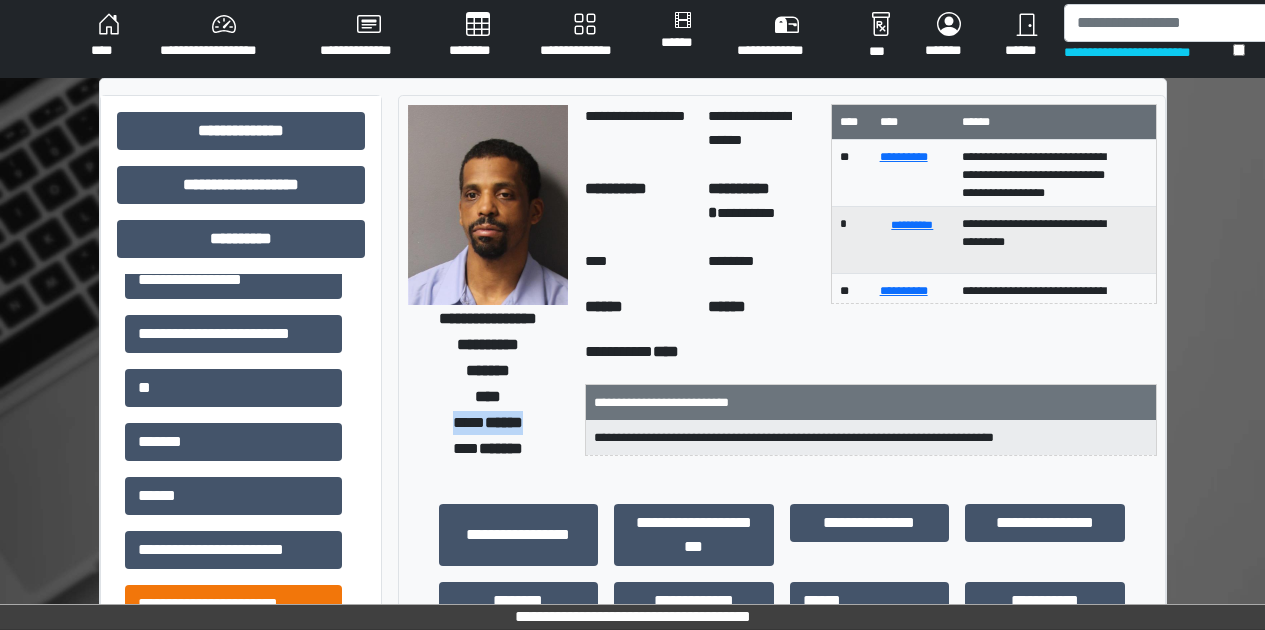 click on "**********" at bounding box center [233, 604] 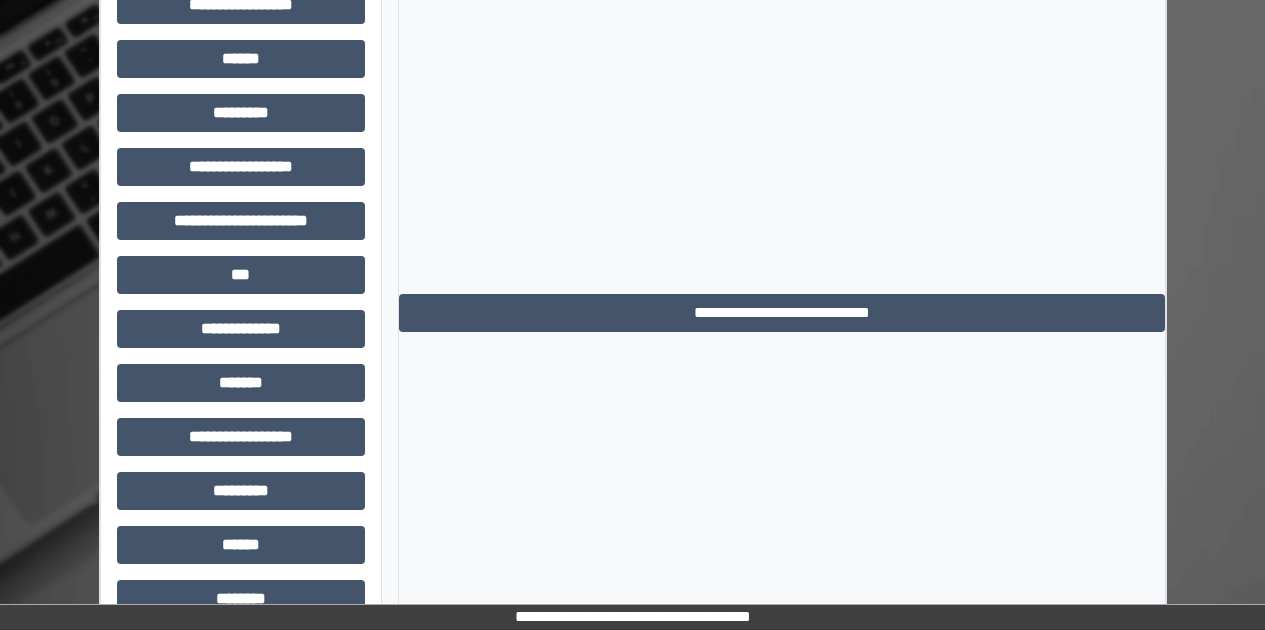 scroll, scrollTop: 0, scrollLeft: 0, axis: both 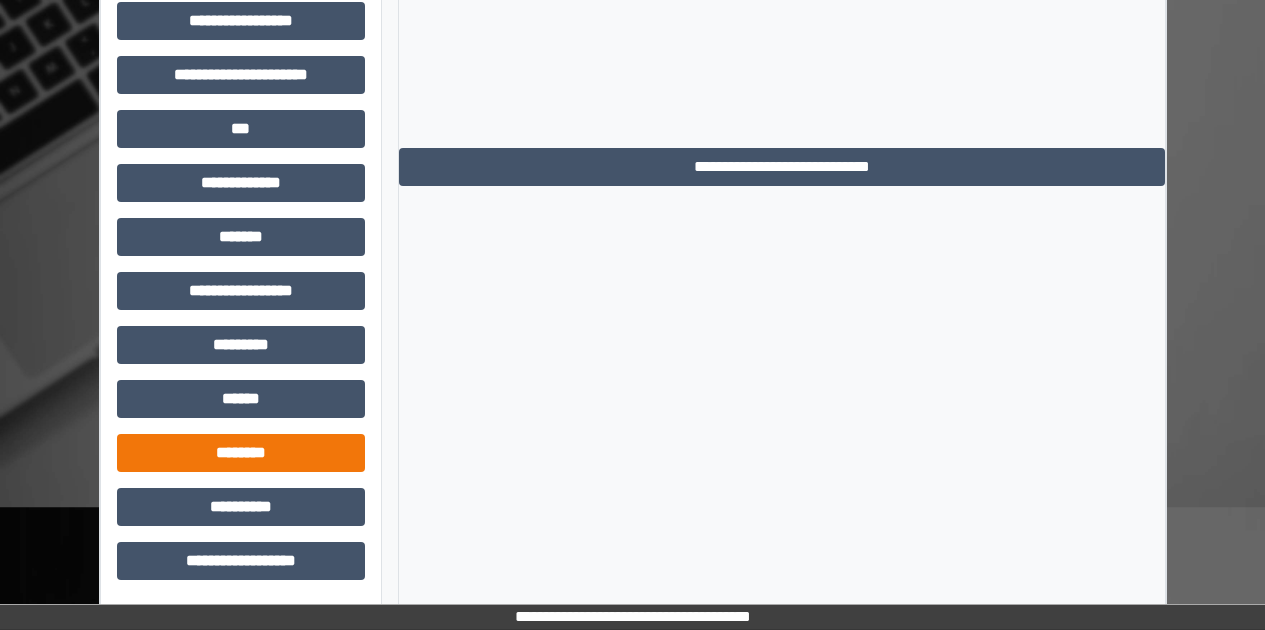 click on "********" at bounding box center [241, 453] 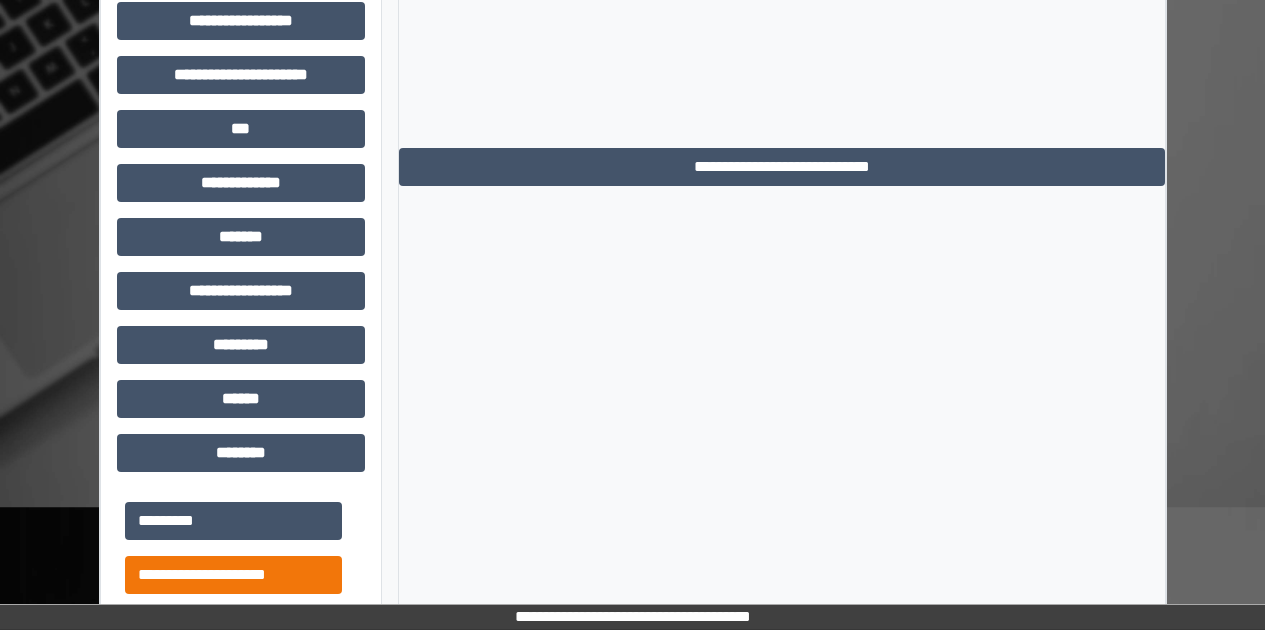 scroll, scrollTop: 320, scrollLeft: 0, axis: vertical 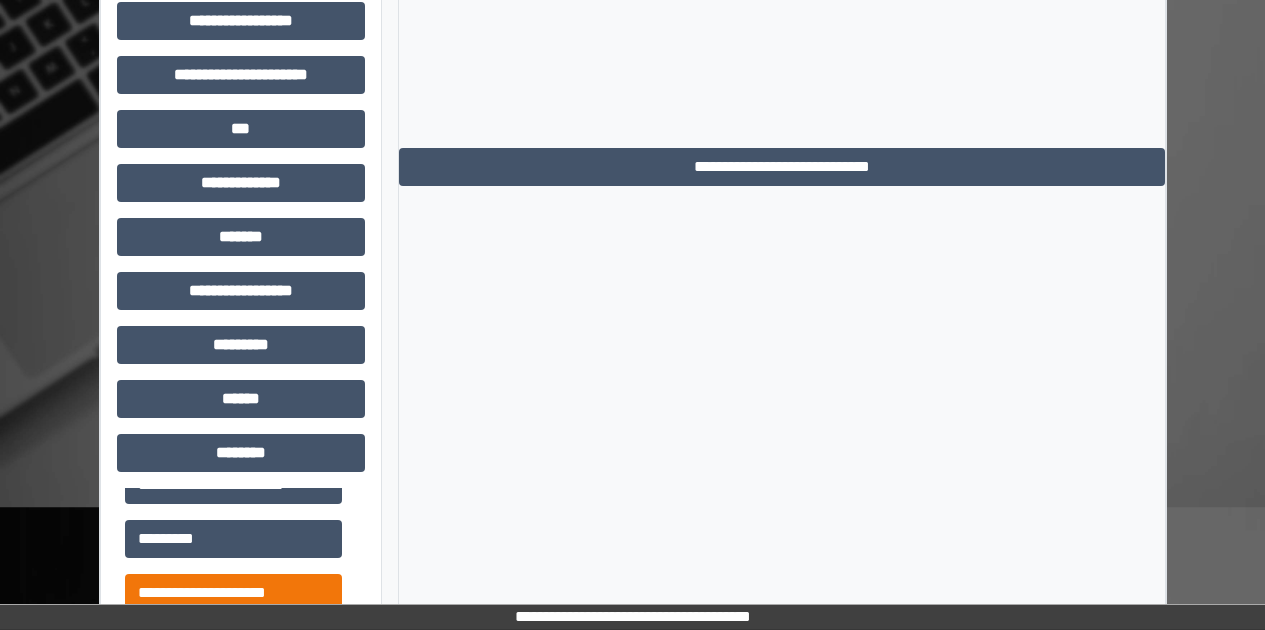 click on "**********" at bounding box center (233, 593) 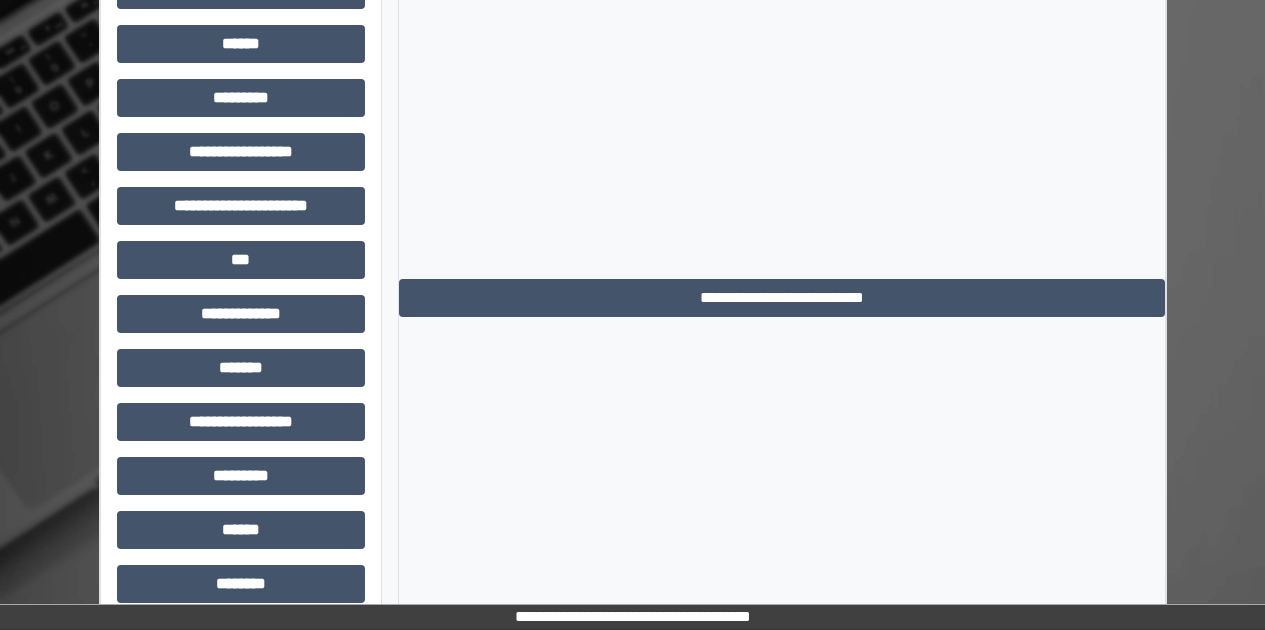 scroll, scrollTop: 446, scrollLeft: 0, axis: vertical 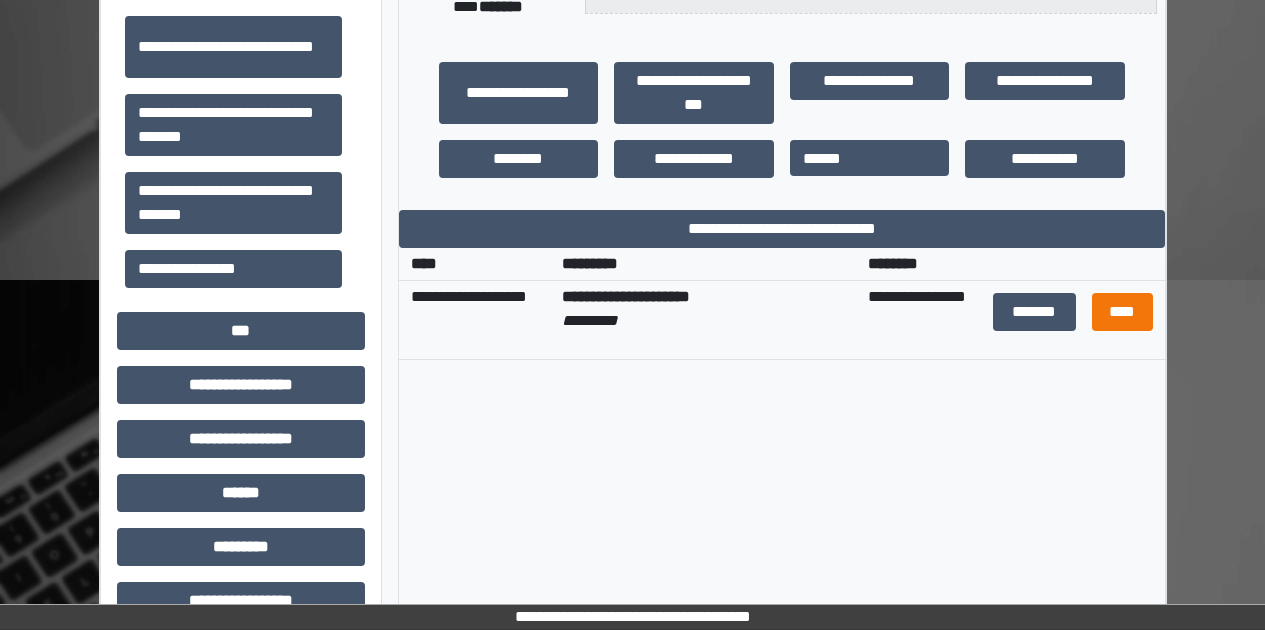click on "****" at bounding box center (1122, 312) 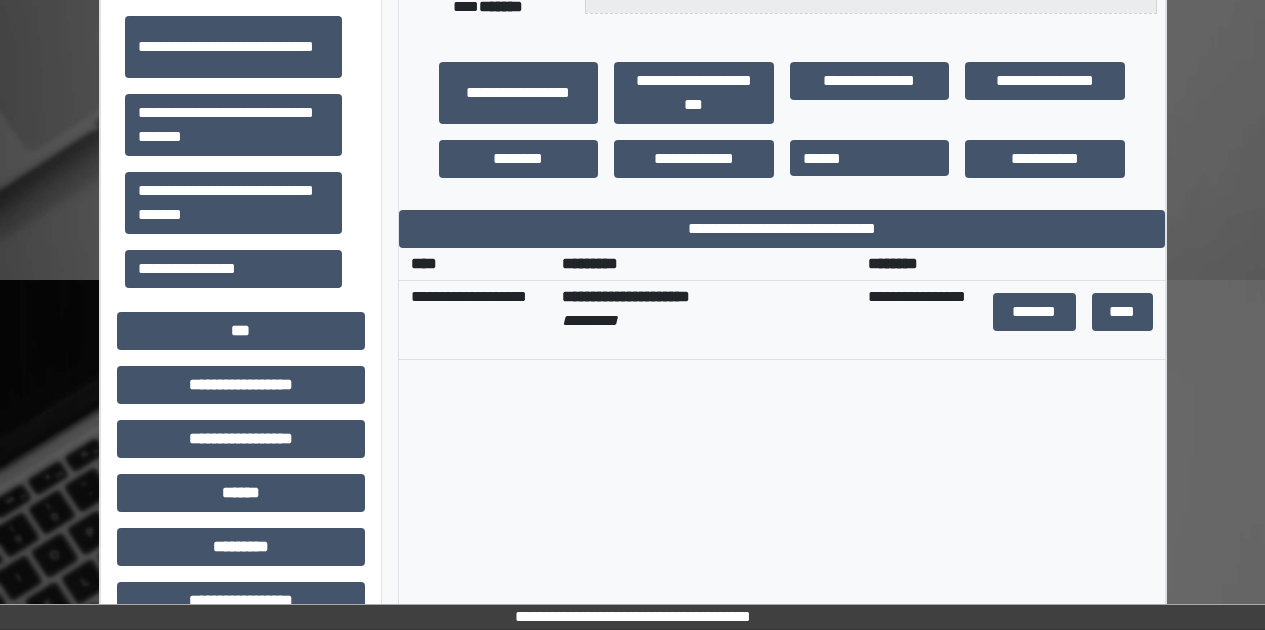 scroll, scrollTop: 487, scrollLeft: 0, axis: vertical 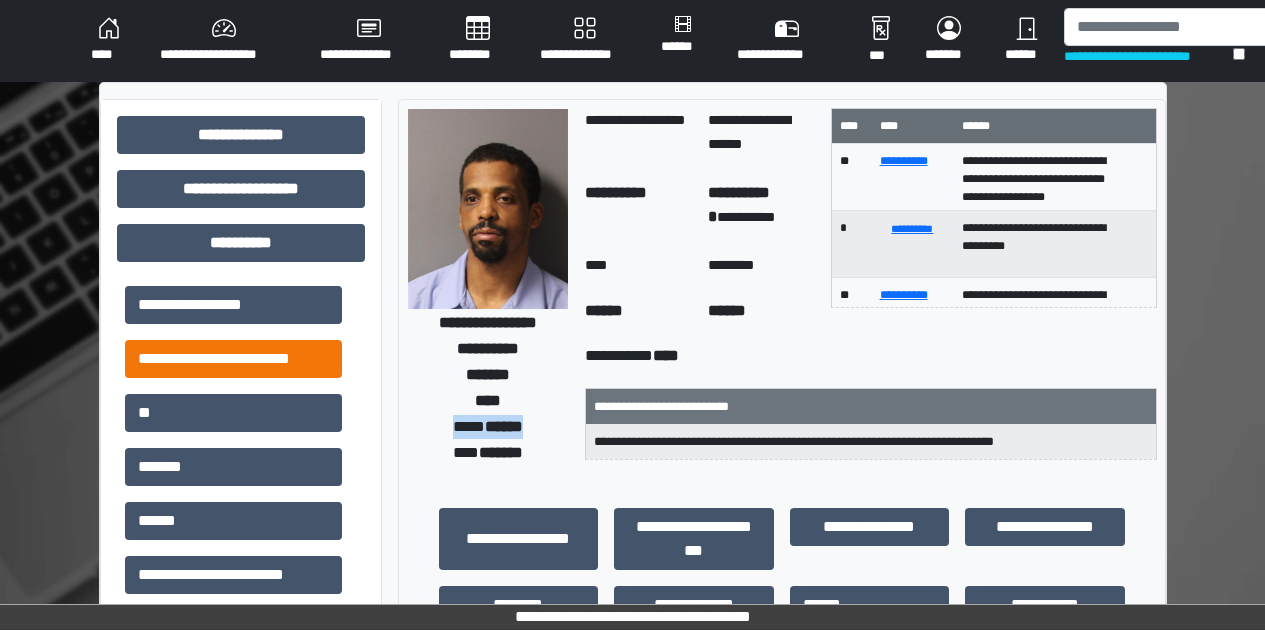 click on "**********" at bounding box center (233, 359) 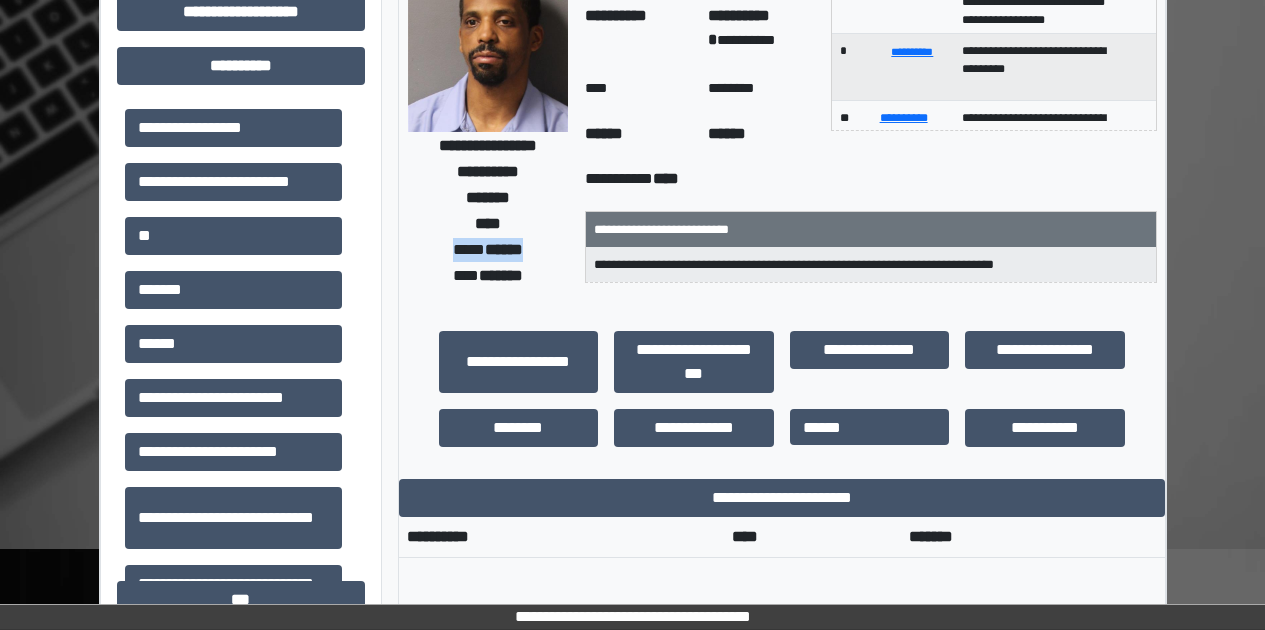 scroll, scrollTop: 495, scrollLeft: 0, axis: vertical 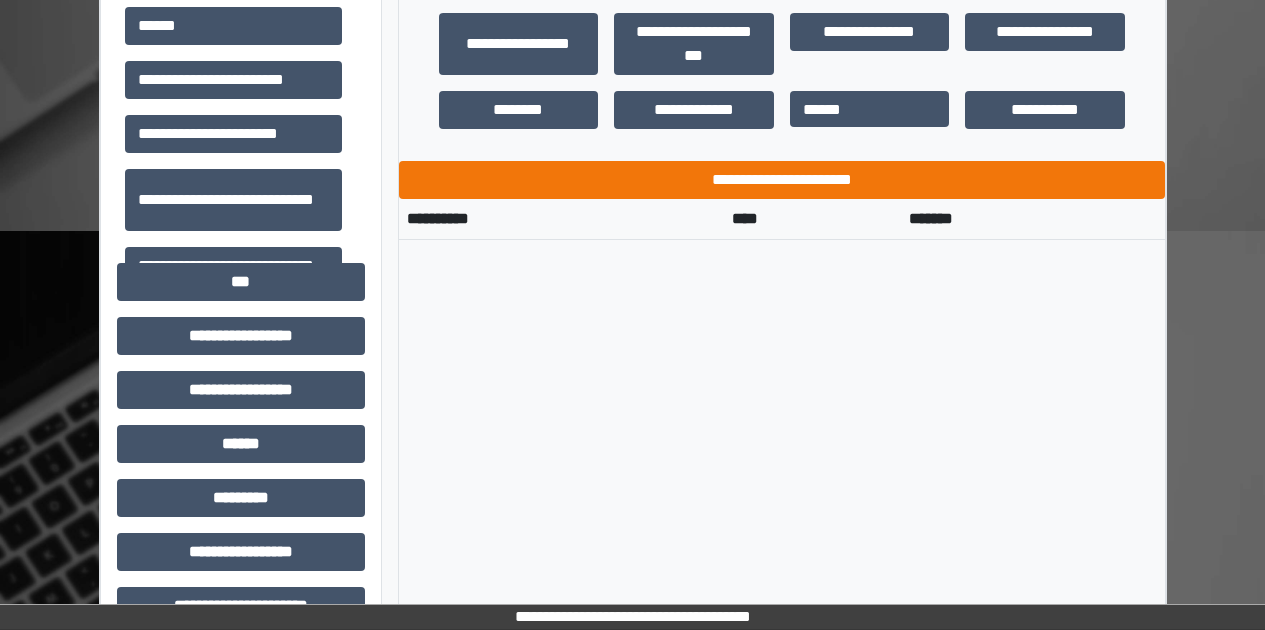 click on "**********" at bounding box center [782, 180] 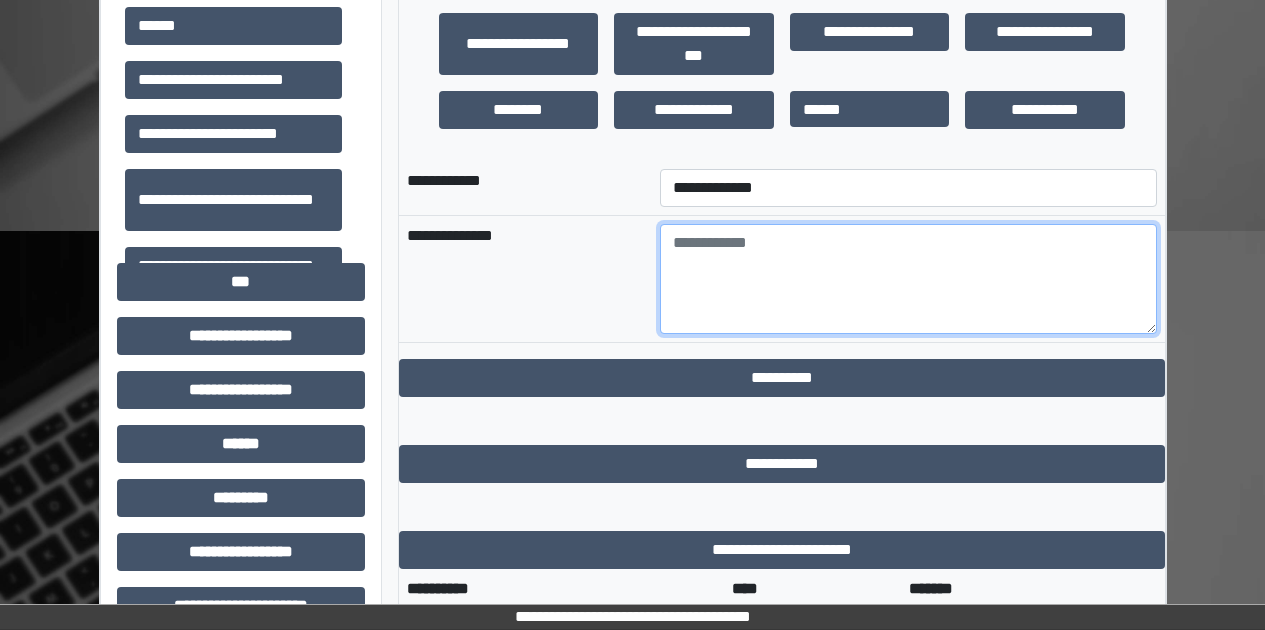 click at bounding box center [908, 279] 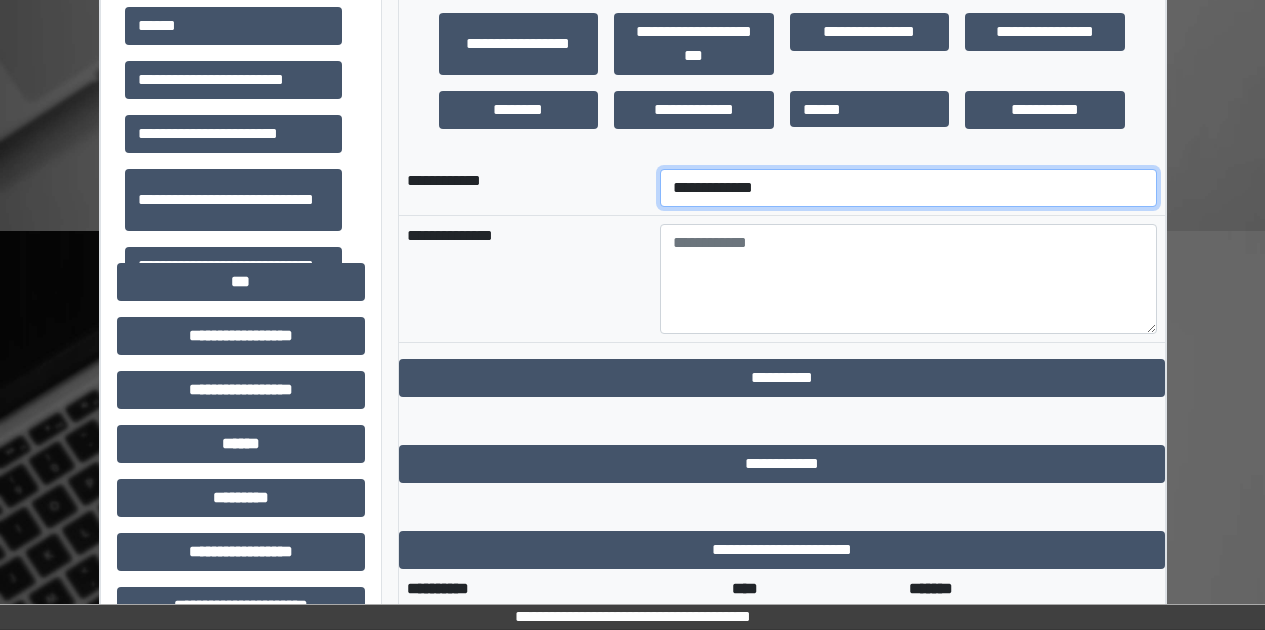 select on "*" 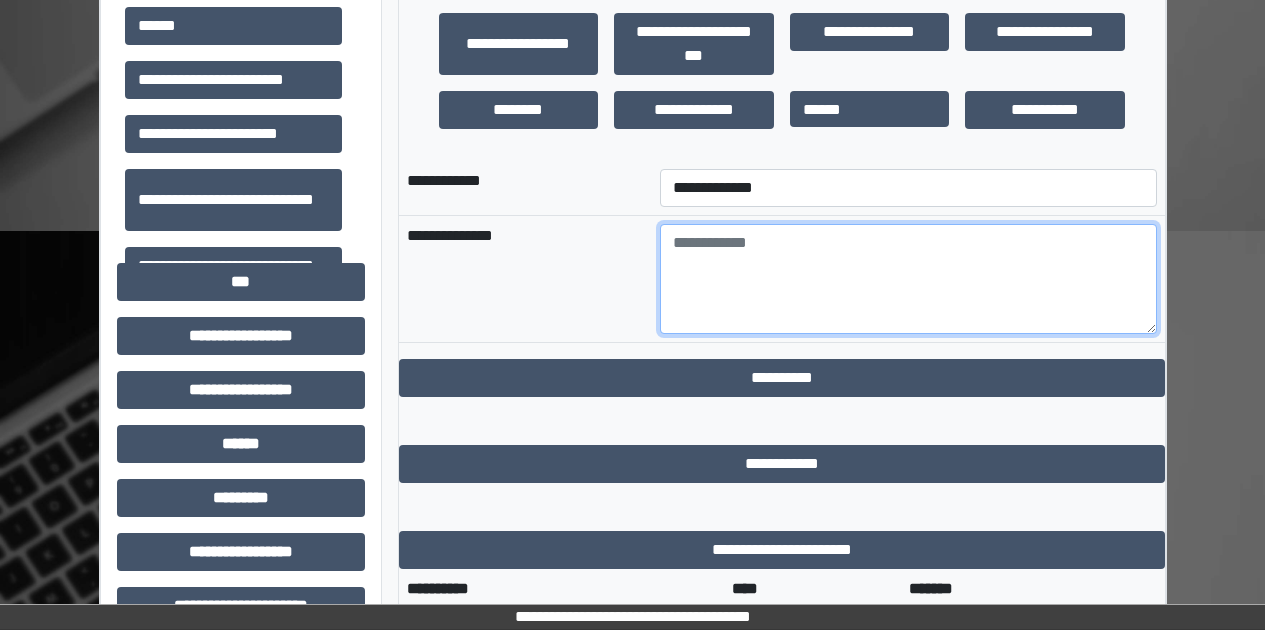 click at bounding box center (908, 279) 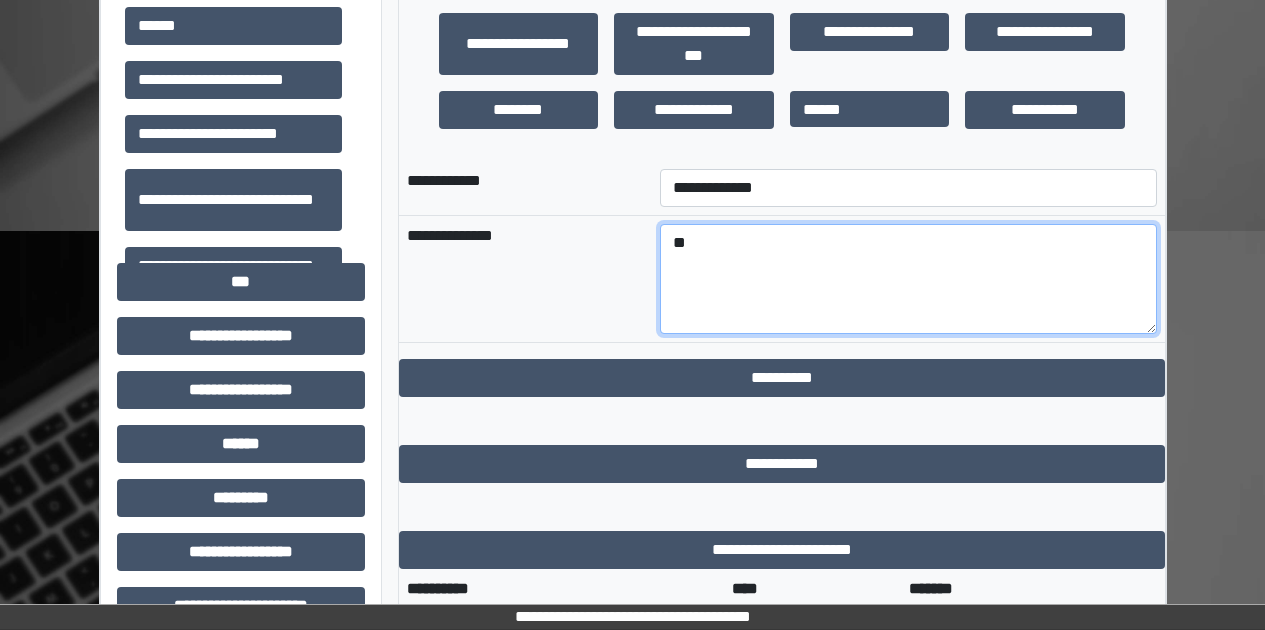 type on "*" 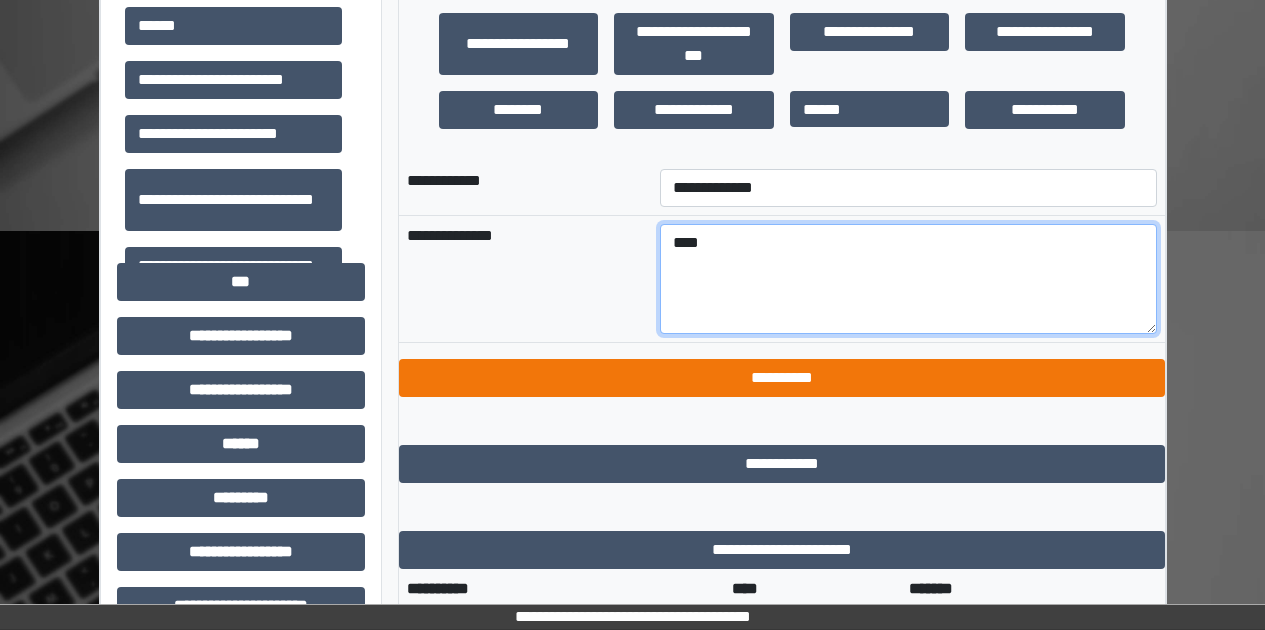 type on "****" 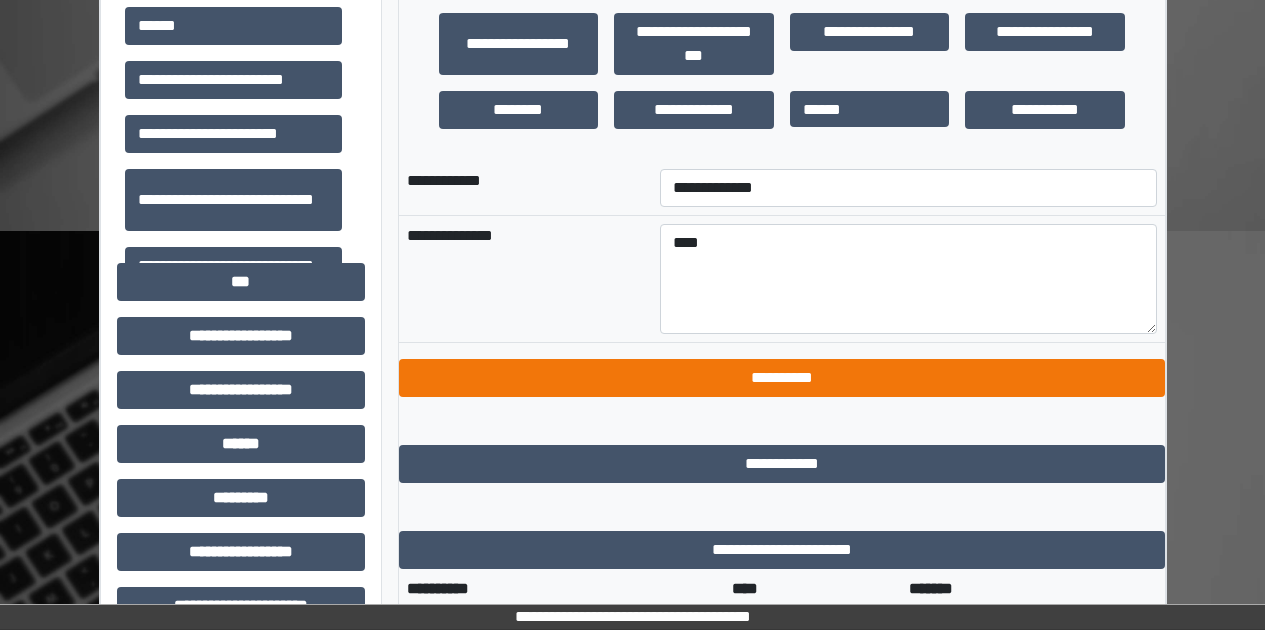 click on "**********" at bounding box center (782, 378) 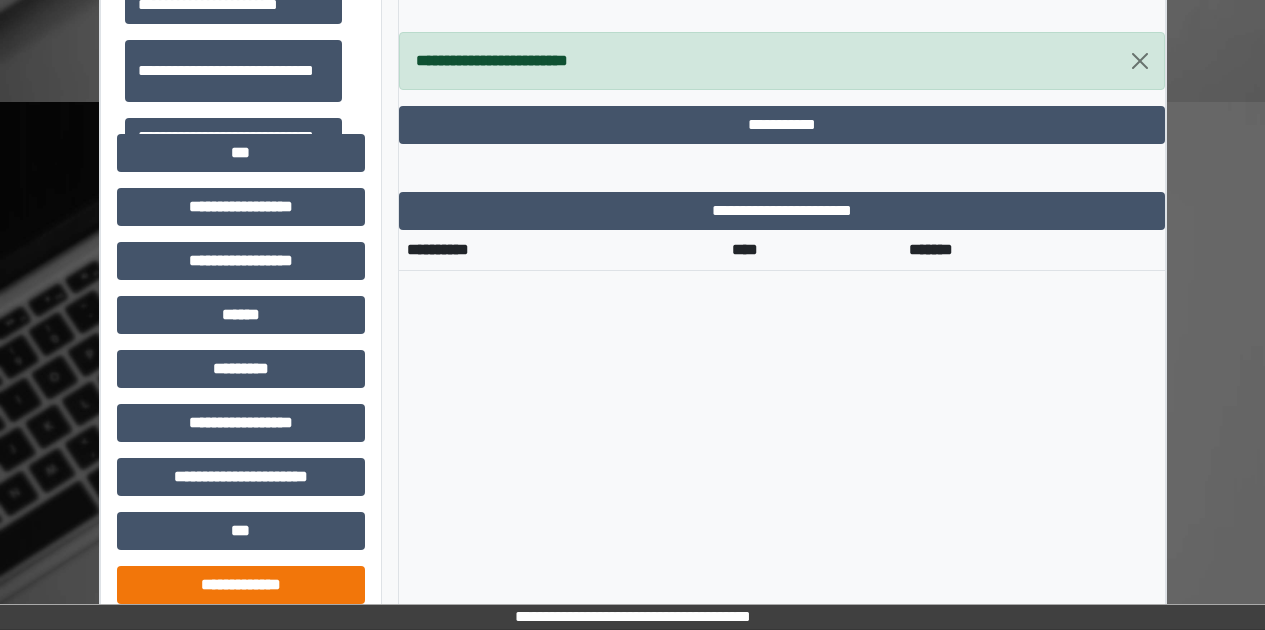 scroll, scrollTop: 779, scrollLeft: 0, axis: vertical 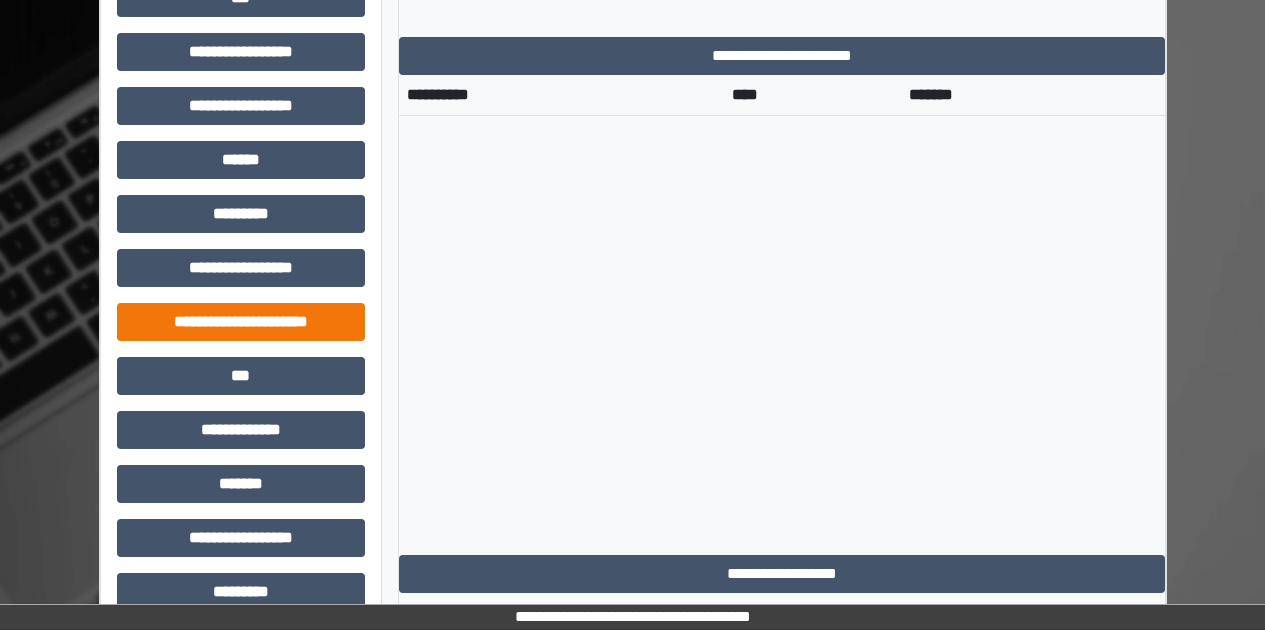 click on "**********" at bounding box center (241, 322) 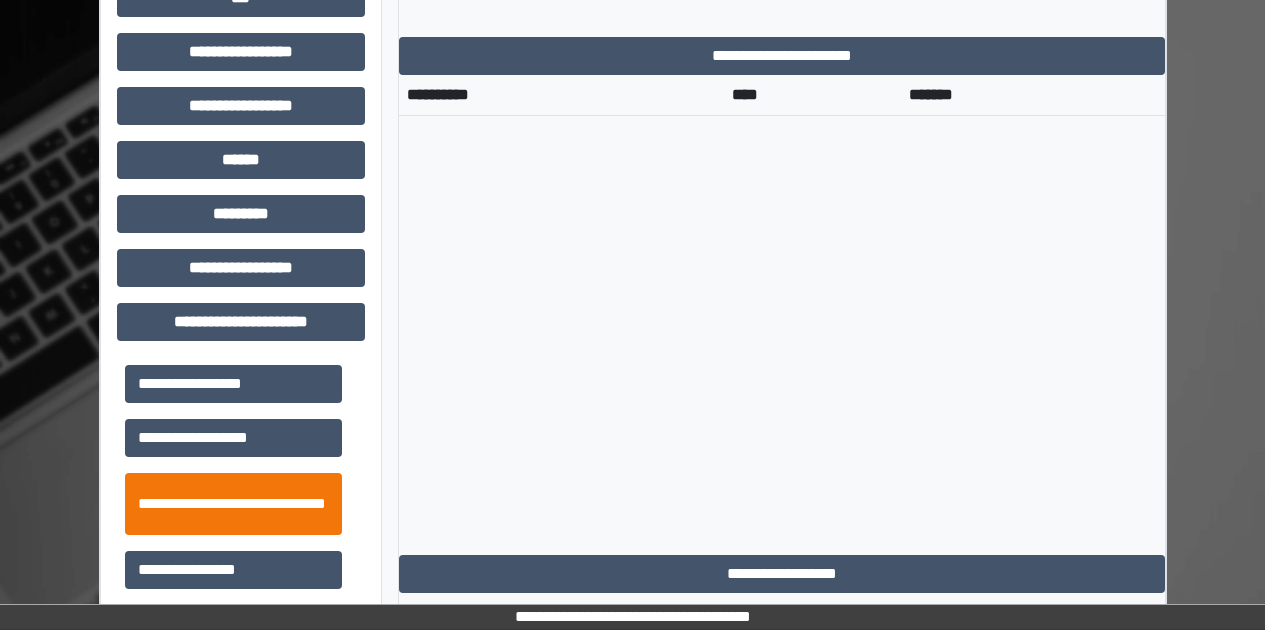 scroll, scrollTop: 70, scrollLeft: 0, axis: vertical 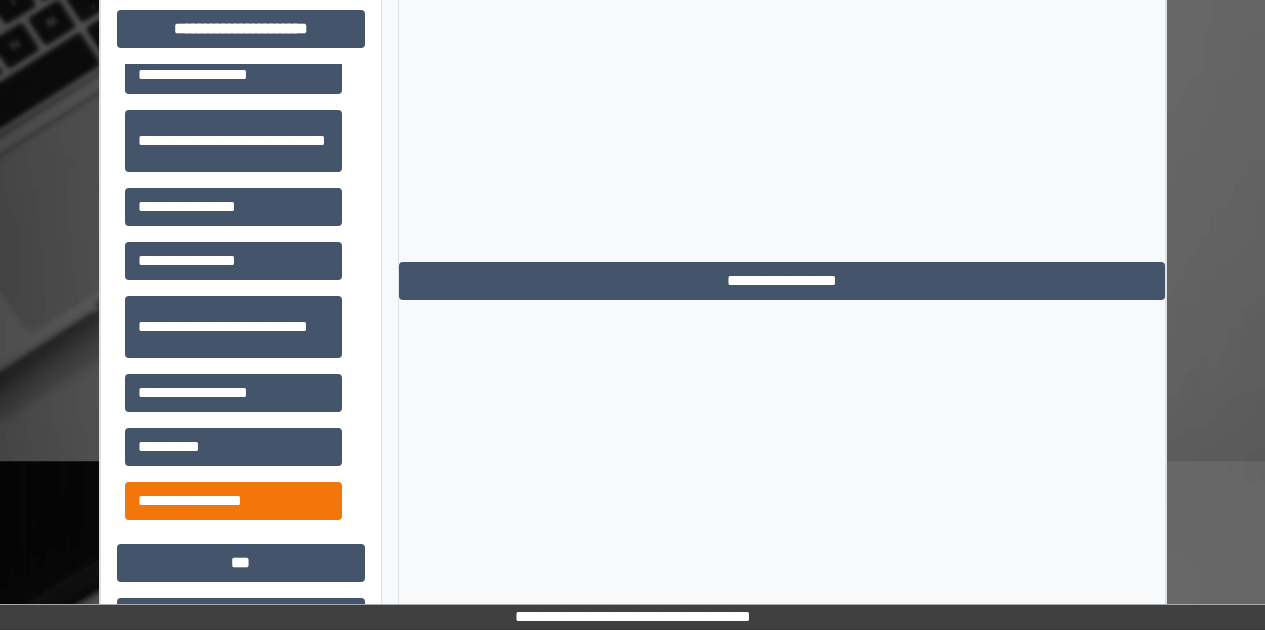 click on "**********" at bounding box center (233, 501) 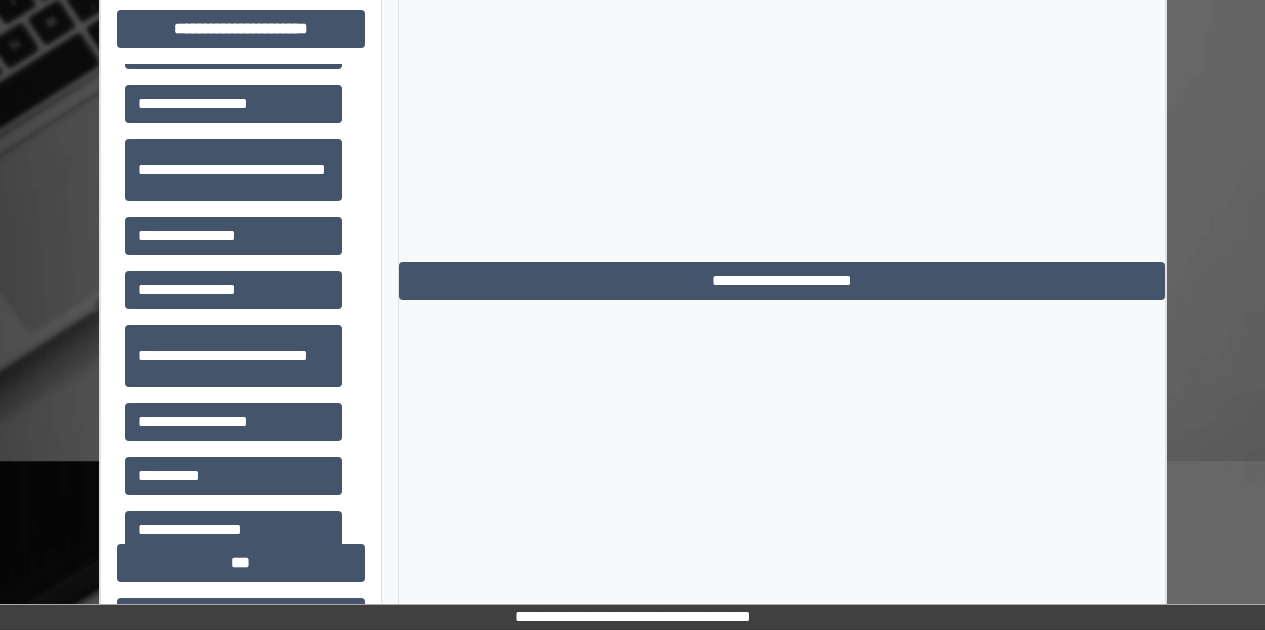 scroll, scrollTop: 0, scrollLeft: 0, axis: both 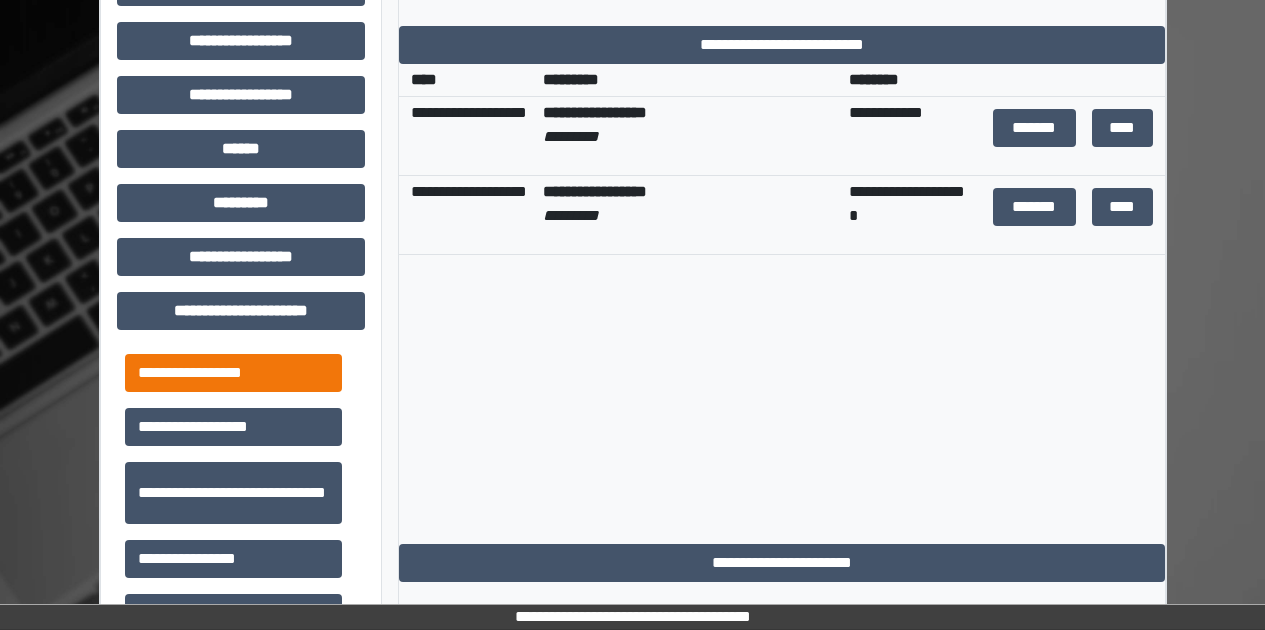 click on "**********" at bounding box center (233, 373) 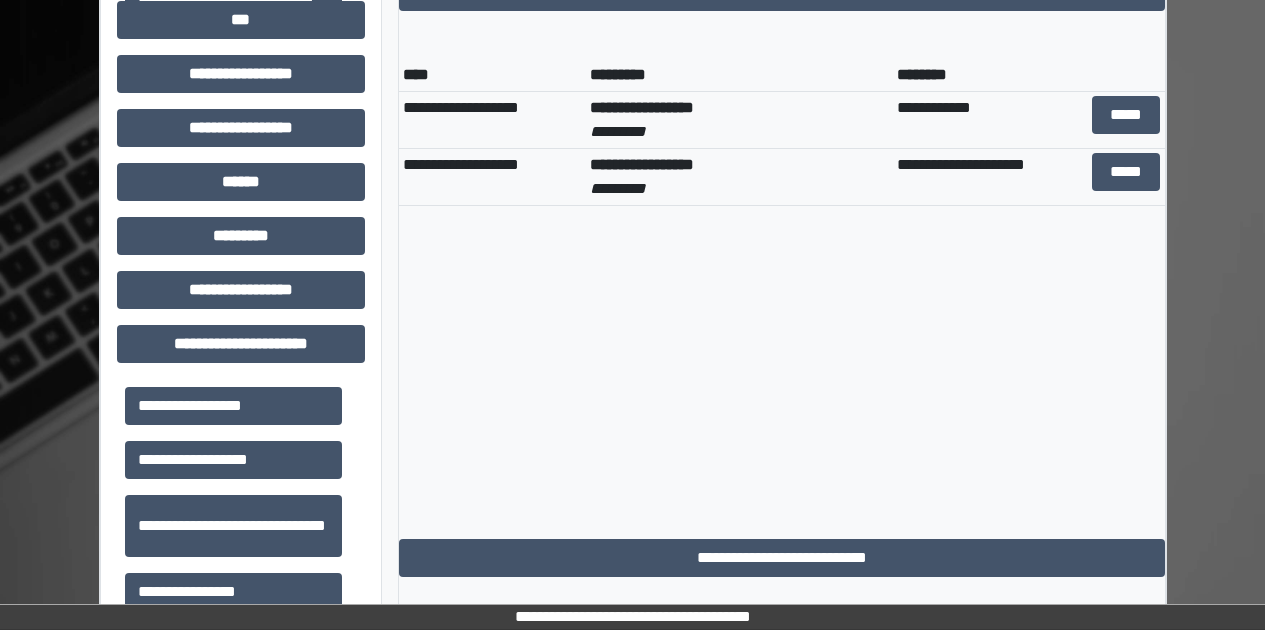 scroll, scrollTop: 71, scrollLeft: 0, axis: vertical 